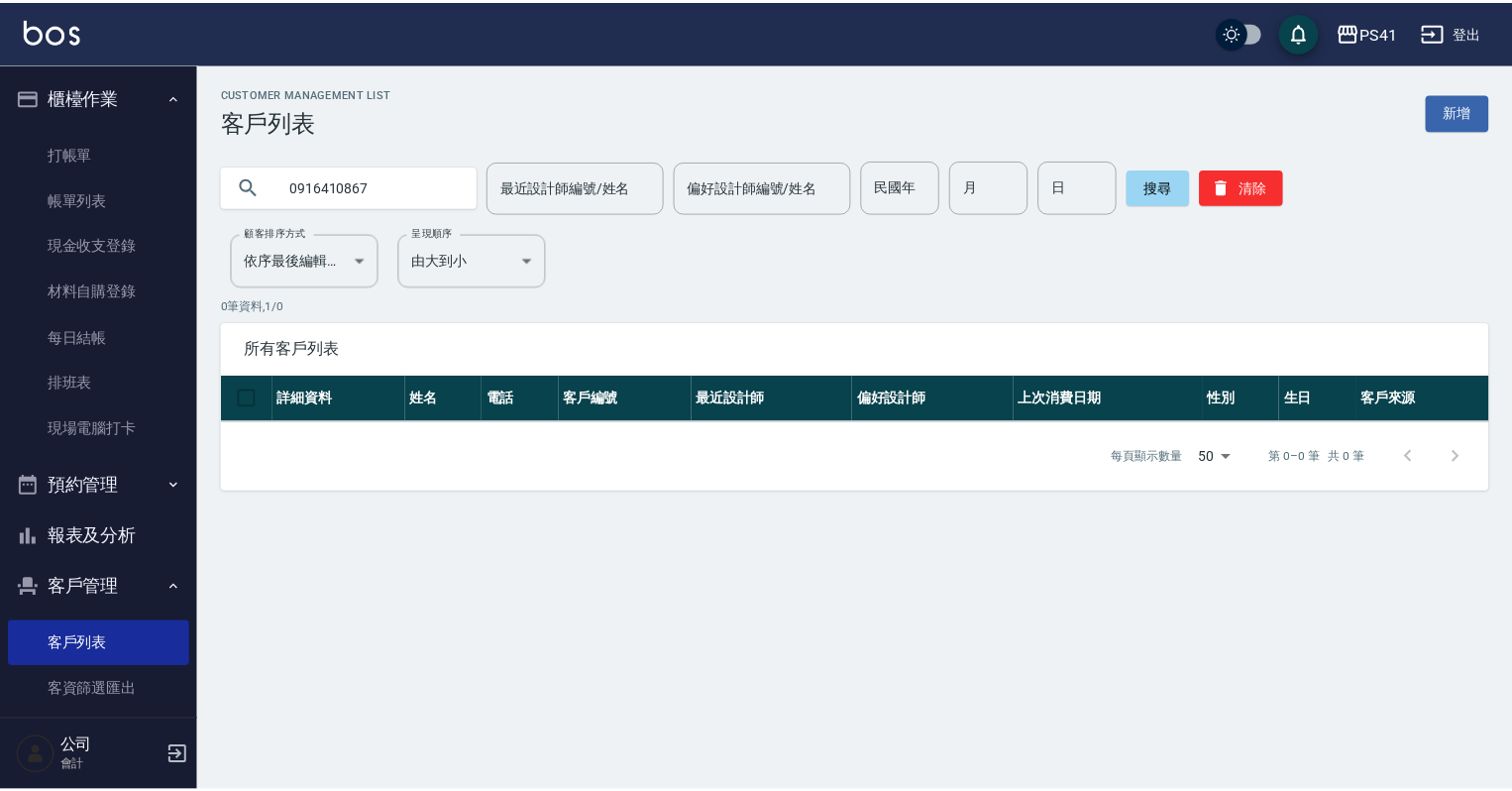 scroll, scrollTop: 0, scrollLeft: 0, axis: both 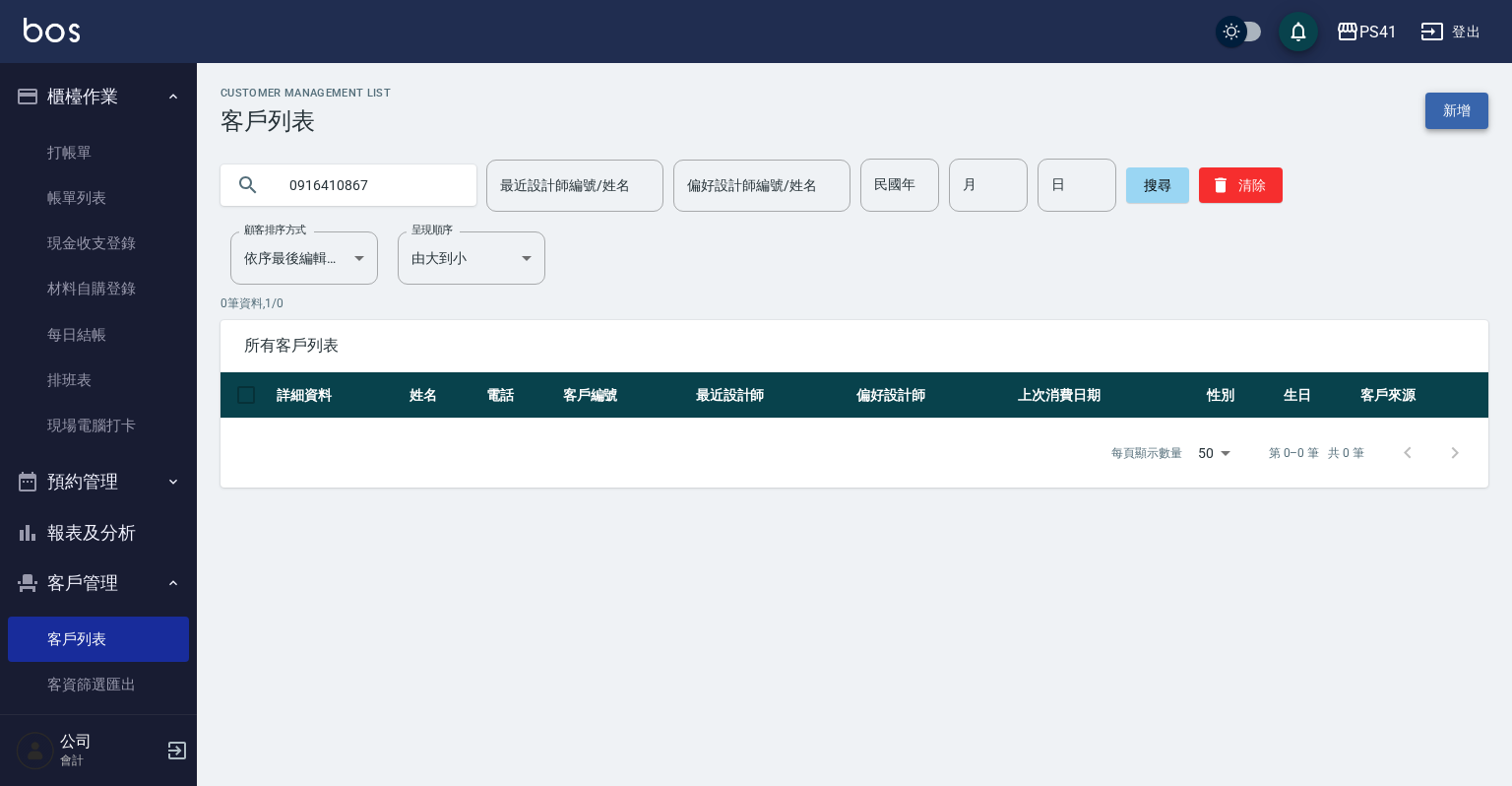 click on "新增" at bounding box center [1457, 110] 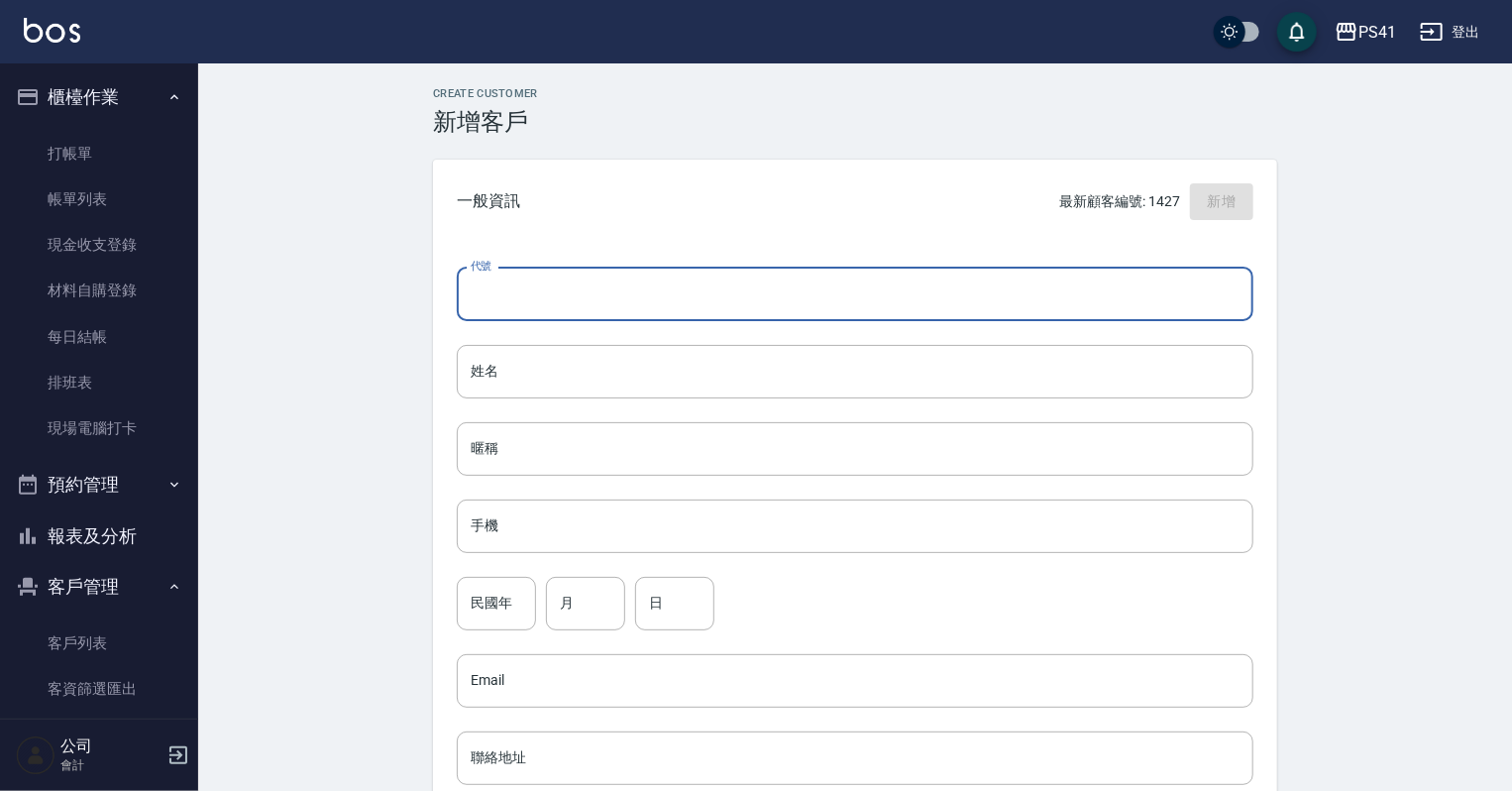 click on "代號" at bounding box center [855, 294] 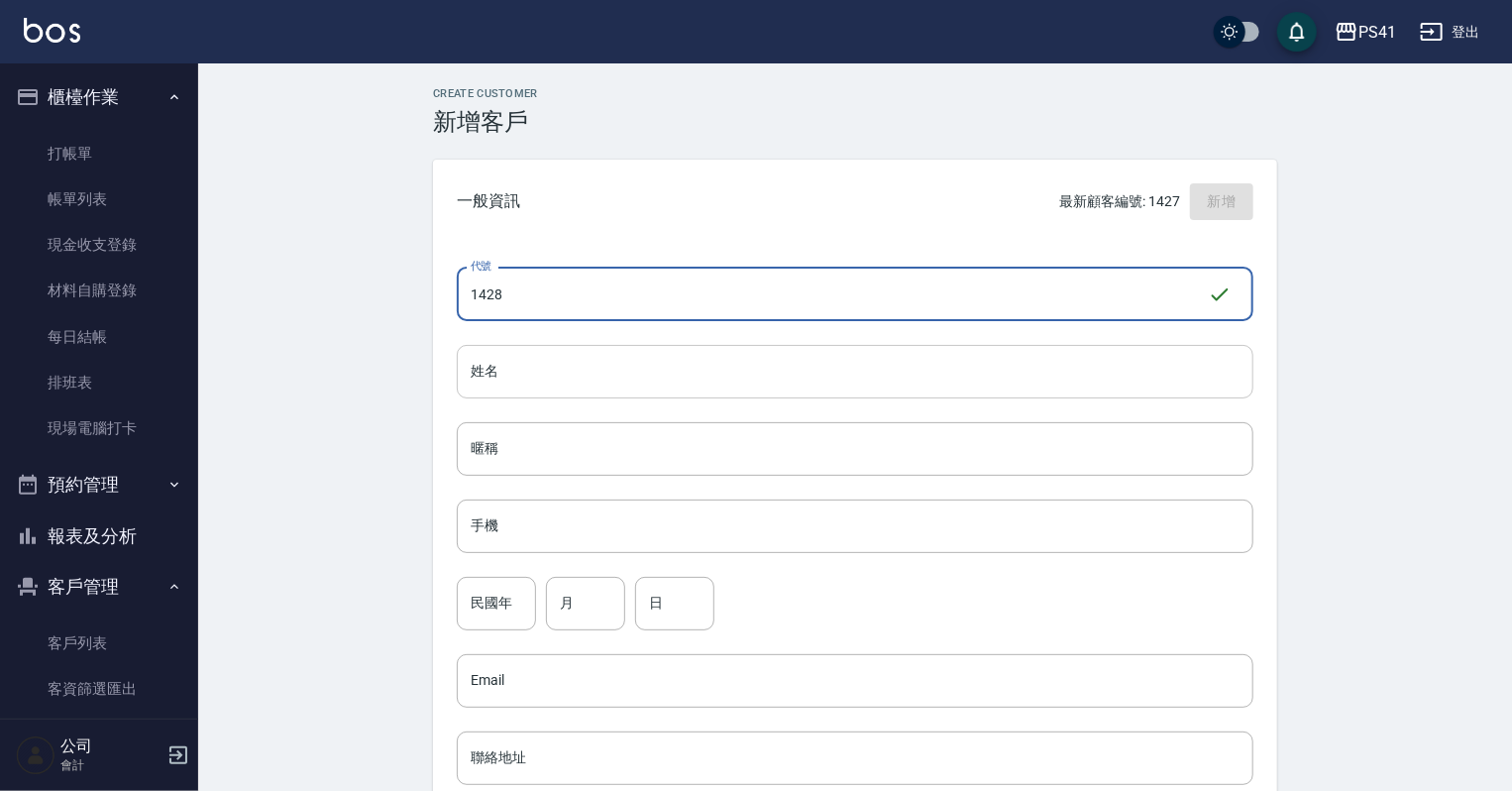 type on "1428" 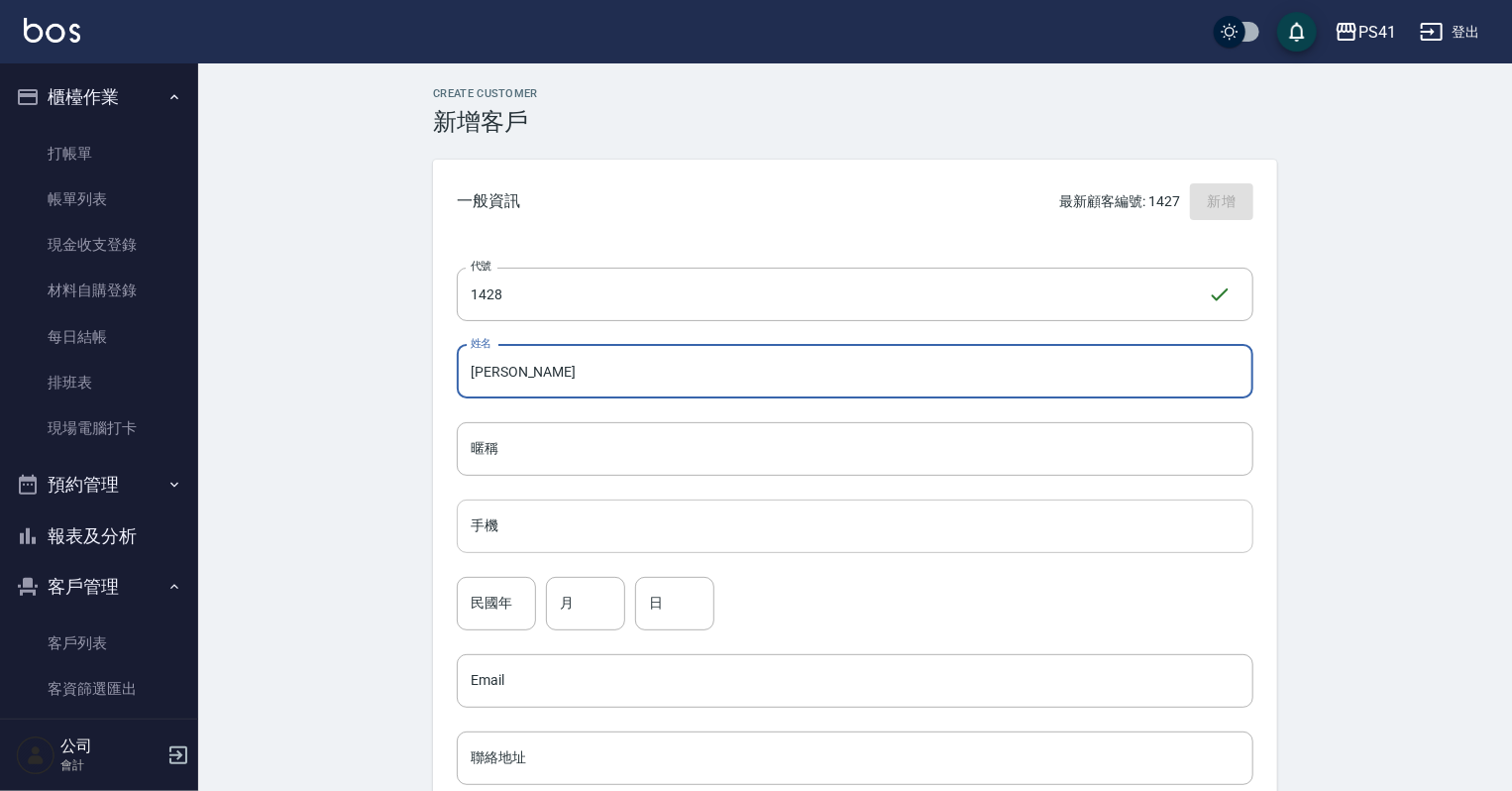 type on "[PERSON_NAME]" 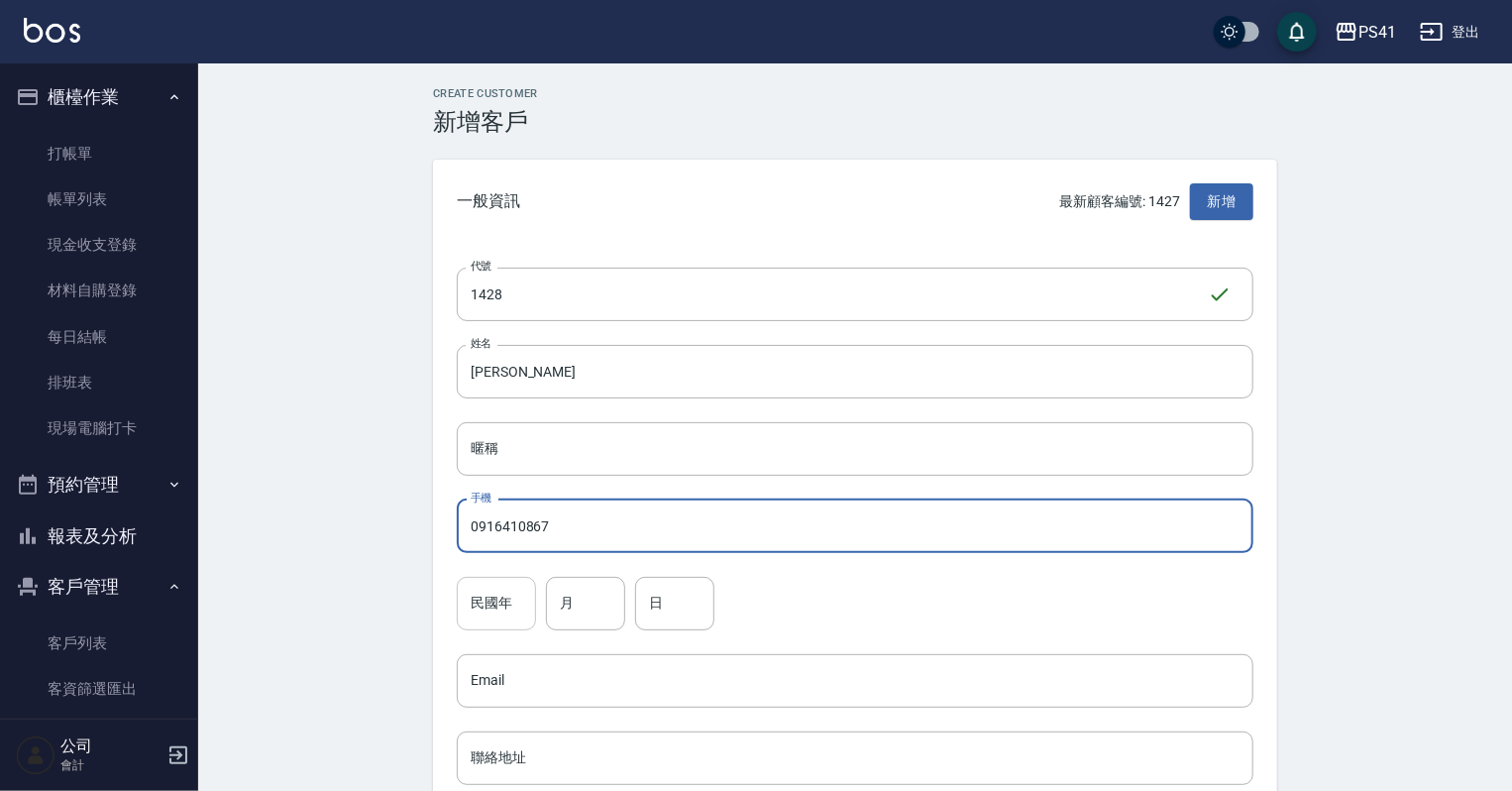 type on "0916410867" 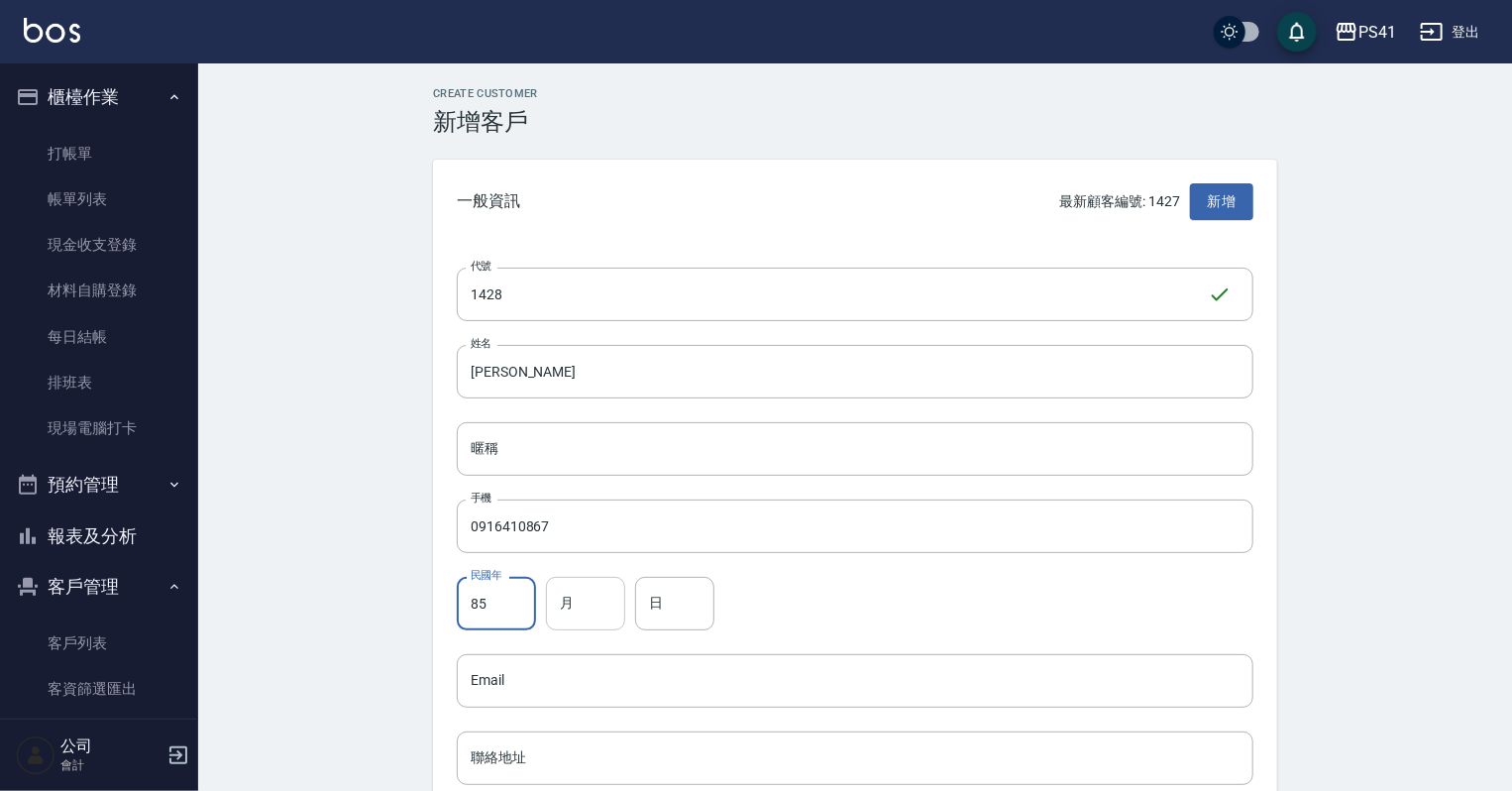 type on "85" 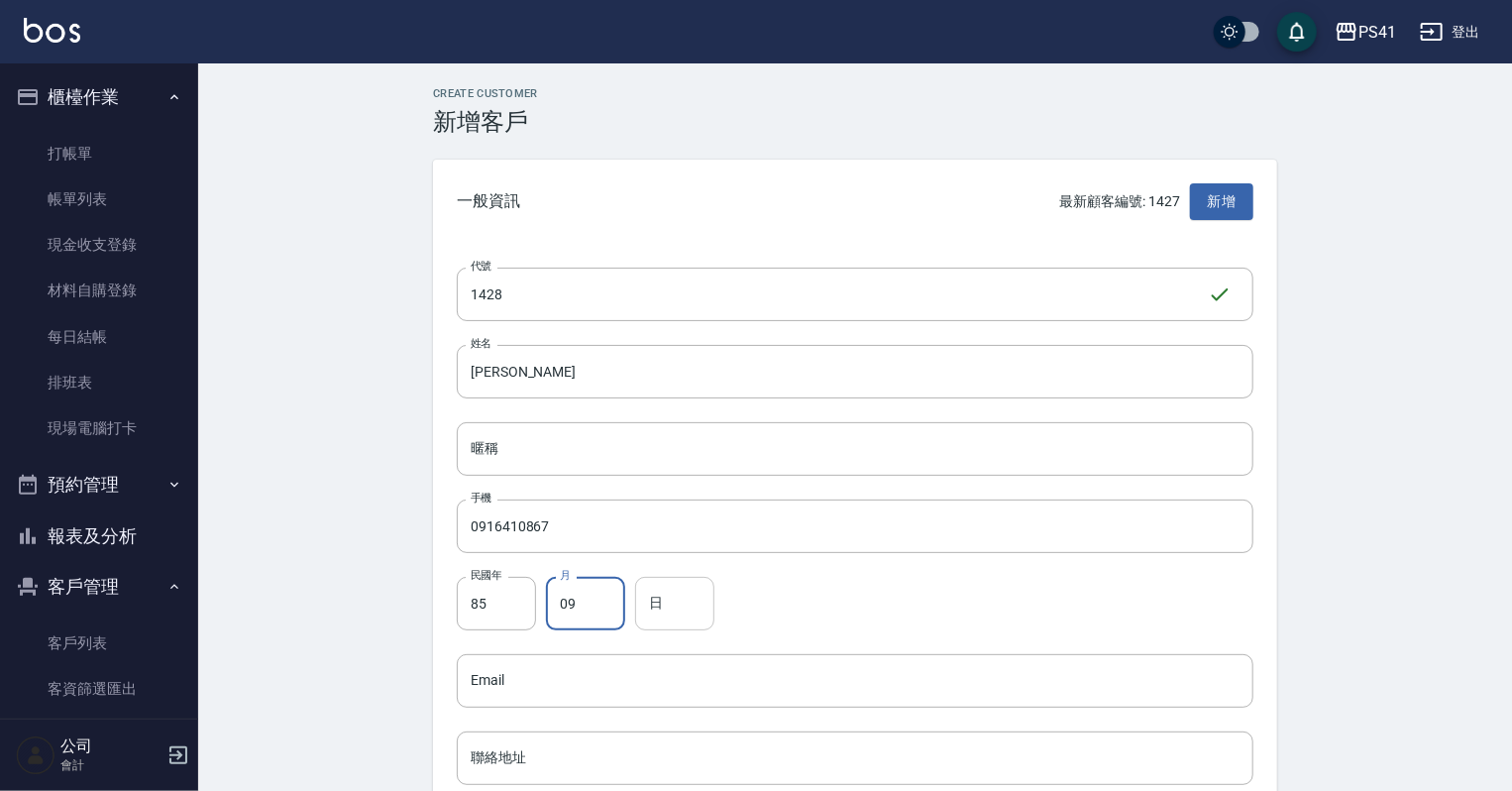 type on "09" 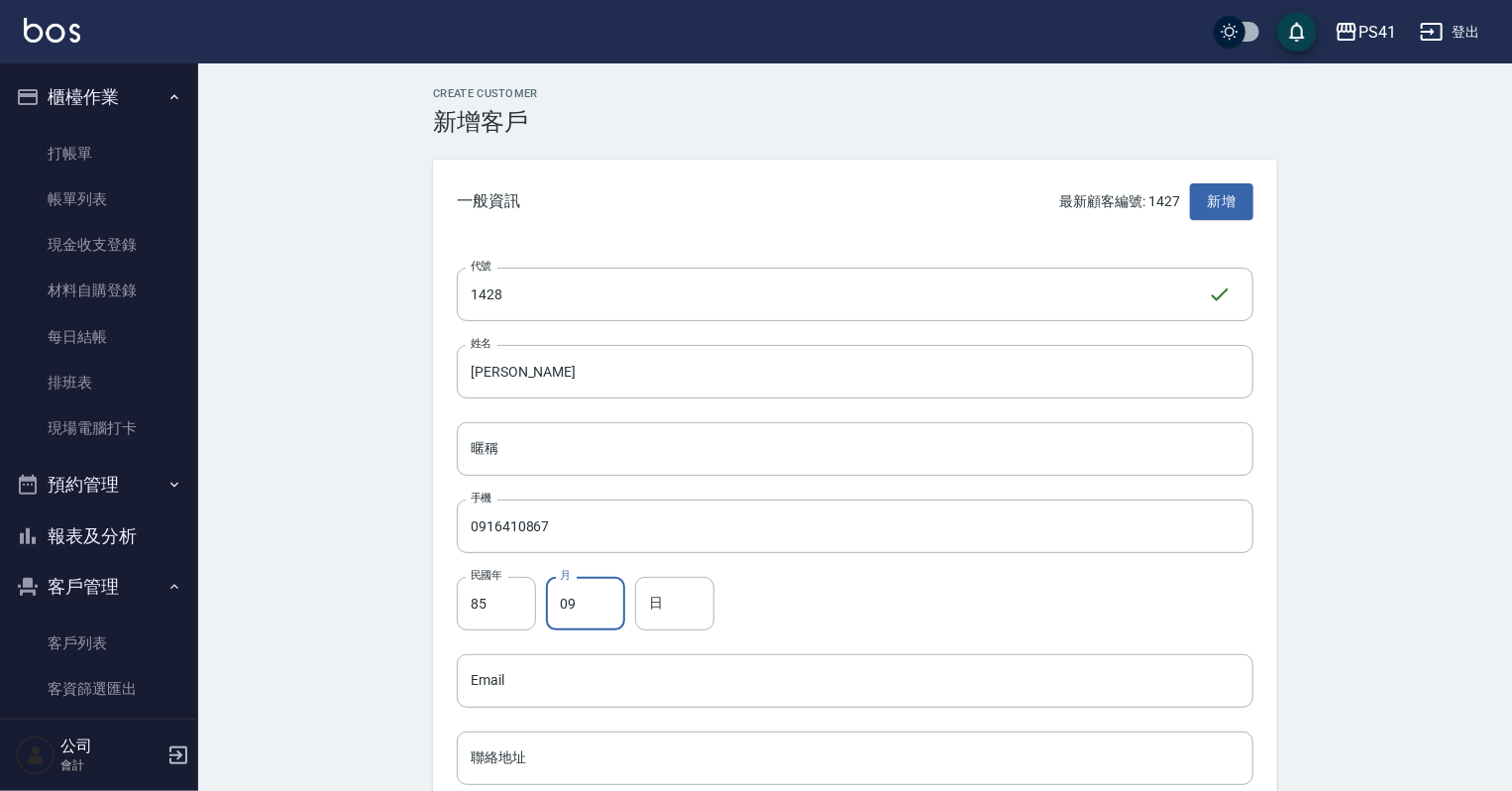 drag, startPoint x: 694, startPoint y: 598, endPoint x: 757, endPoint y: 611, distance: 64.32729 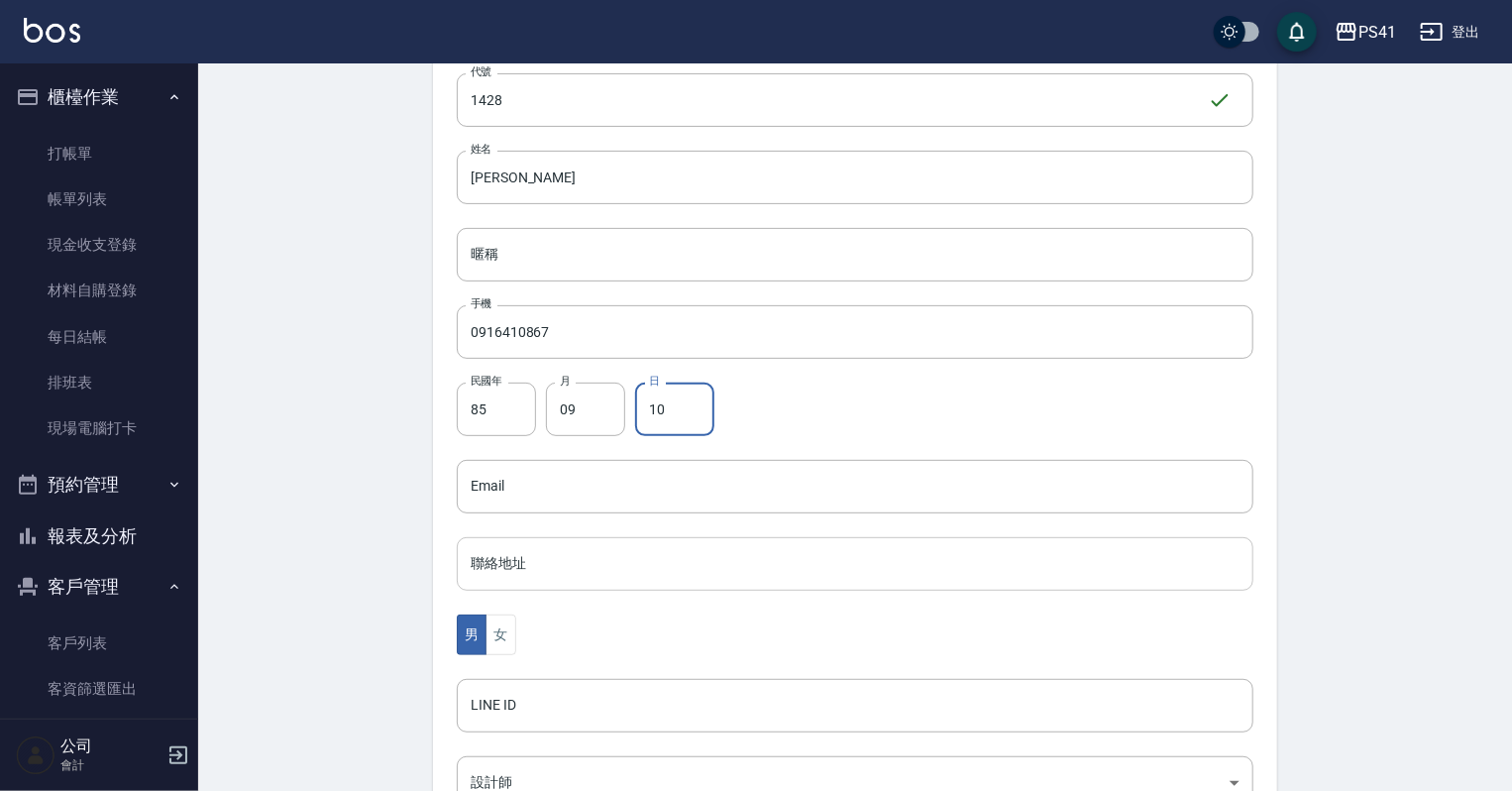scroll, scrollTop: 238, scrollLeft: 0, axis: vertical 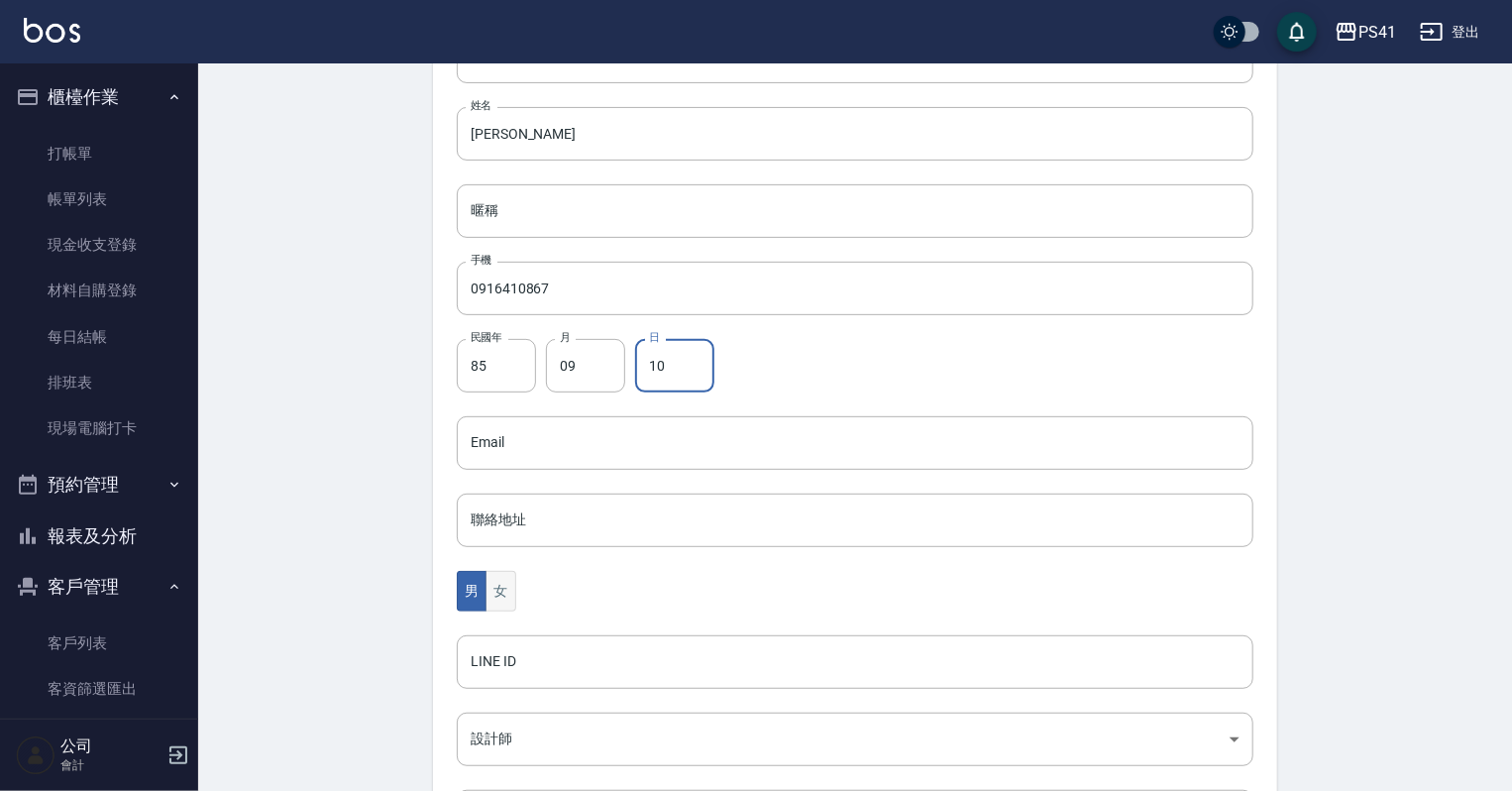 type on "10" 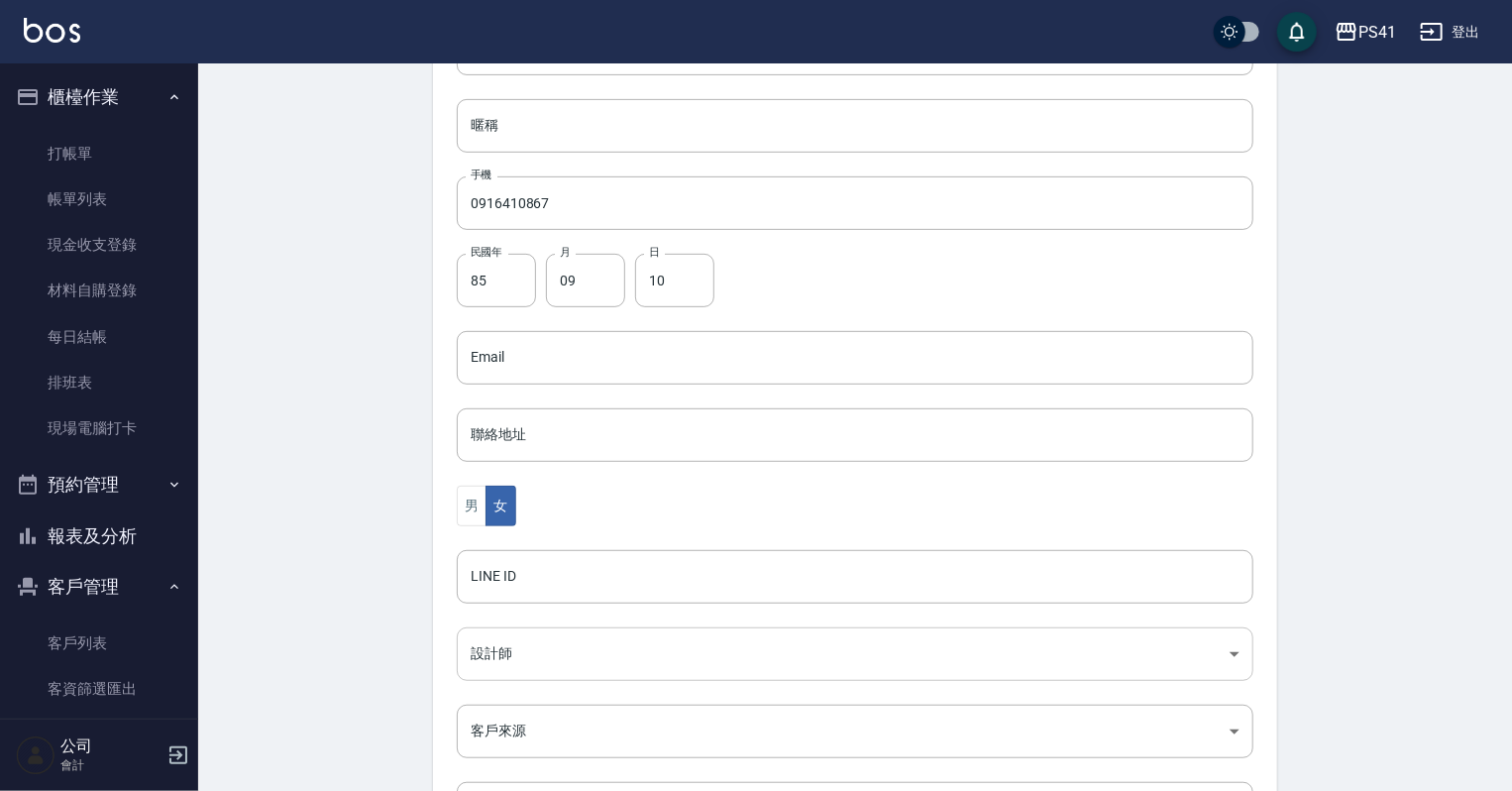 scroll, scrollTop: 476, scrollLeft: 0, axis: vertical 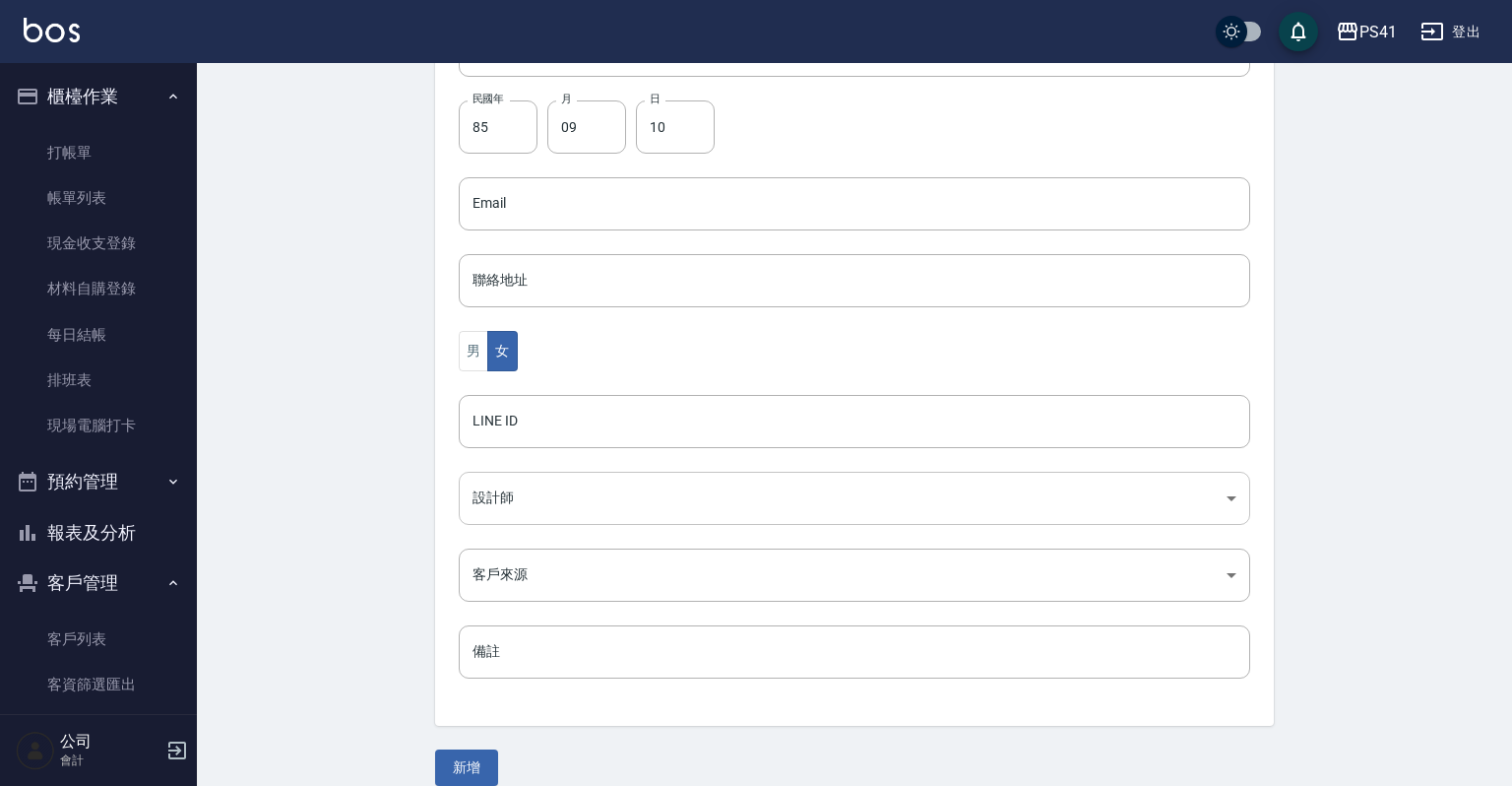 click on "PS41 登出 櫃檯作業 打帳單 帳單列表 現金收支登錄 材料自購登錄 每日結帳 排班表 現場電腦打卡 預約管理 預約管理 單日預約紀錄 單週預約紀錄 報表及分析 報表目錄 店家日報表 互助日報表 互助月報表 設計師日報表 設計師業績月報表 商品銷售排行榜 客戶管理 客戶列表 客資篩選匯出 卡券管理 行銷工具 活動發券明細 公司 會計 Create Customer 新增客戶 一般資訊 最新顧客編號: 1427 新增 代號 1428 ​ 代號 姓名 [PERSON_NAME] 姓名 暱稱 暱稱 手機 0916410867 手機 民國年 85 民國年 月 09 月 日 10 日 Email Email 聯絡地址 聯絡地址 男 女 LINE ID LINE ID 設計師 ​ 設計師 客戶來源 ​ 客戶來源 備註 備註 新增" at bounding box center (756, 168) 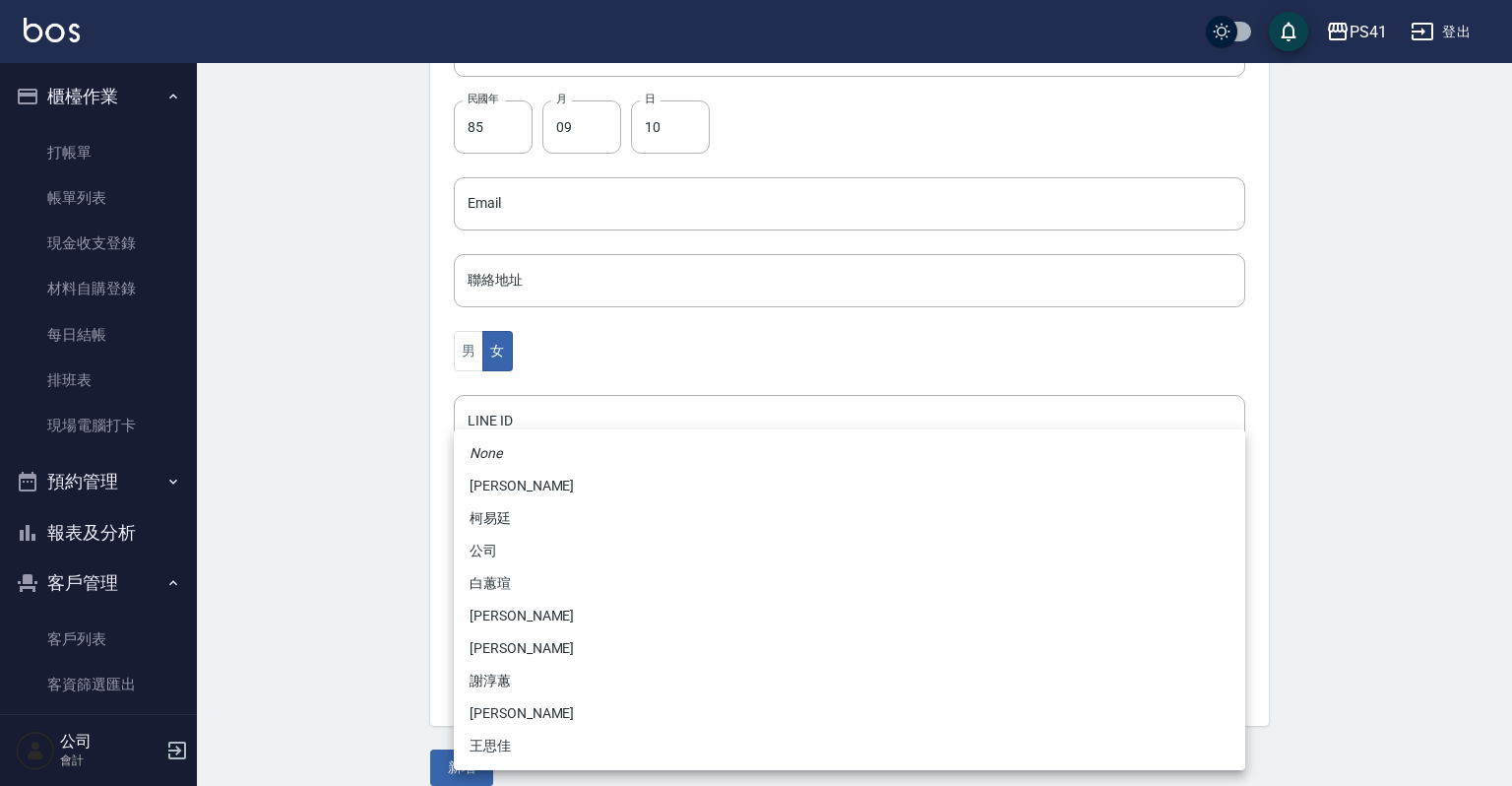 click on "謝淳蕙" at bounding box center [850, 681] 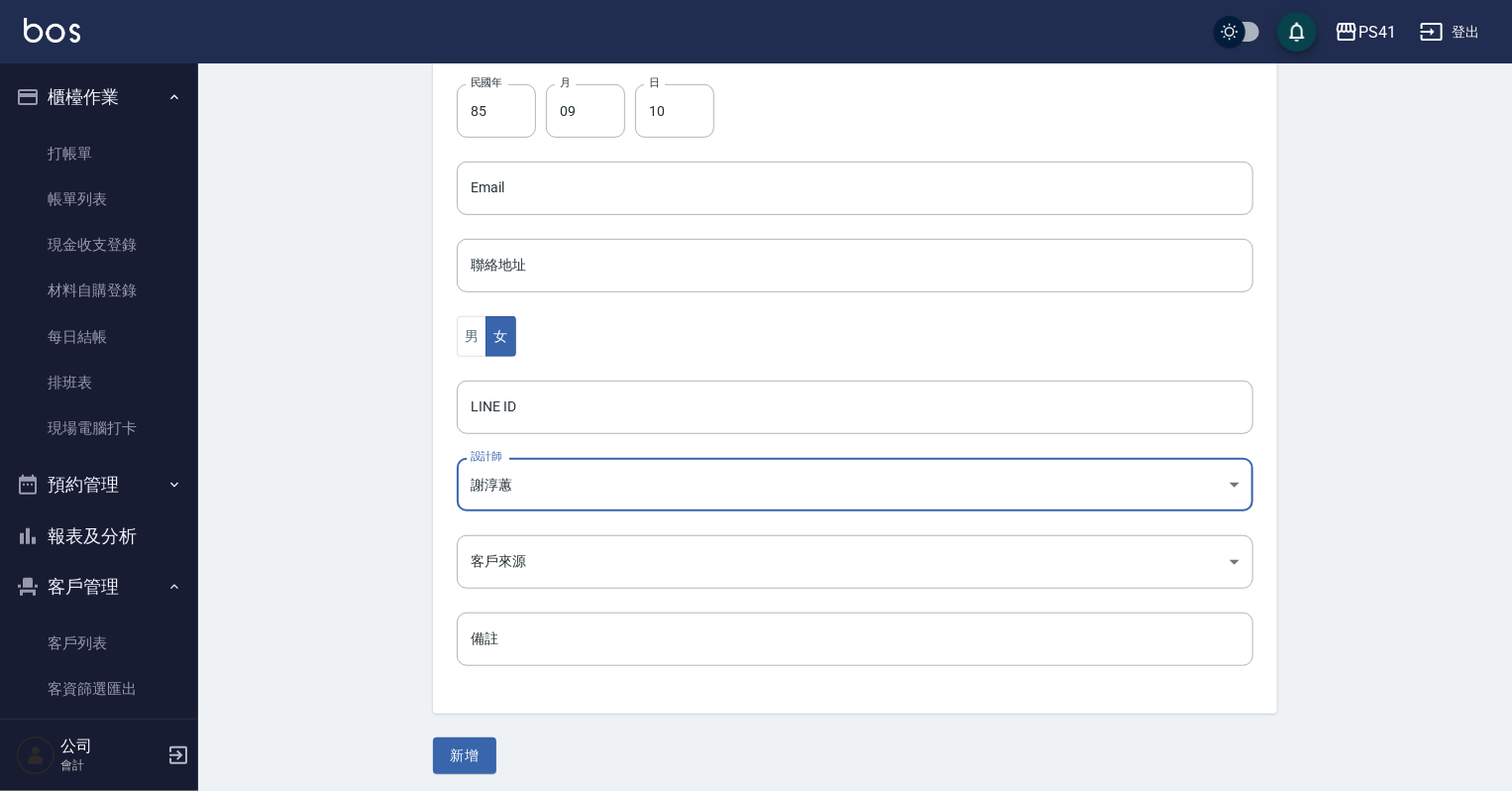 scroll, scrollTop: 499, scrollLeft: 0, axis: vertical 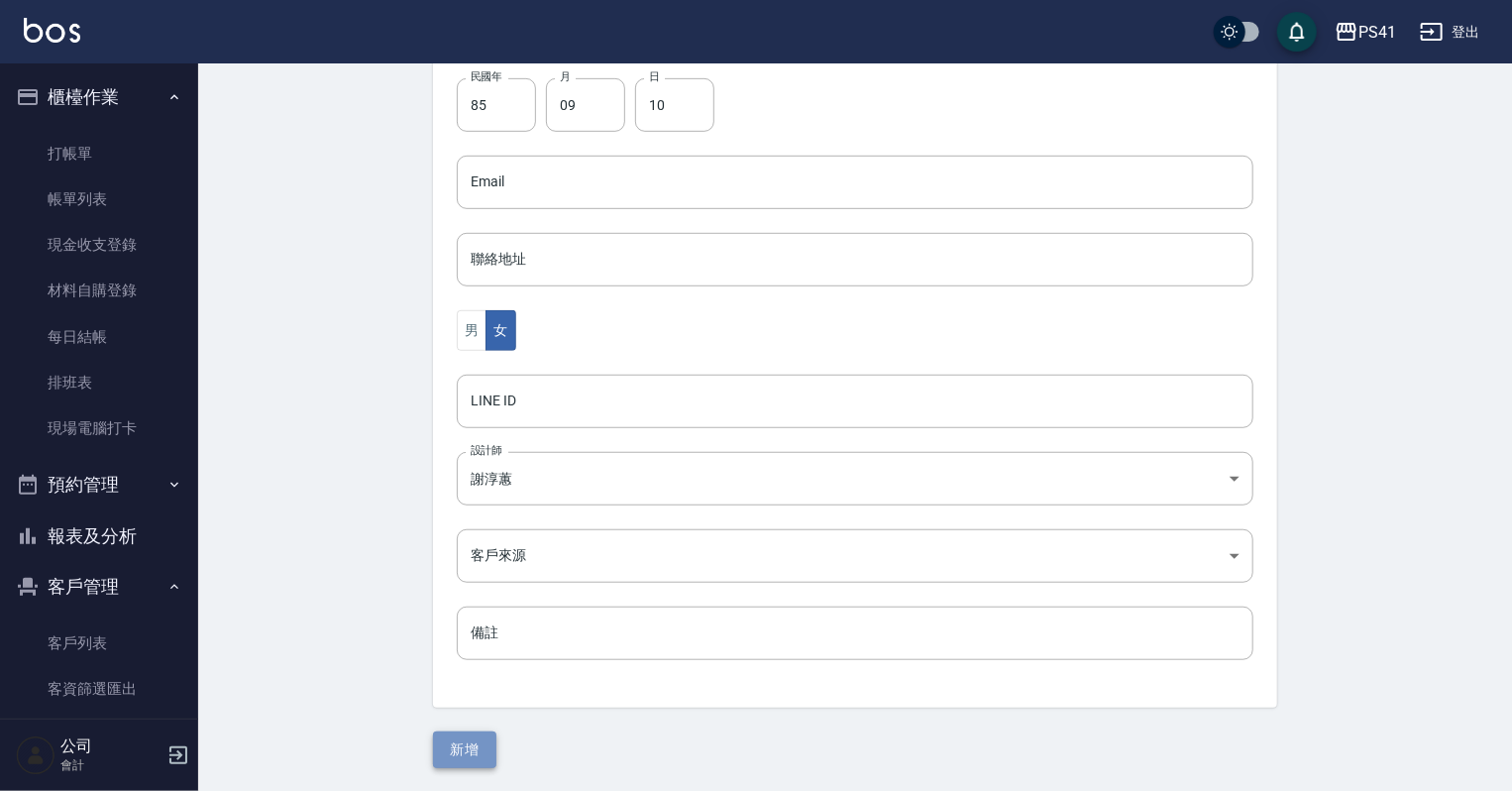 click on "新增" at bounding box center [465, 749] 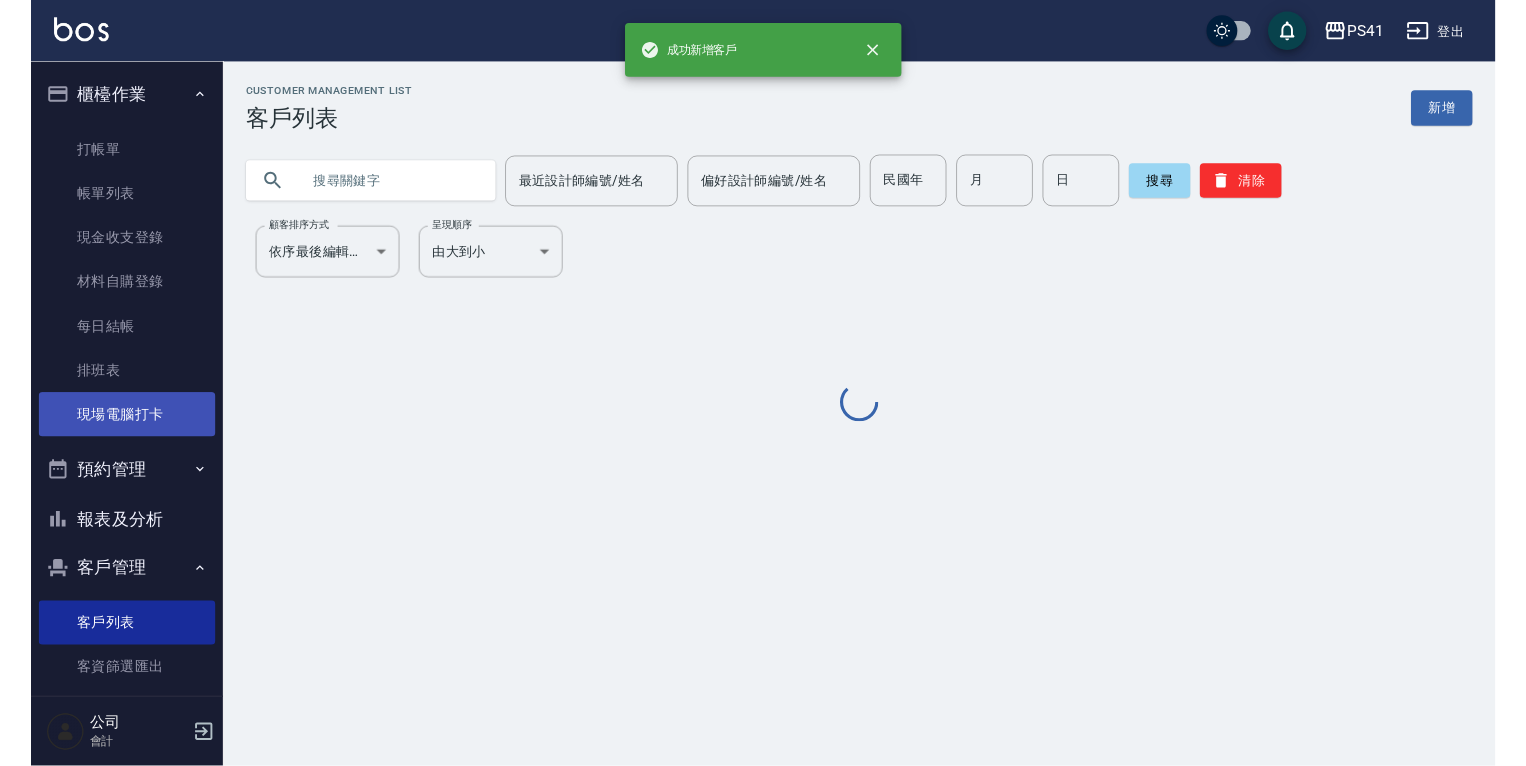 scroll, scrollTop: 0, scrollLeft: 0, axis: both 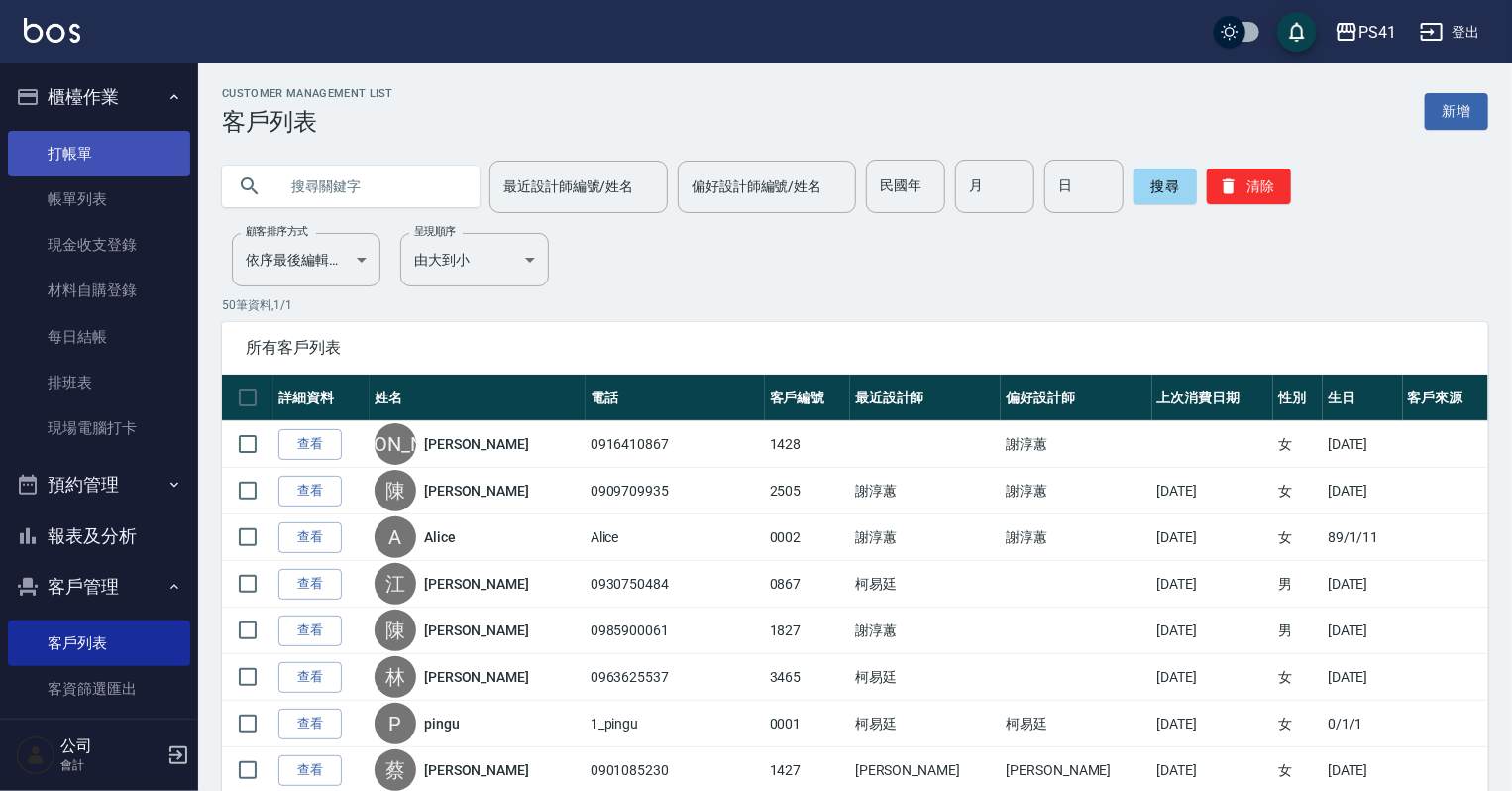 click on "打帳單" at bounding box center (99, 154) 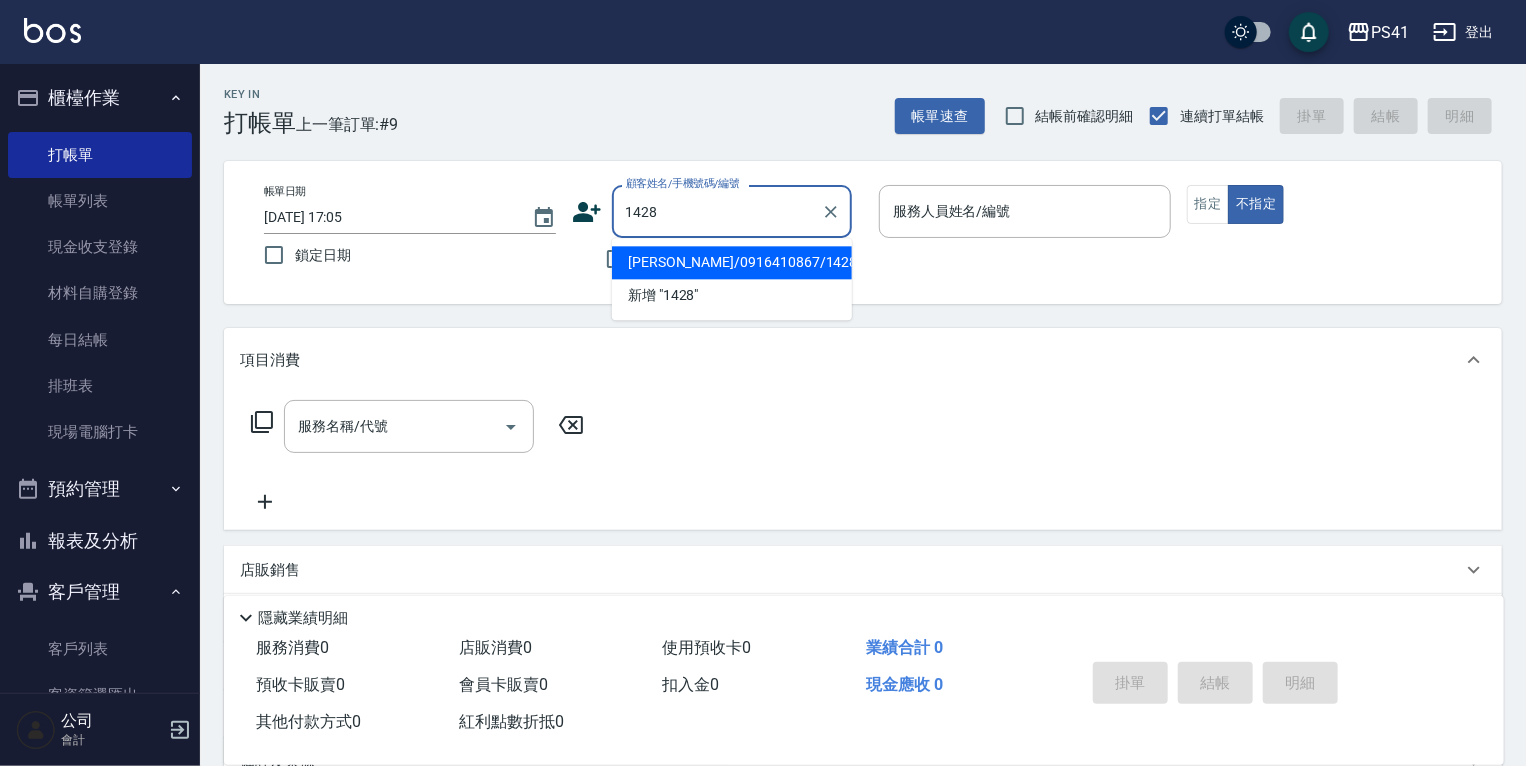 type on "[PERSON_NAME]/0916410867/1428" 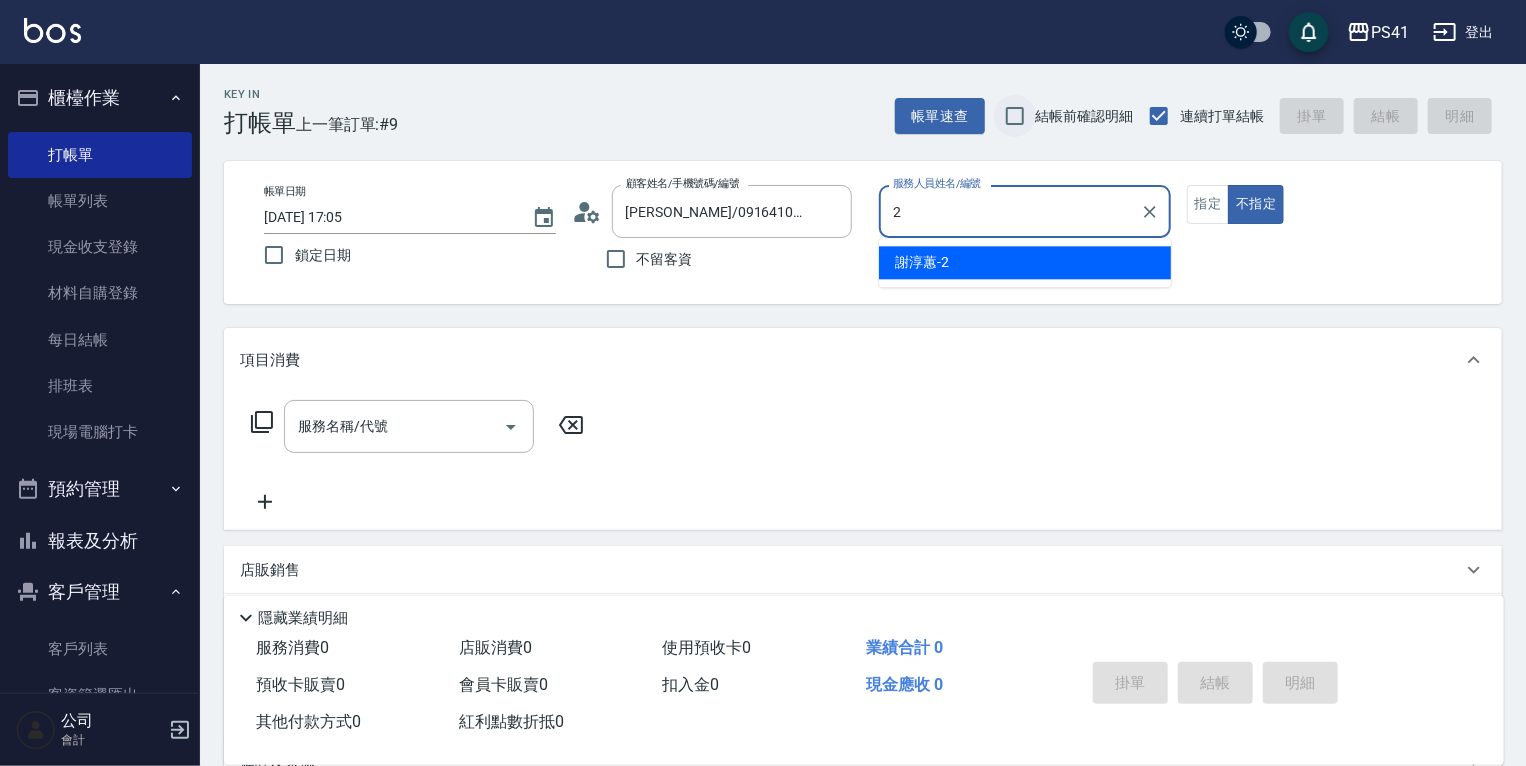 type on "謝淳蕙-2" 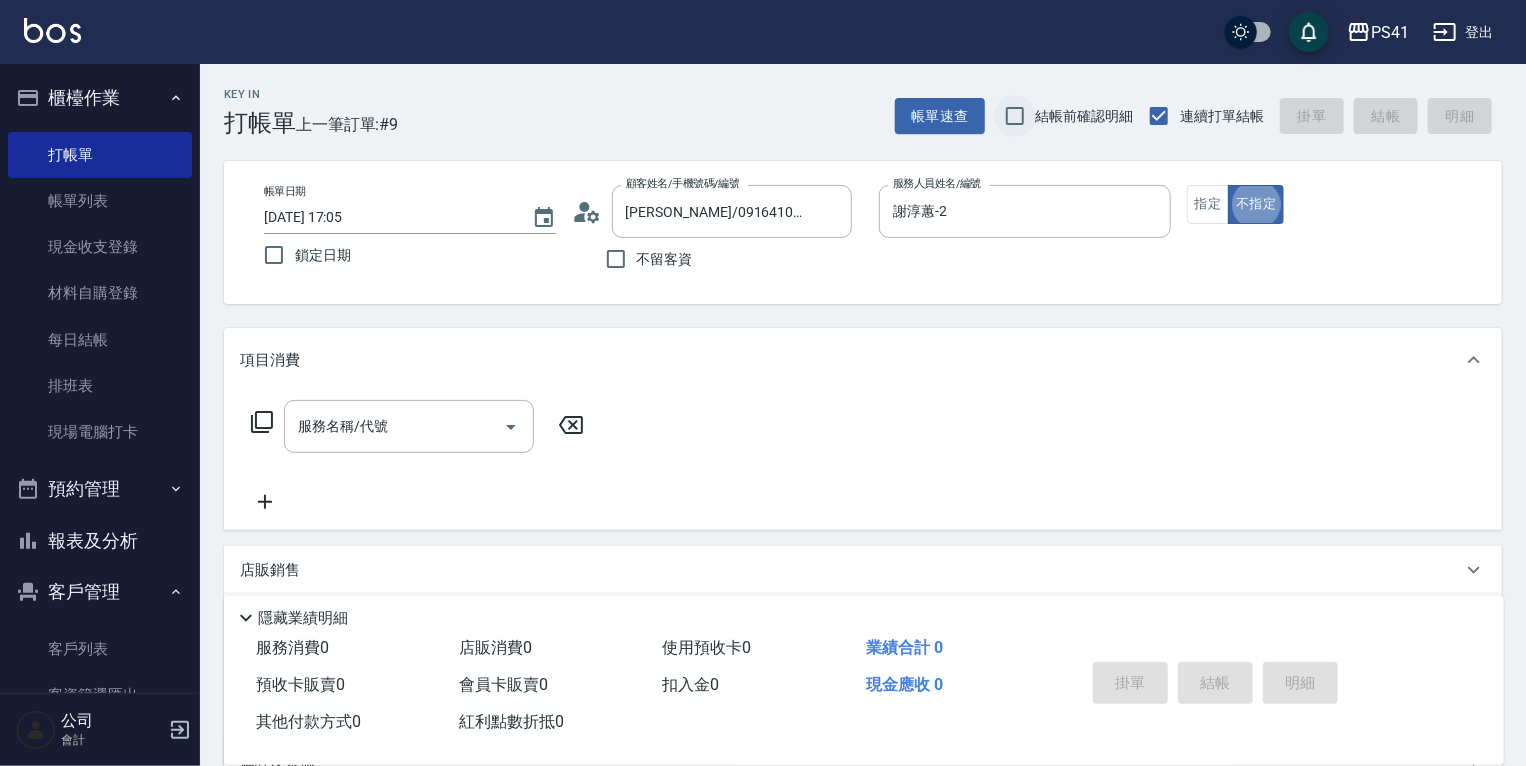 type on "false" 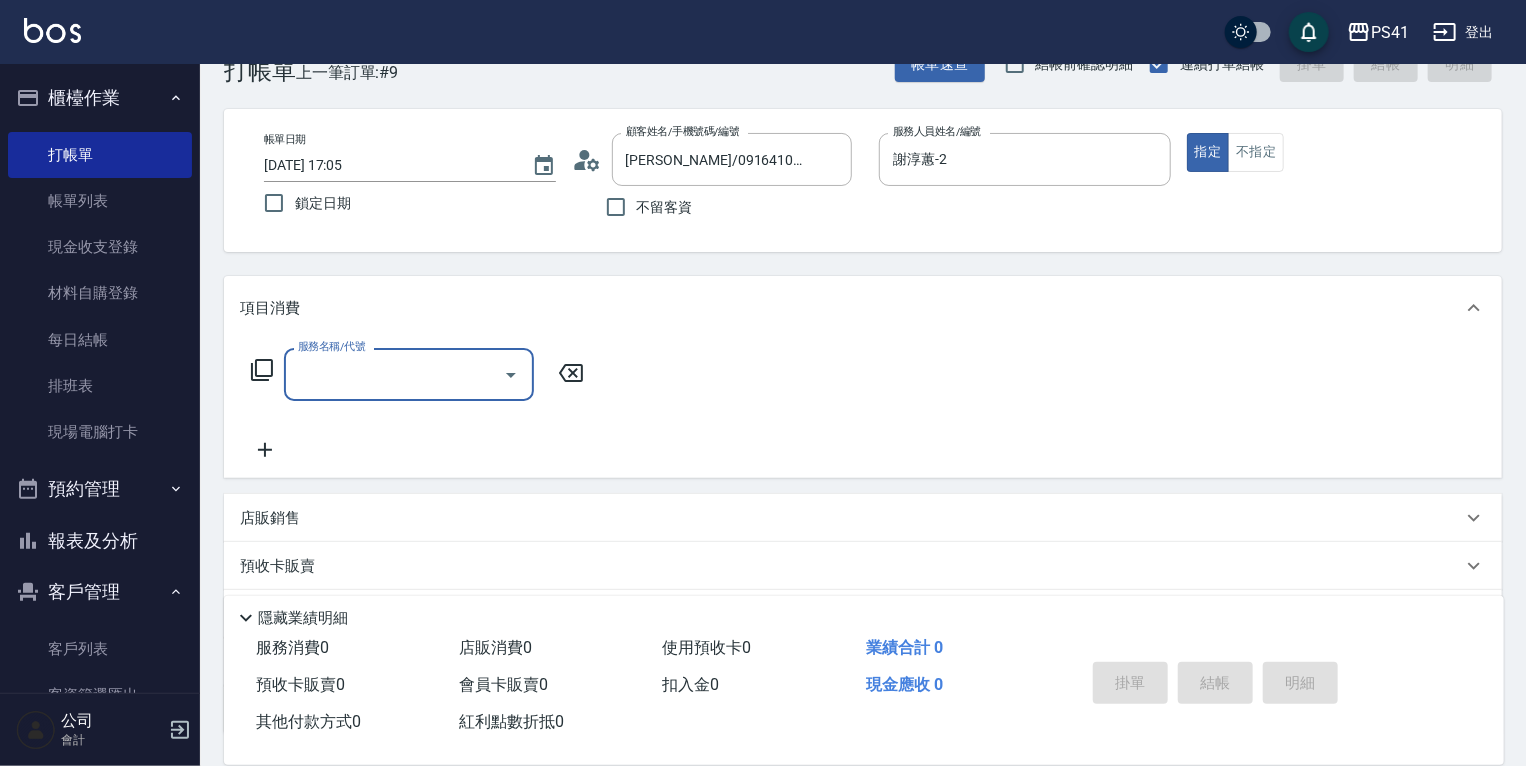 scroll, scrollTop: 80, scrollLeft: 0, axis: vertical 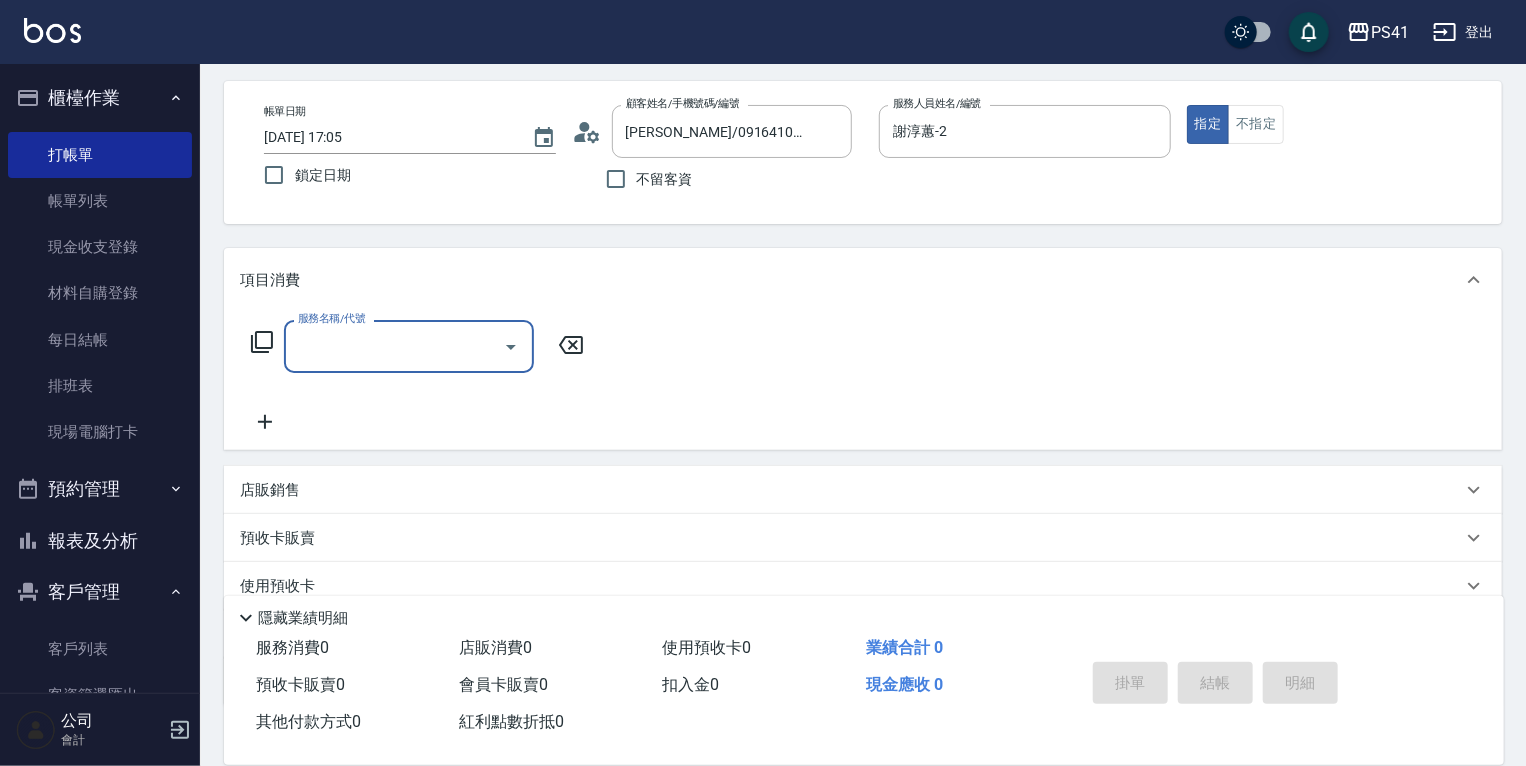click on "服務名稱/代號" at bounding box center (394, 346) 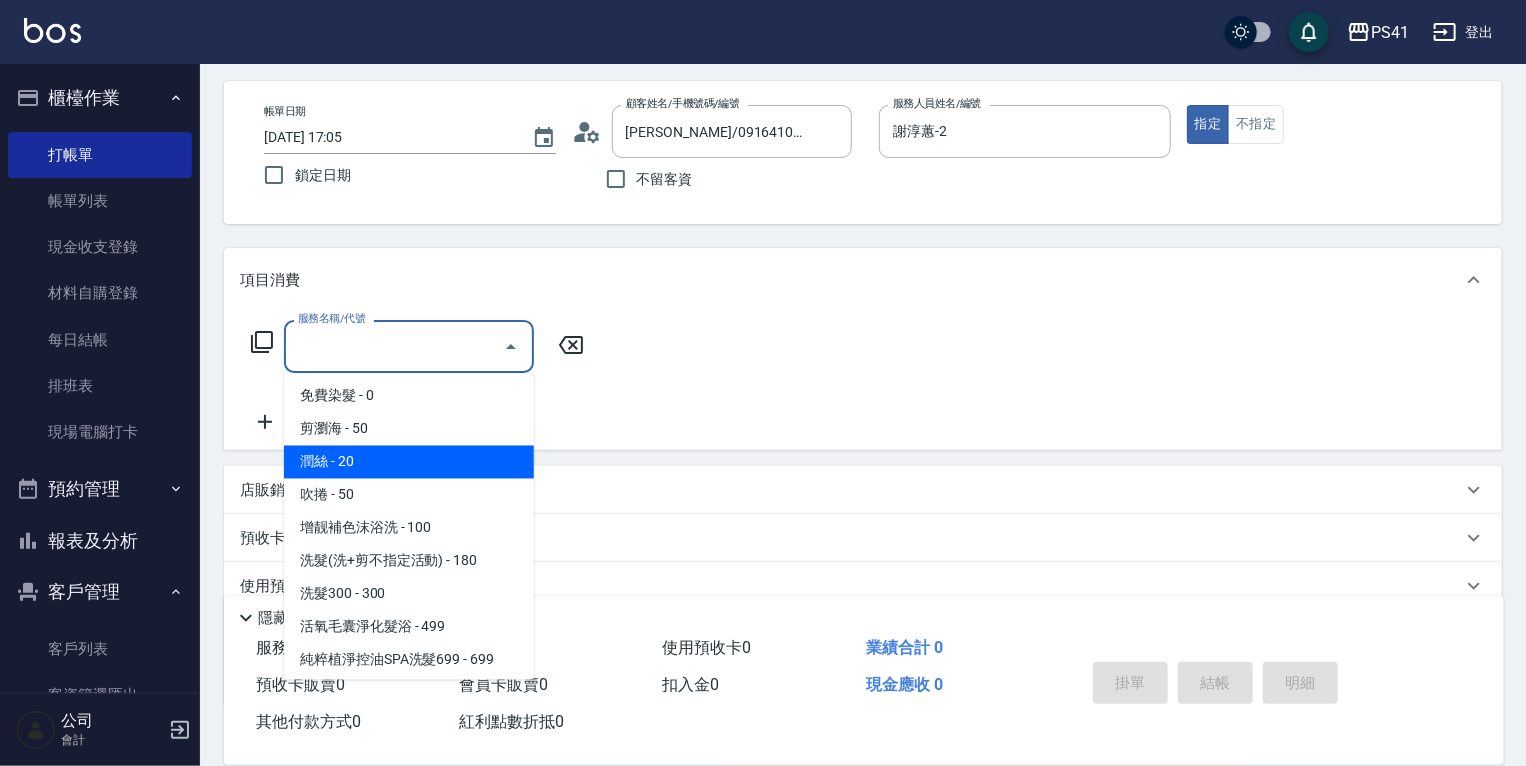 scroll, scrollTop: 240, scrollLeft: 0, axis: vertical 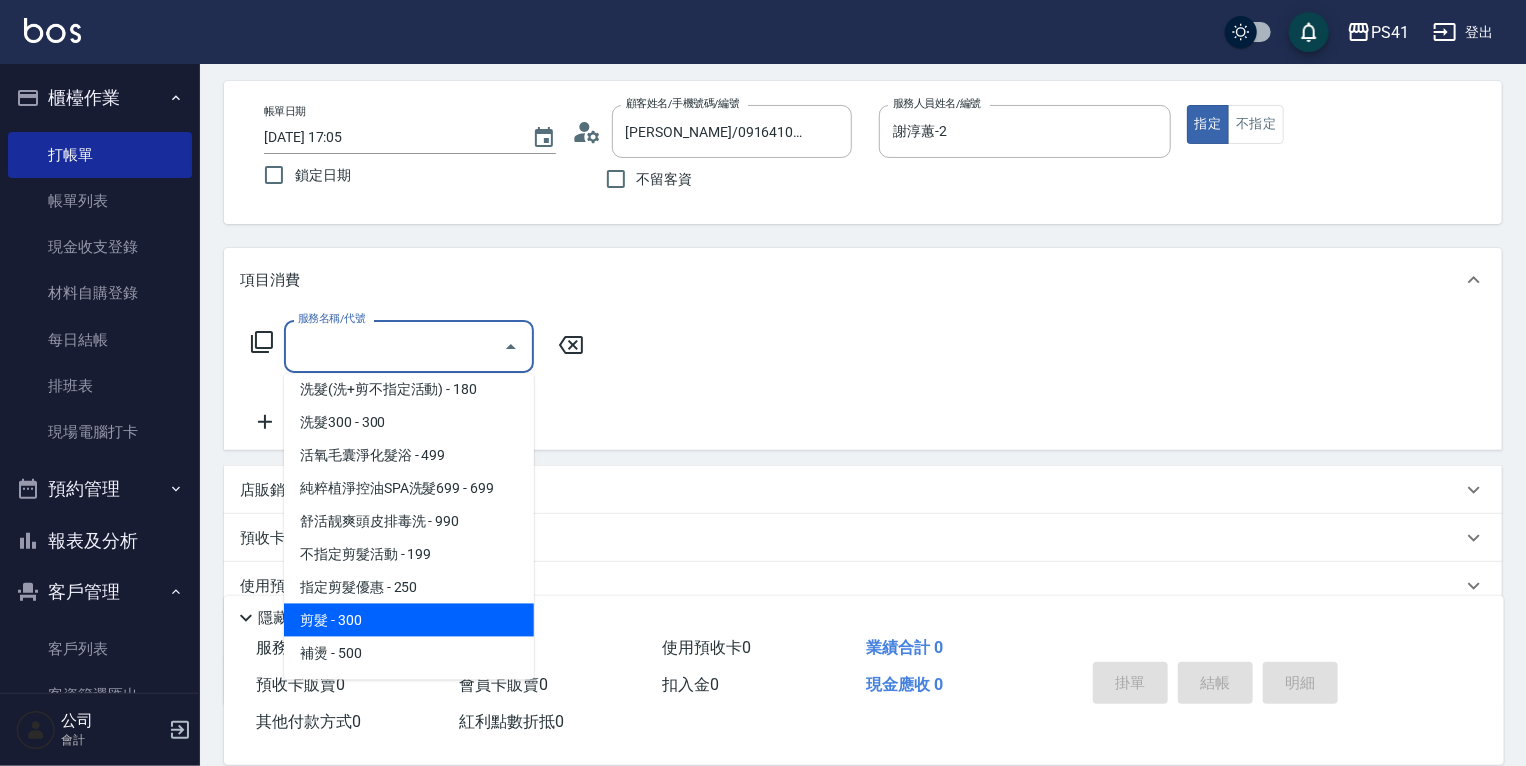 click on "剪髮 - 300" at bounding box center (409, 620) 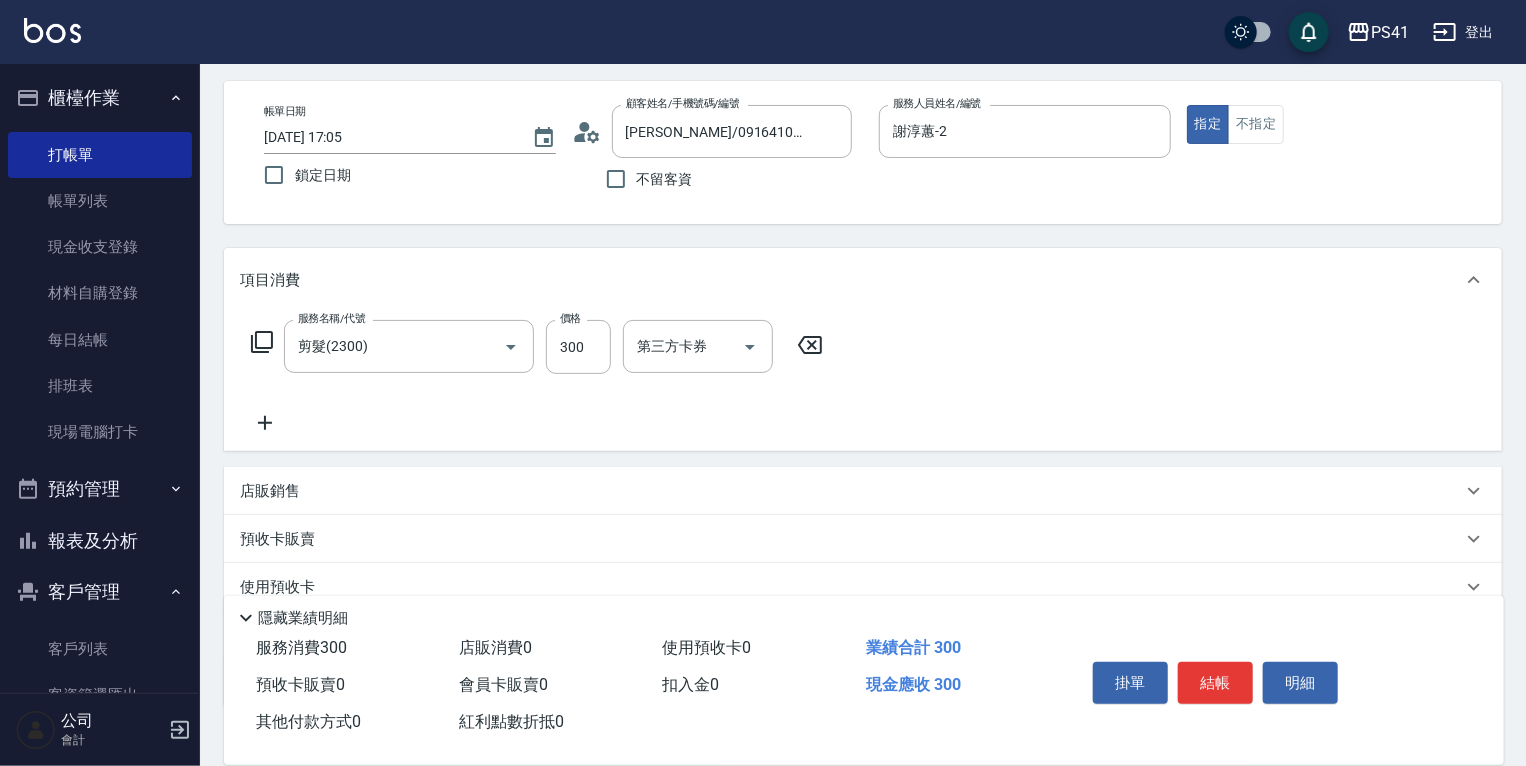 click 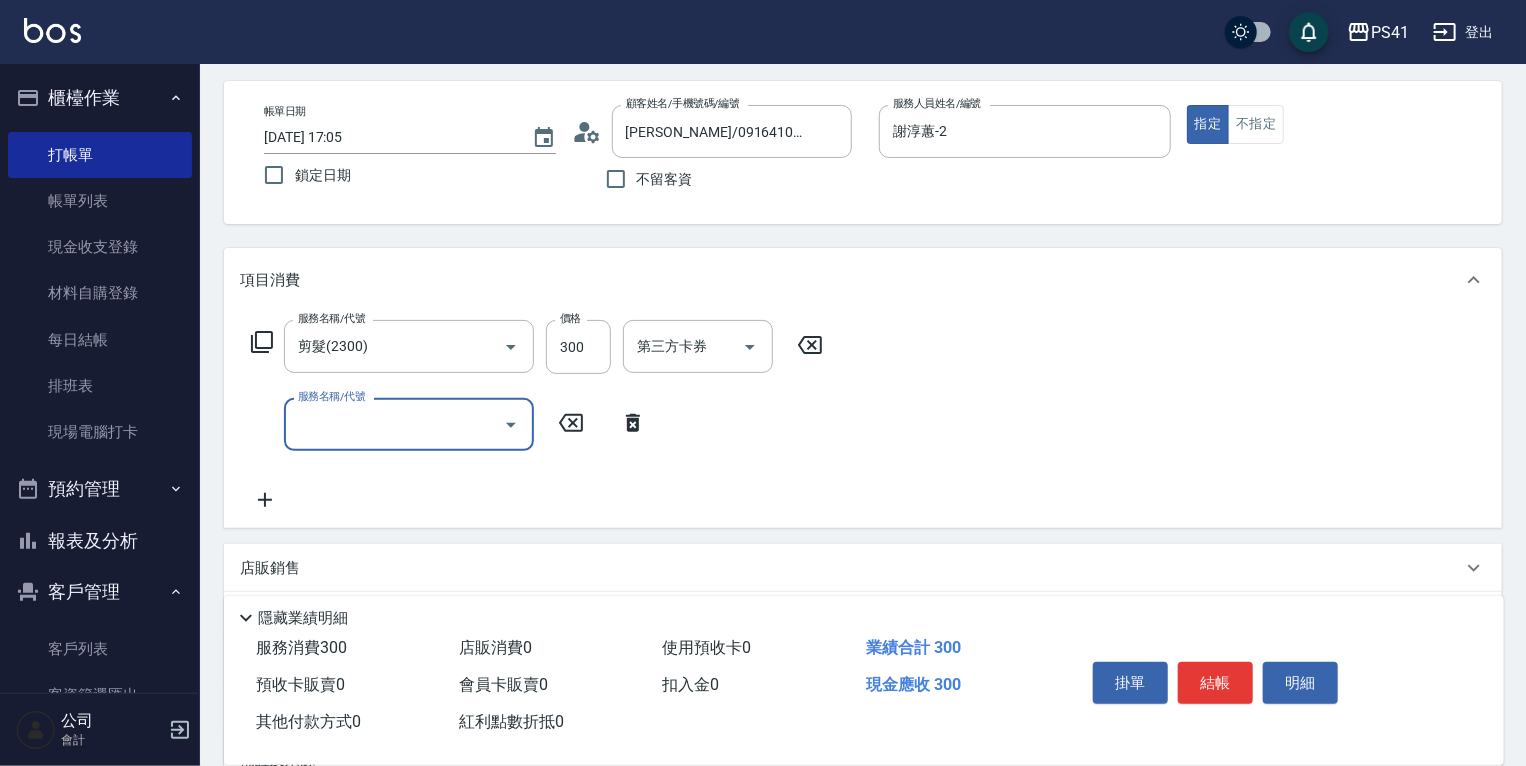 click on "服務名稱/代號" at bounding box center [394, 424] 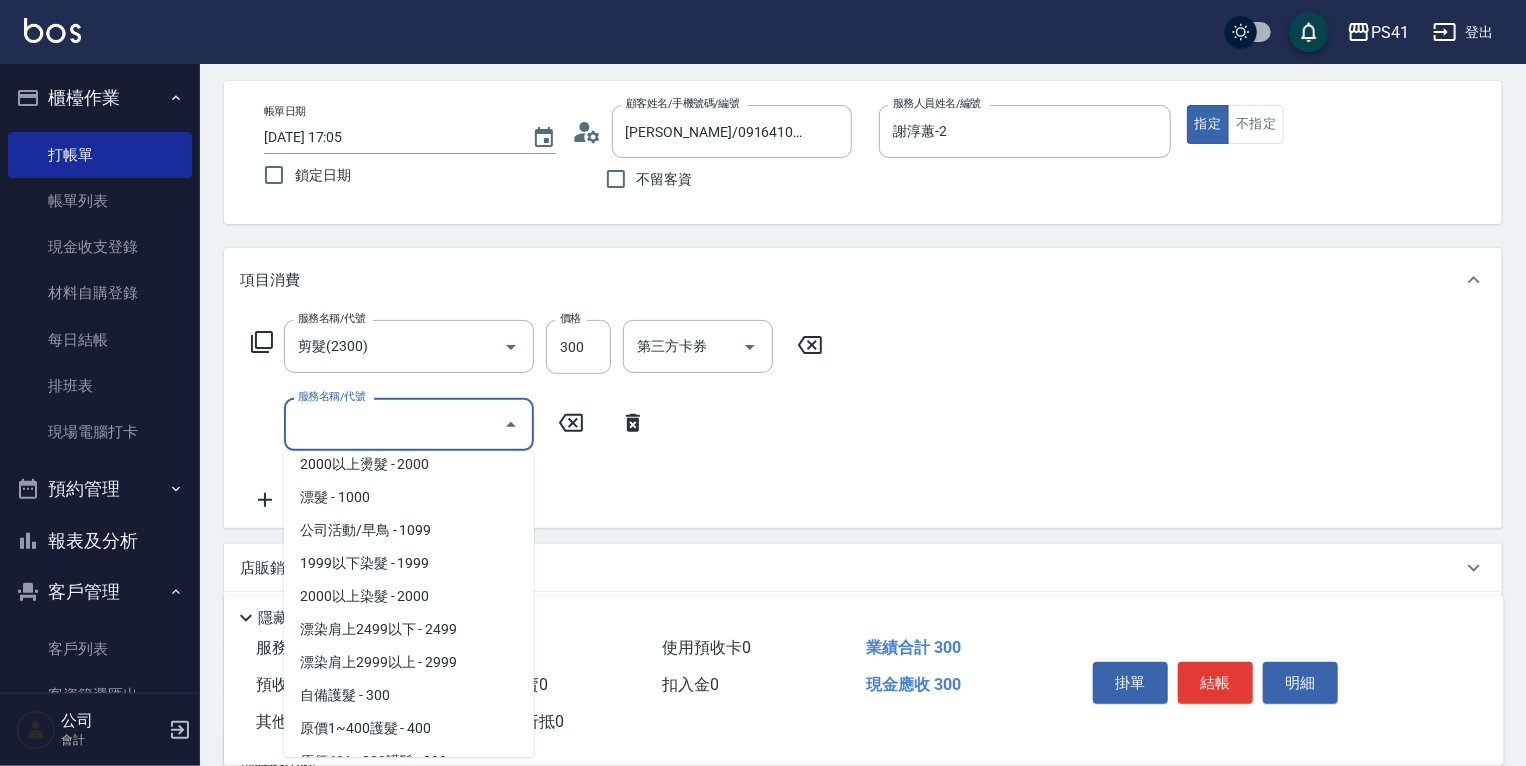 scroll, scrollTop: 1040, scrollLeft: 0, axis: vertical 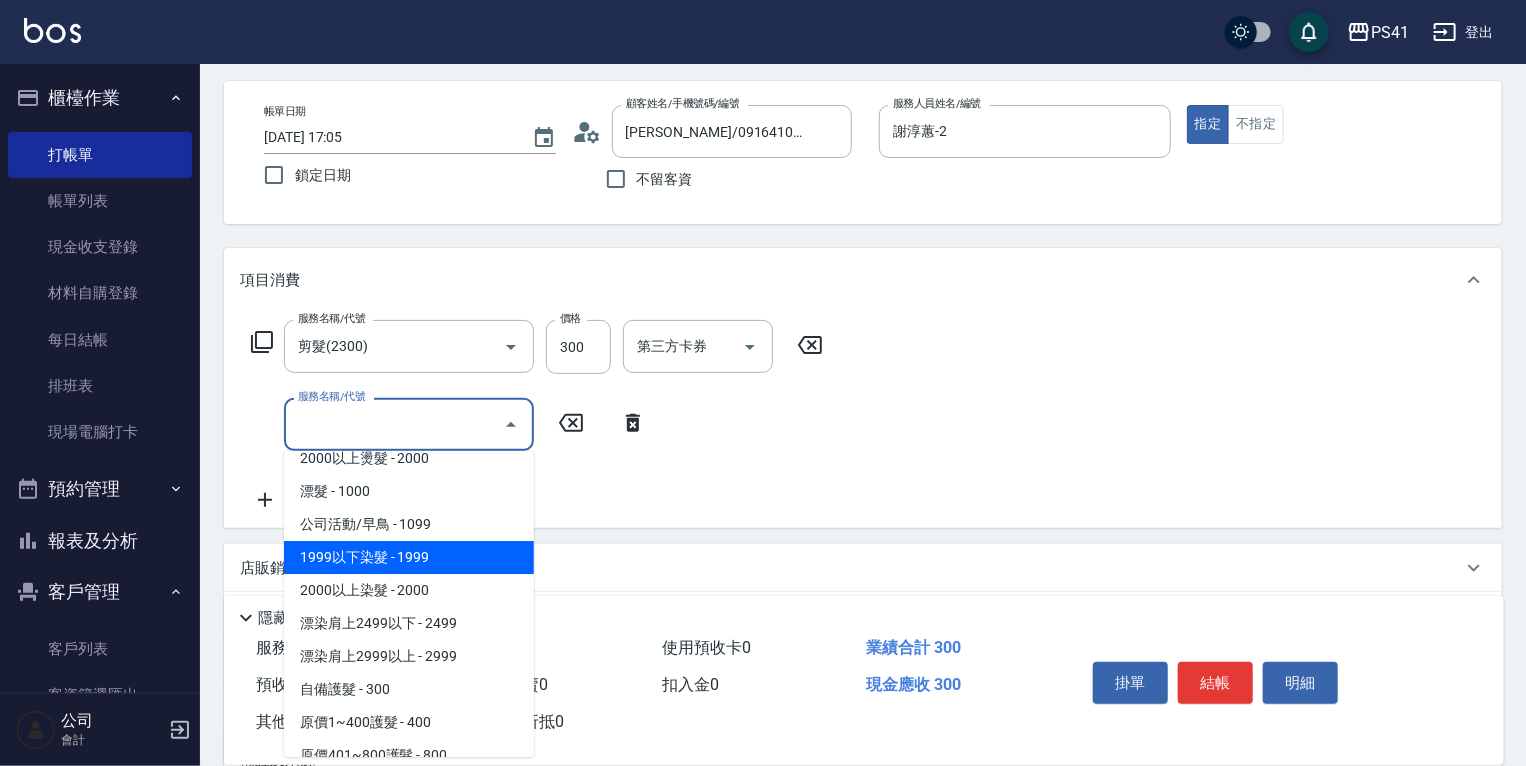 click on "1999以下染髮 - 1999" at bounding box center (409, 557) 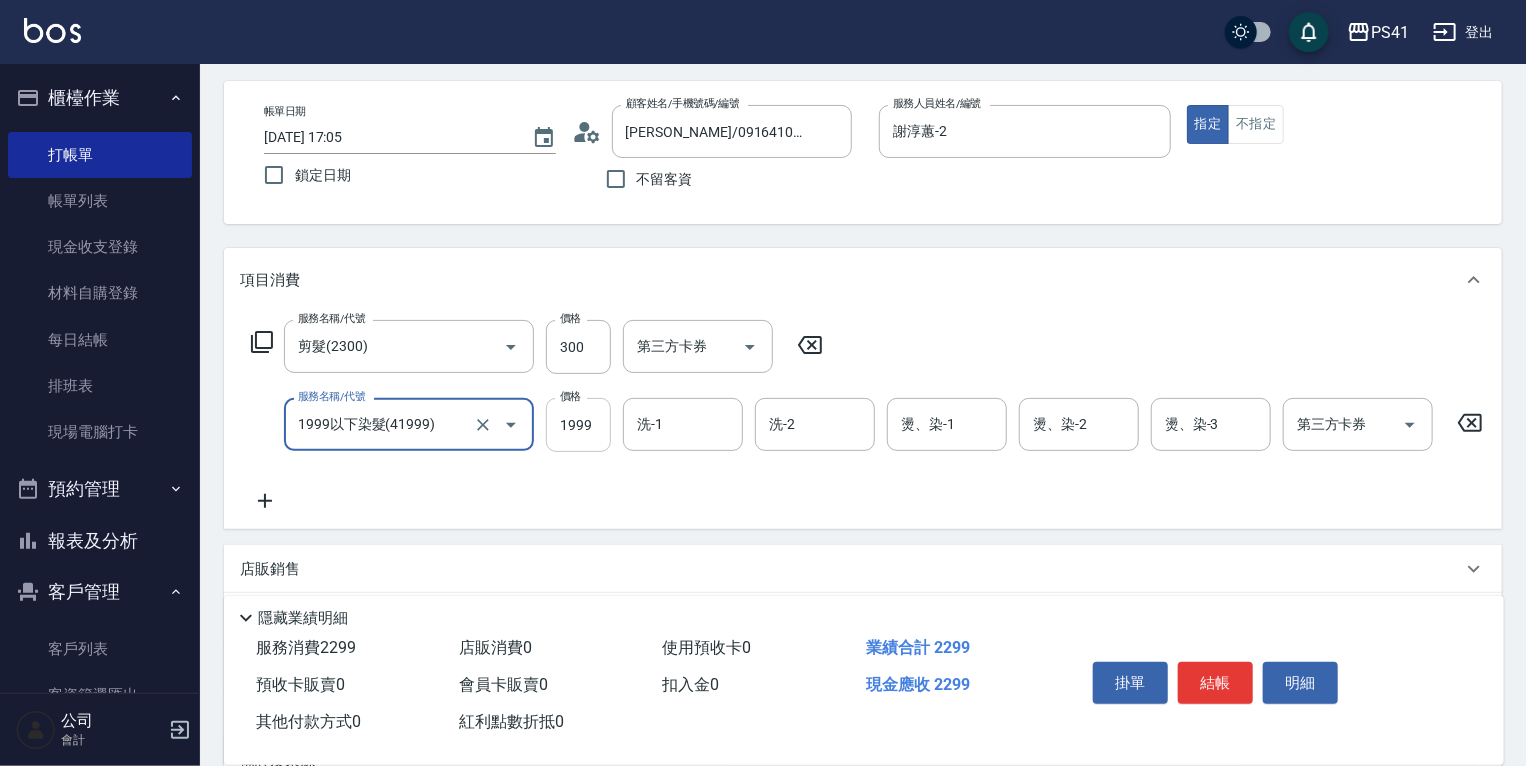 click on "1999" at bounding box center (578, 425) 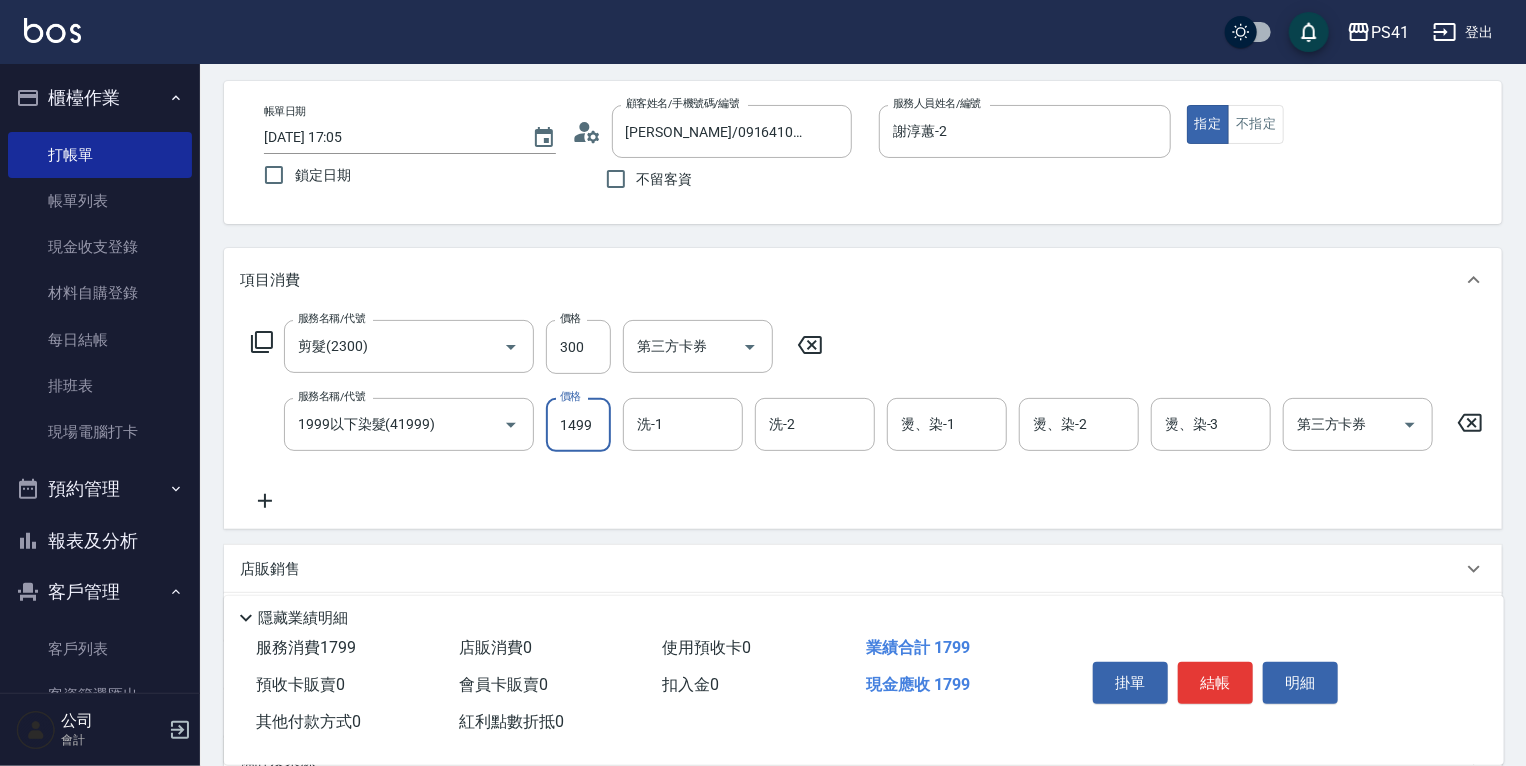 type on "1499" 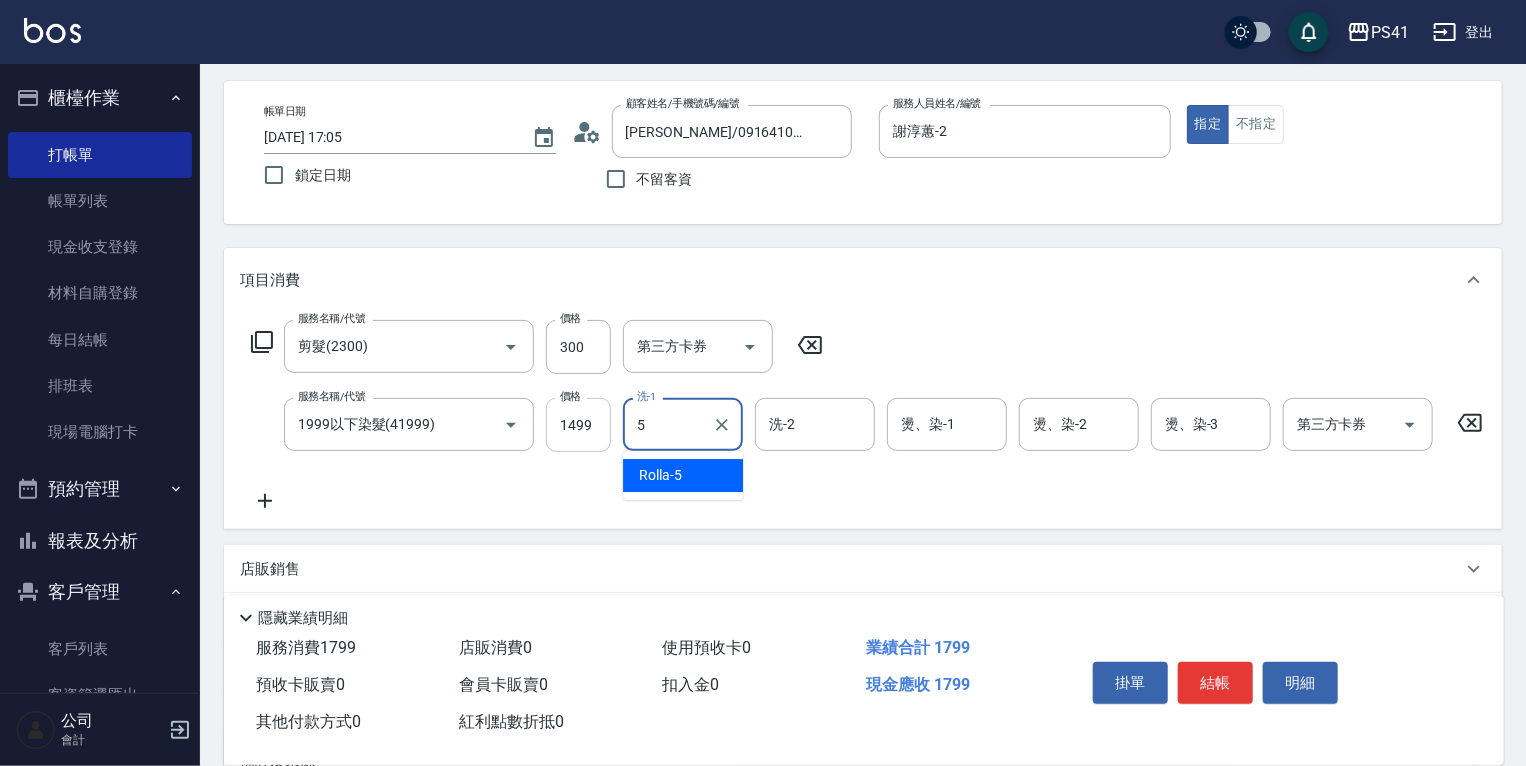 type on "Rolla-5" 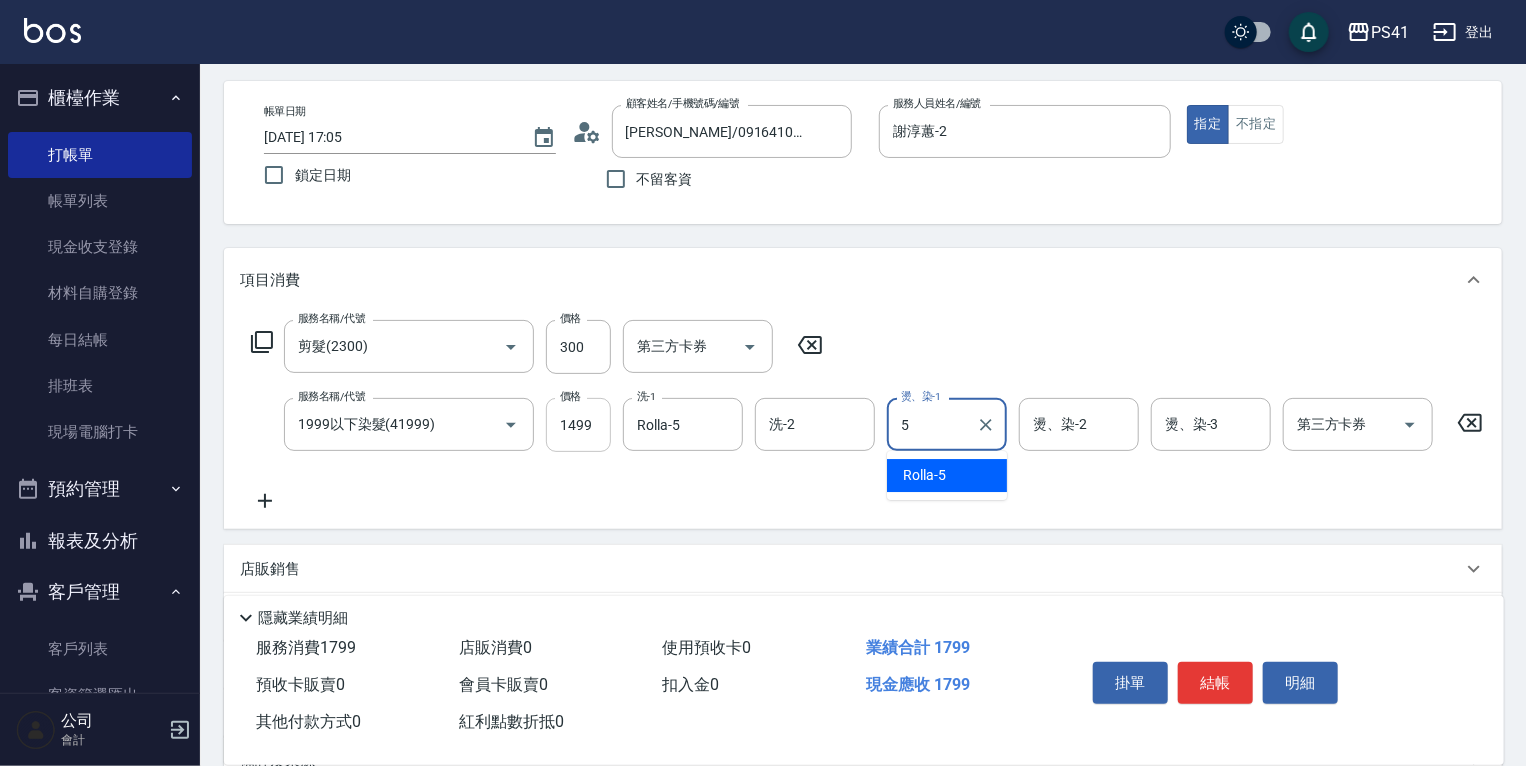 type on "Rolla-5" 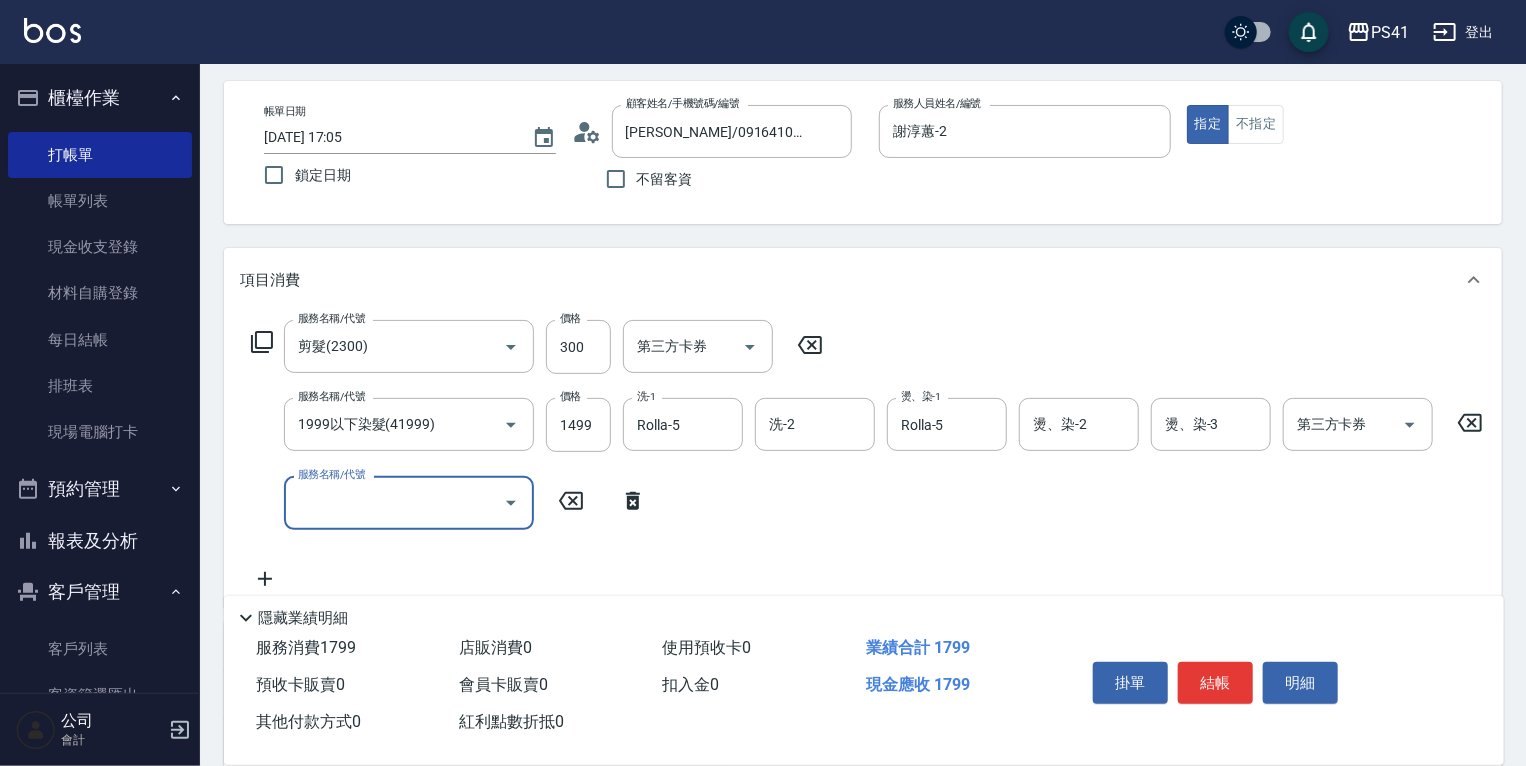 click on "服務名稱/代號" at bounding box center (409, 502) 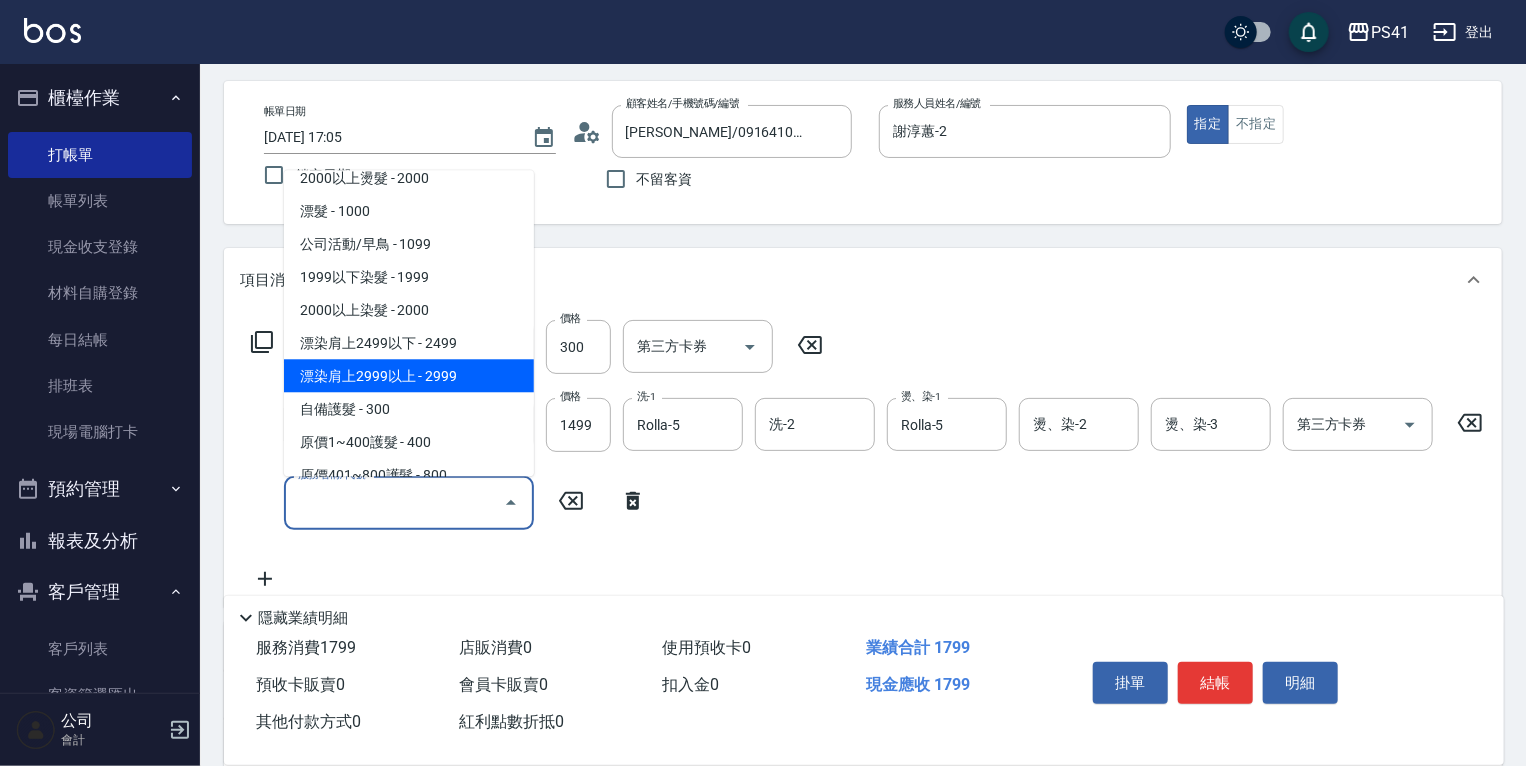 scroll, scrollTop: 1120, scrollLeft: 0, axis: vertical 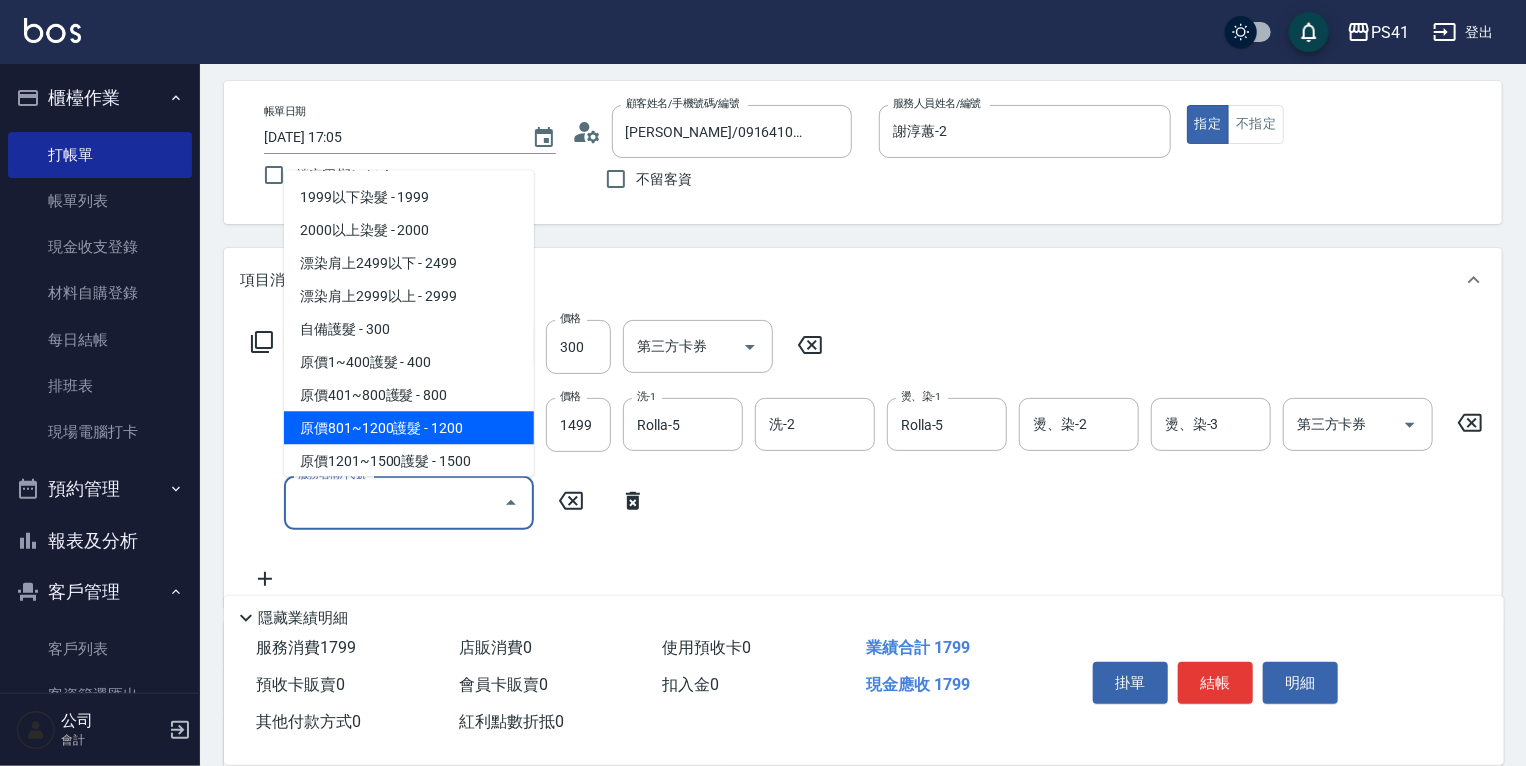 click on "原價801~1200護髮 - 1200" at bounding box center (409, 427) 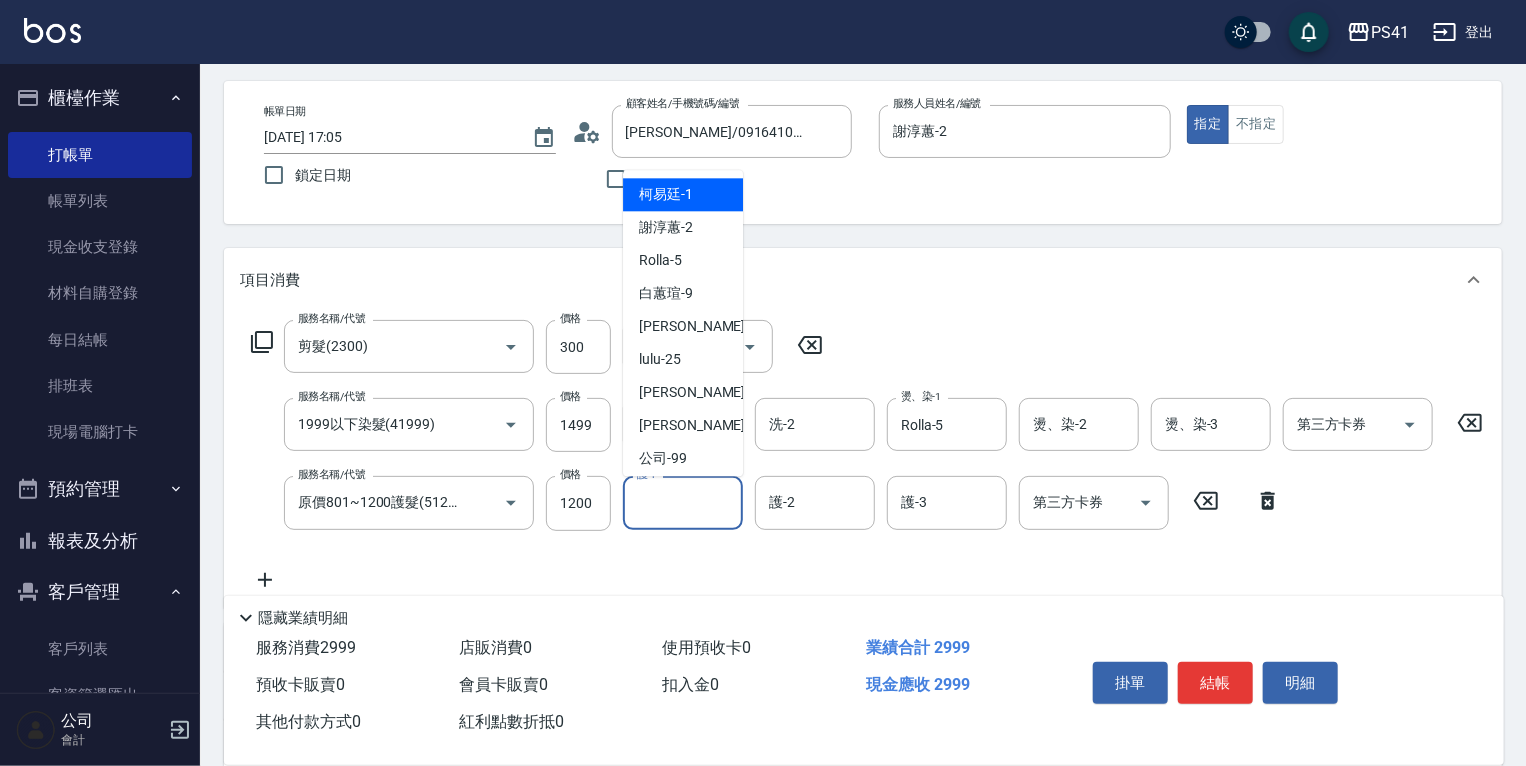 click on "護-1" at bounding box center [683, 502] 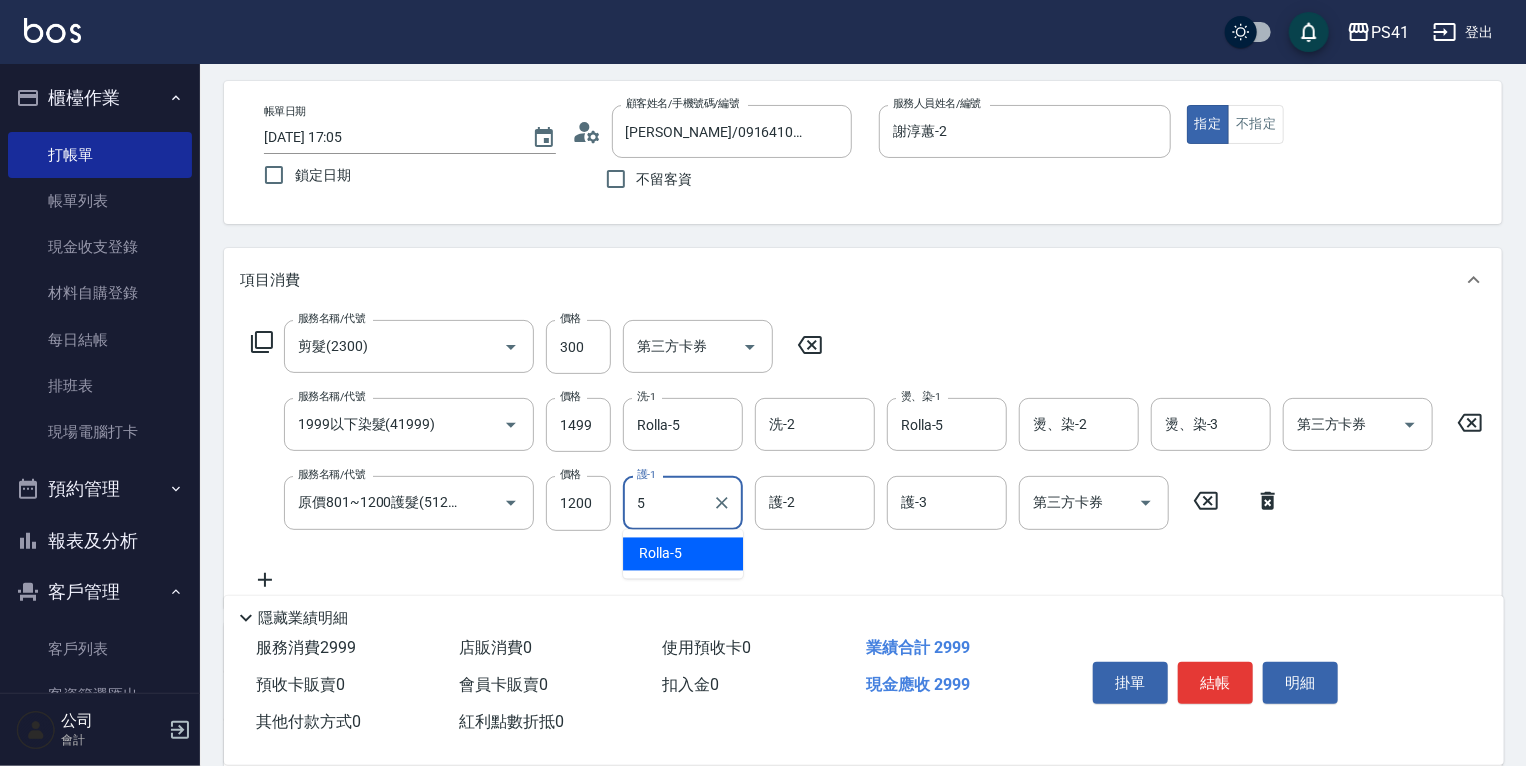 type on "Rolla-5" 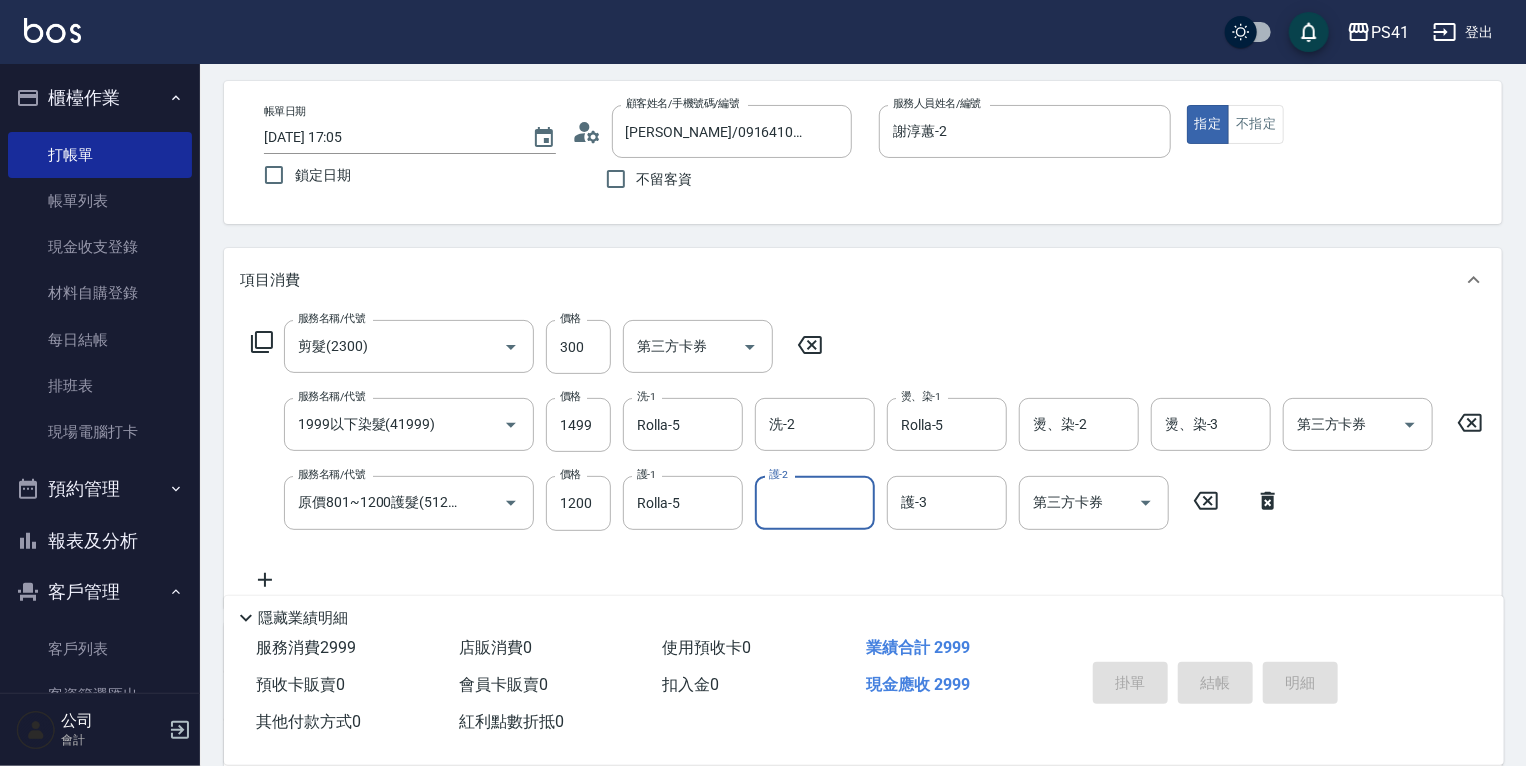 type on "[DATE] 17:06" 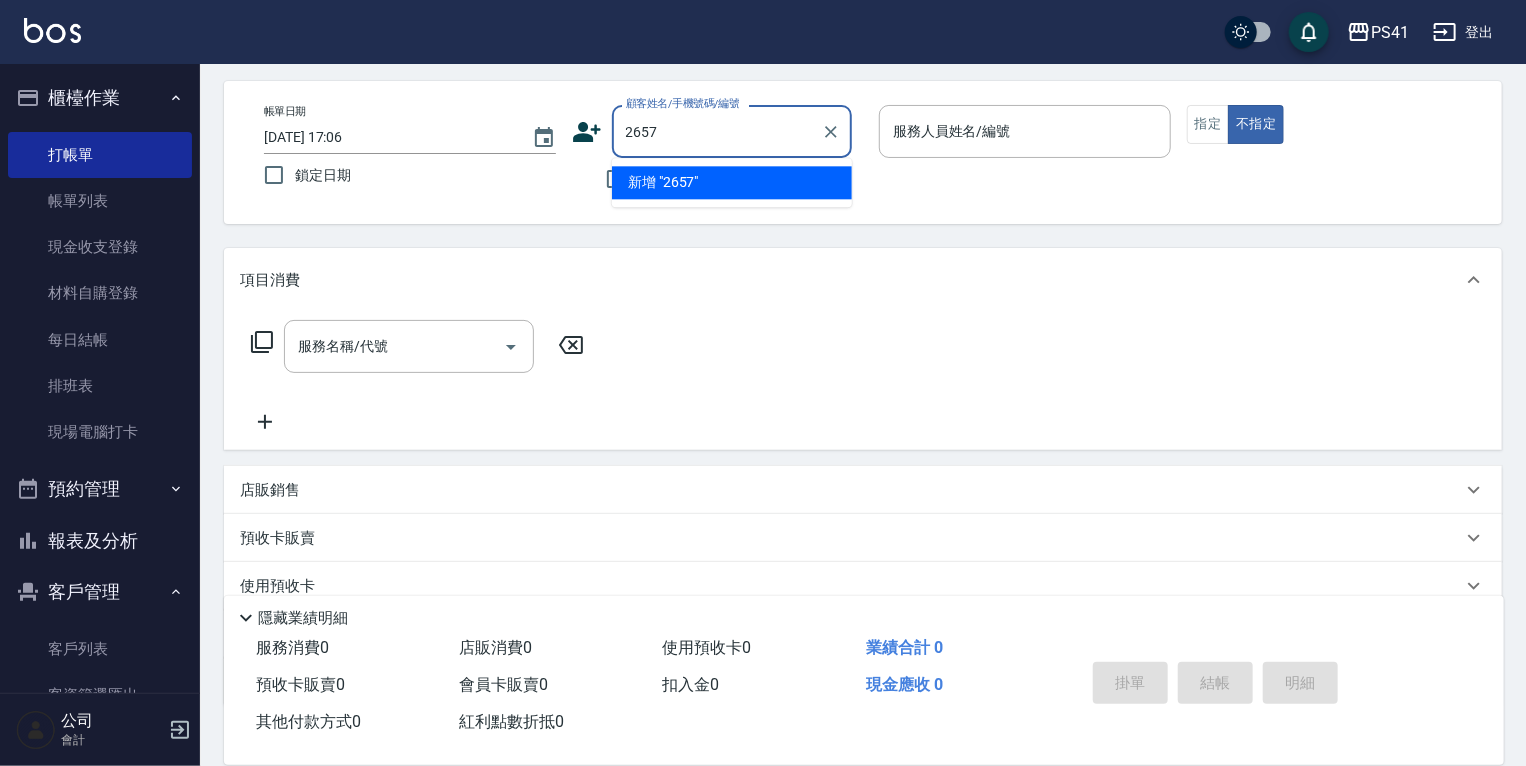 type on "2657" 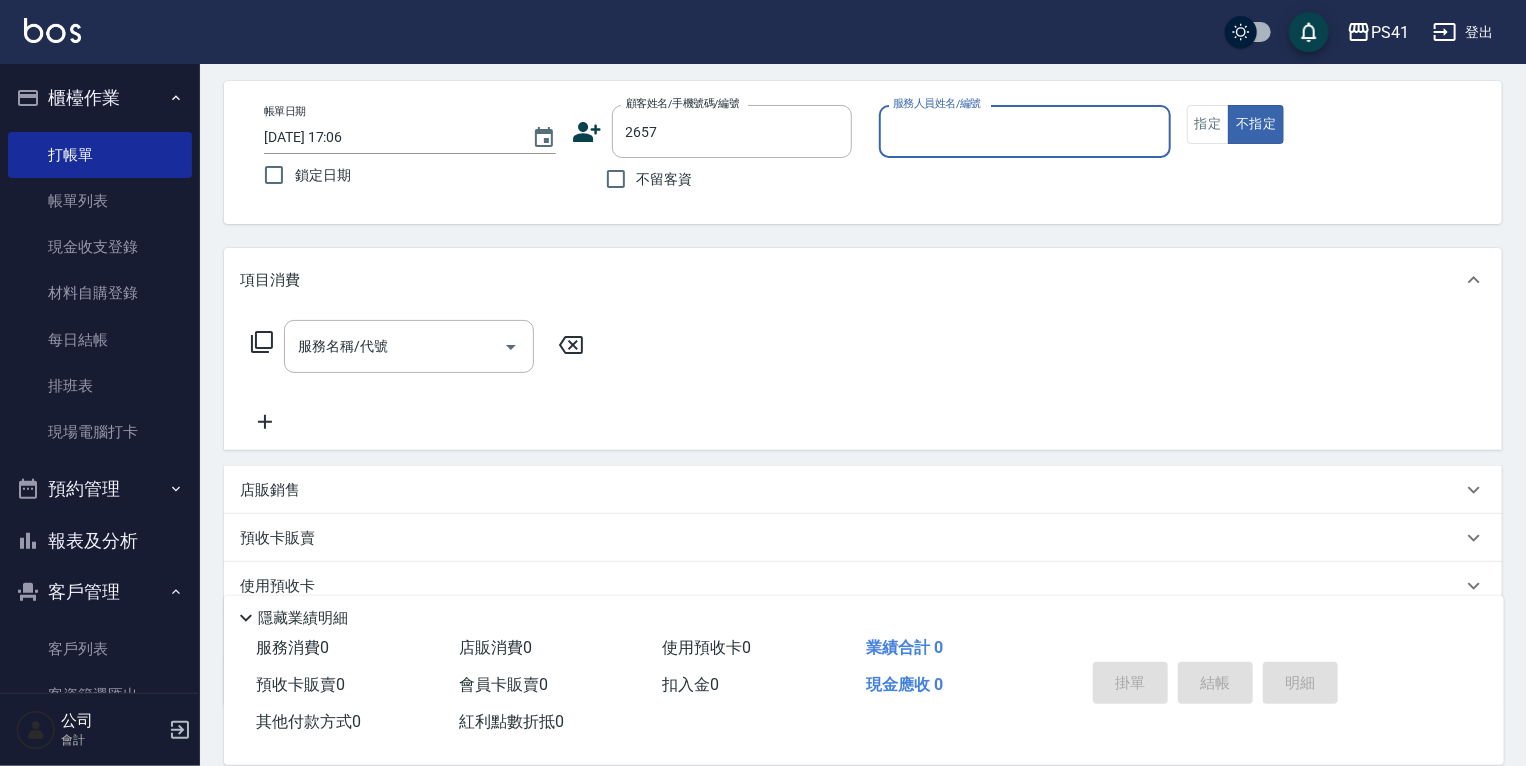 type on "1" 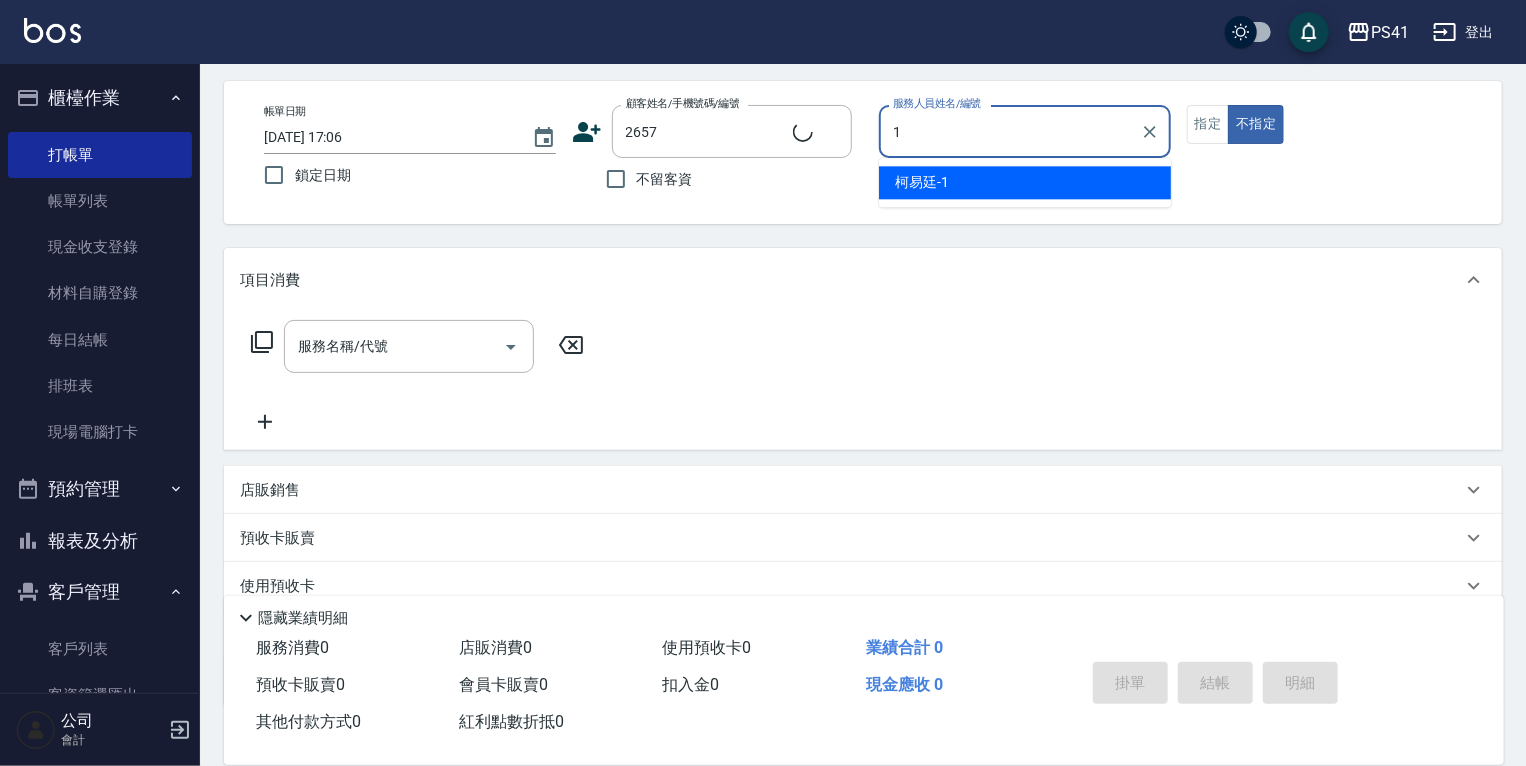 type on "陳希溱/0939526670/2657" 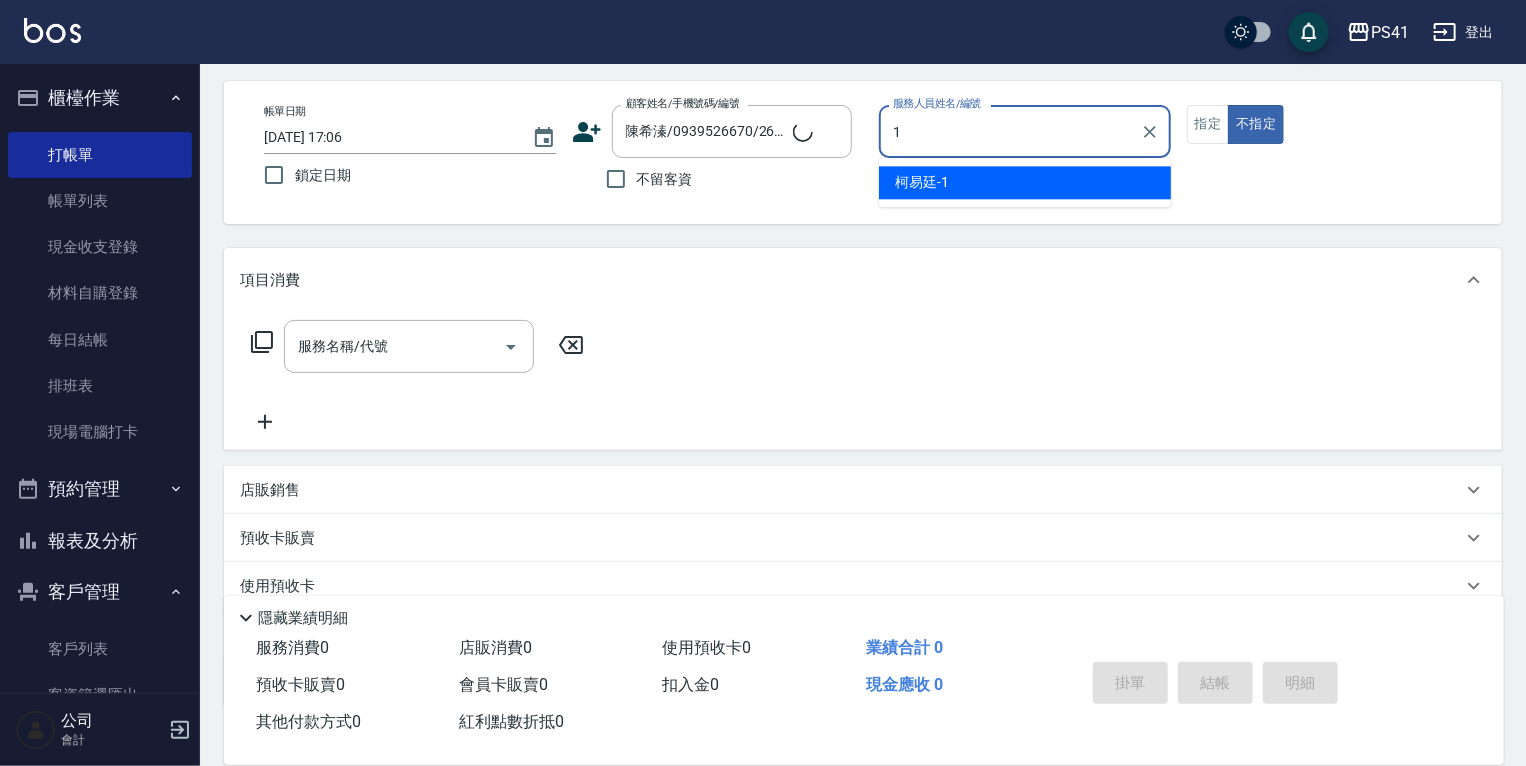 type on "柯易廷-1" 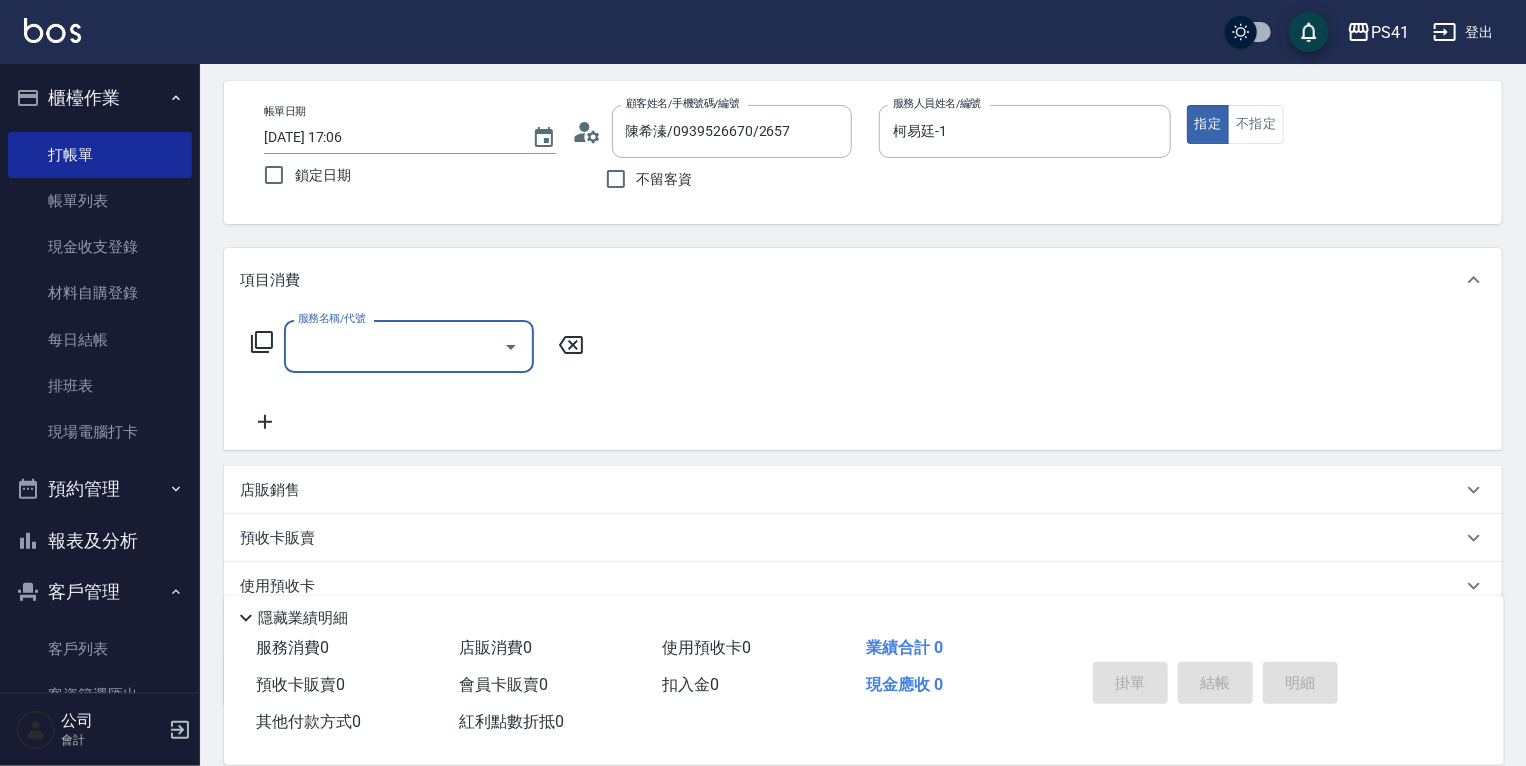 click on "服務名稱/代號" at bounding box center (394, 346) 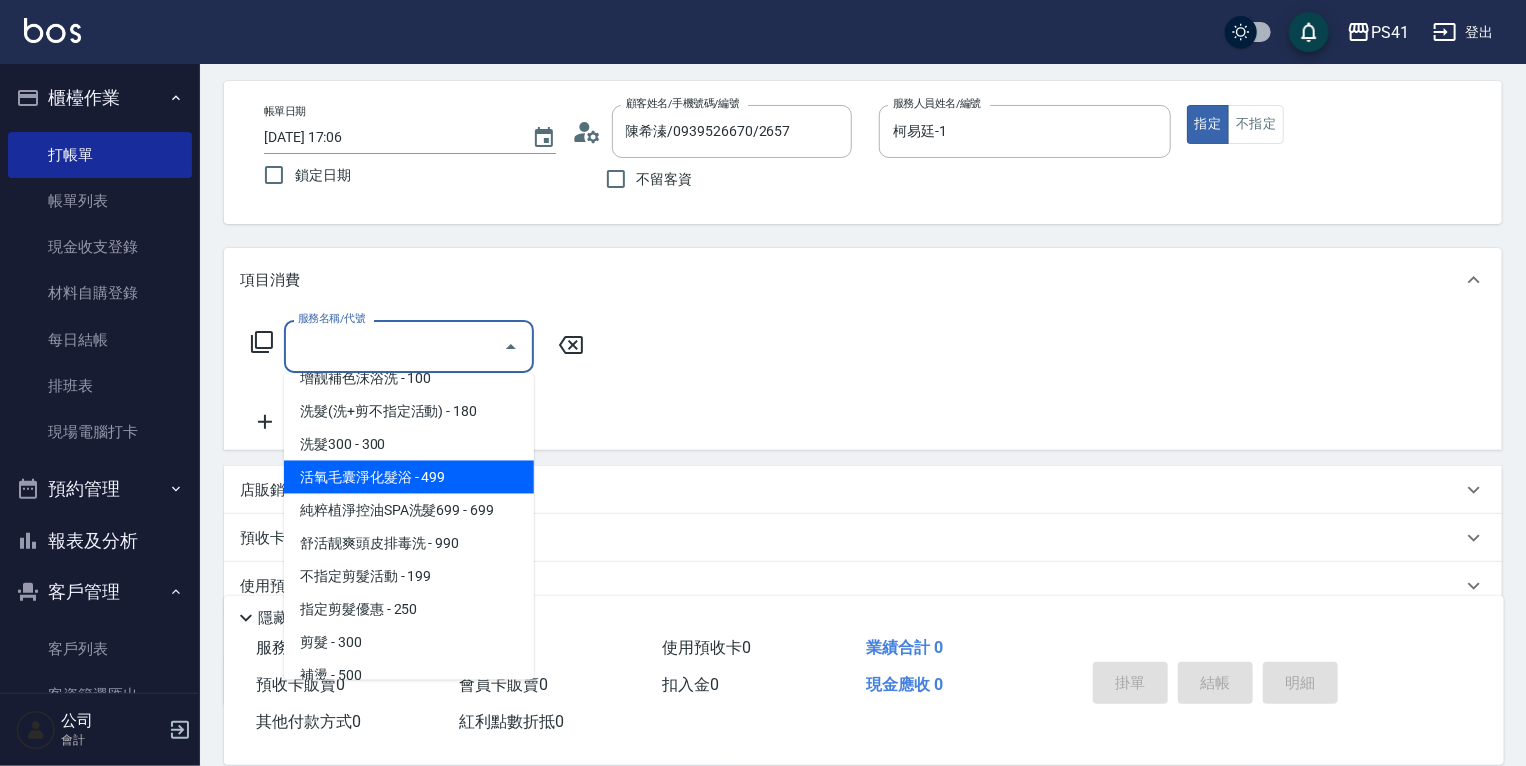 scroll, scrollTop: 240, scrollLeft: 0, axis: vertical 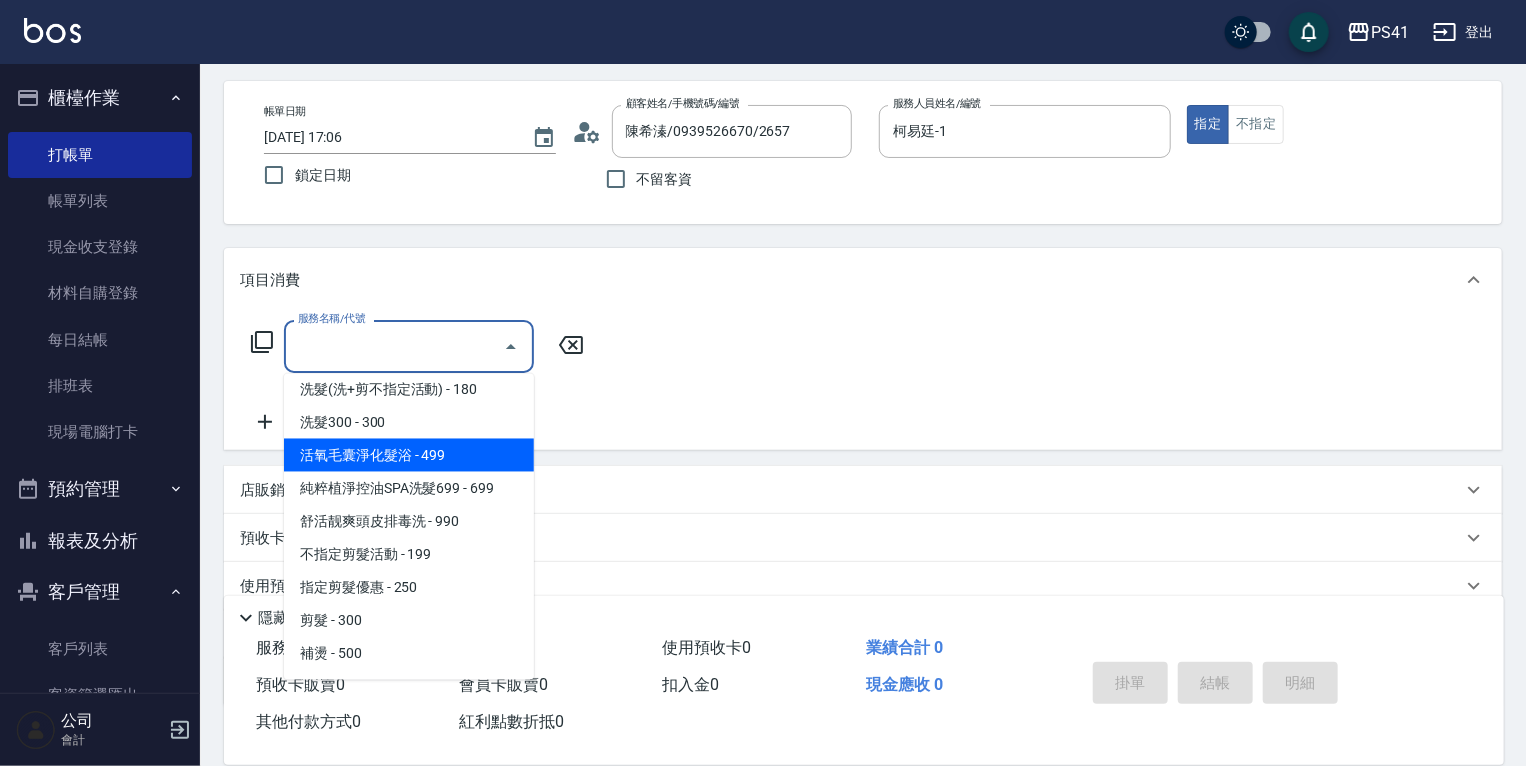 click on "活氧毛囊淨化髮浴 - 499" at bounding box center [409, 455] 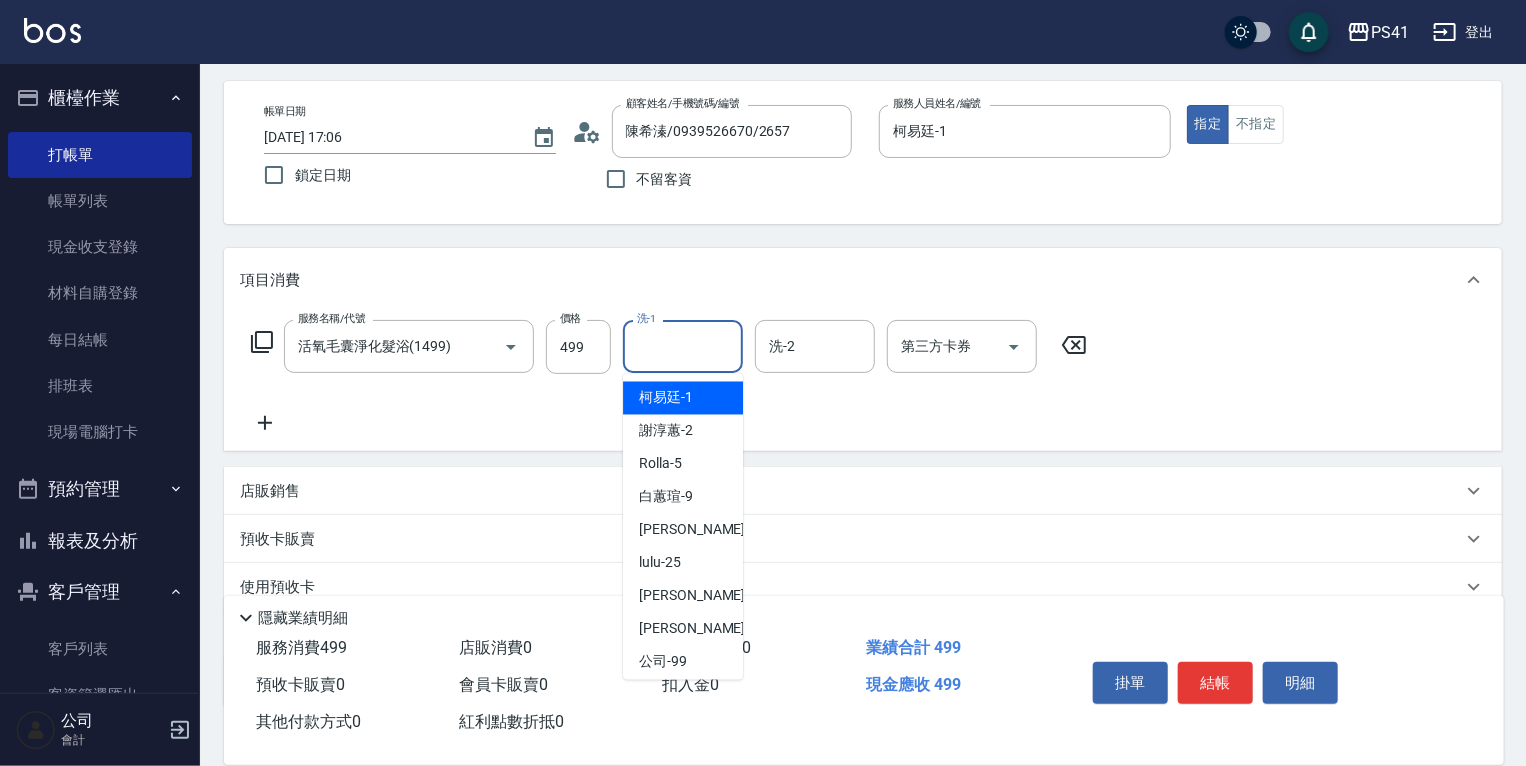 click on "洗-1" at bounding box center (683, 346) 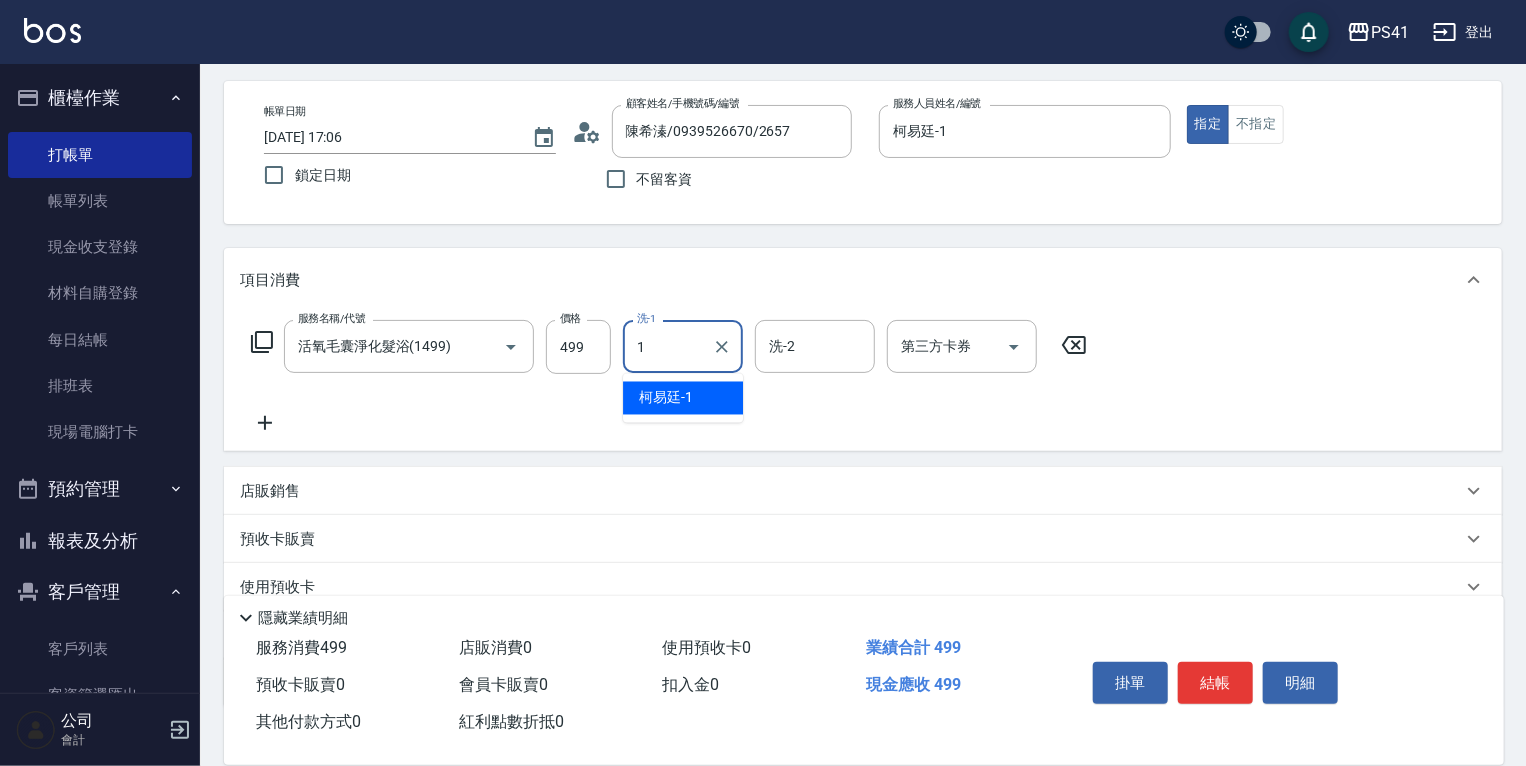 type on "柯易廷-1" 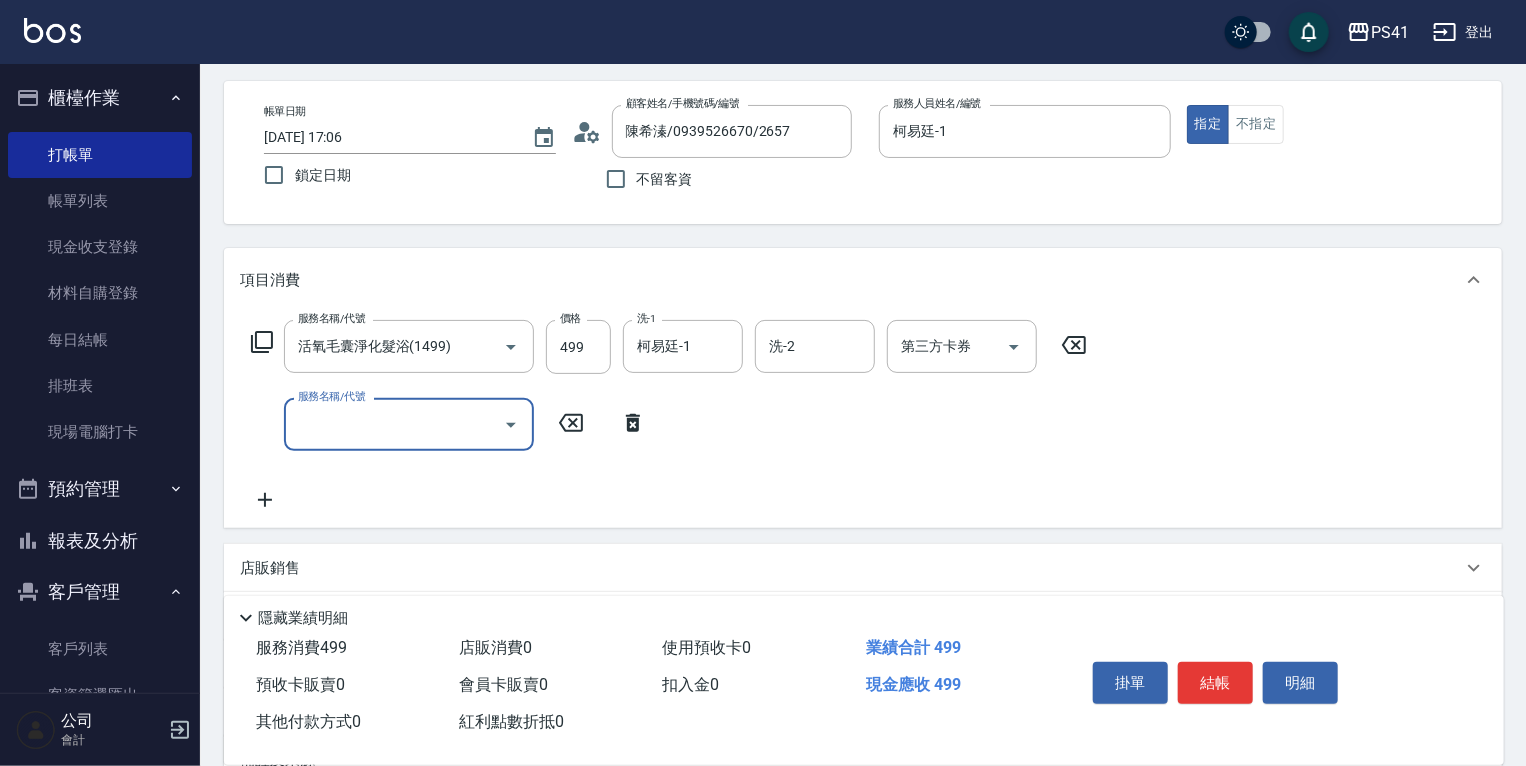 click on "服務名稱/代號" at bounding box center (394, 424) 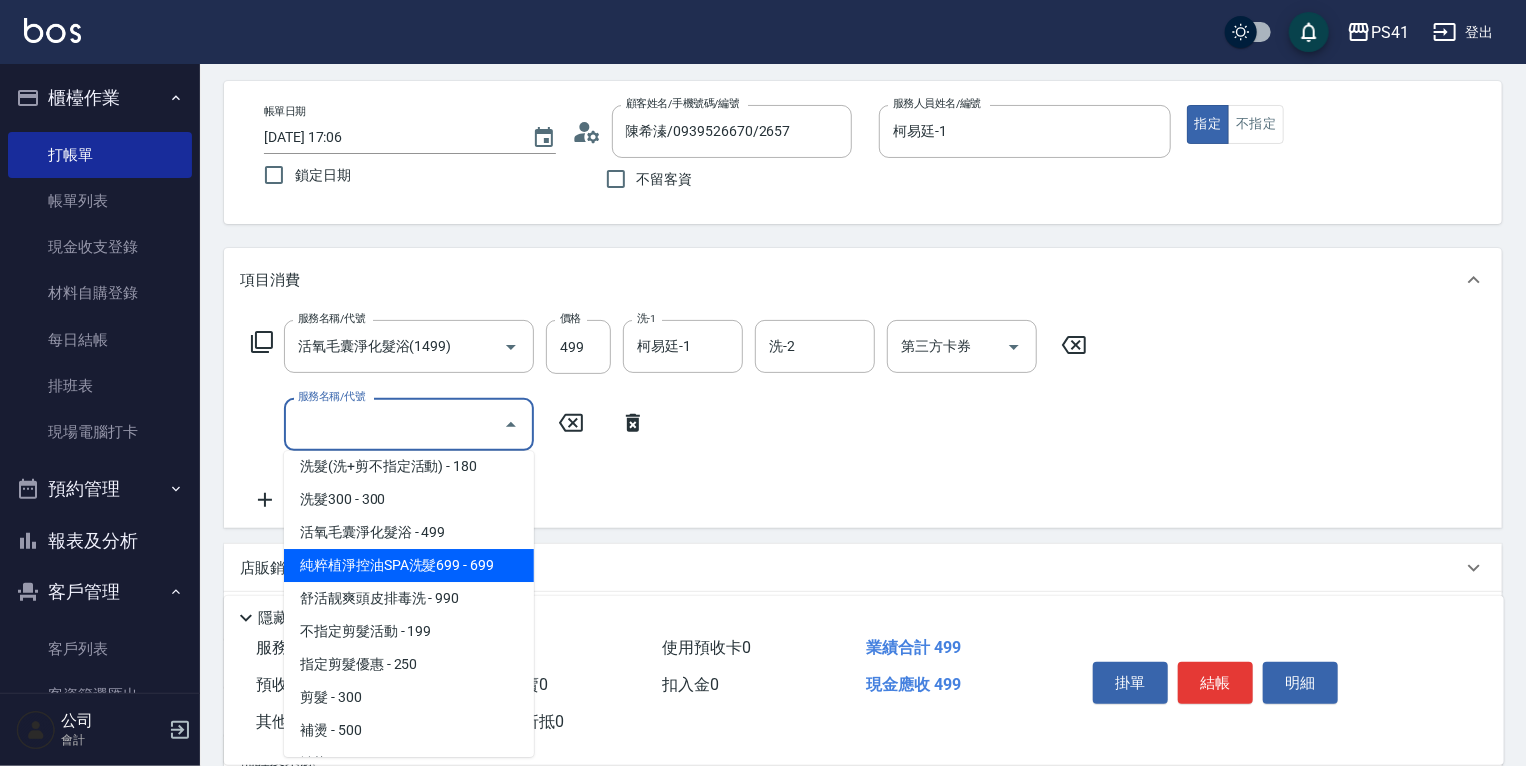 scroll, scrollTop: 400, scrollLeft: 0, axis: vertical 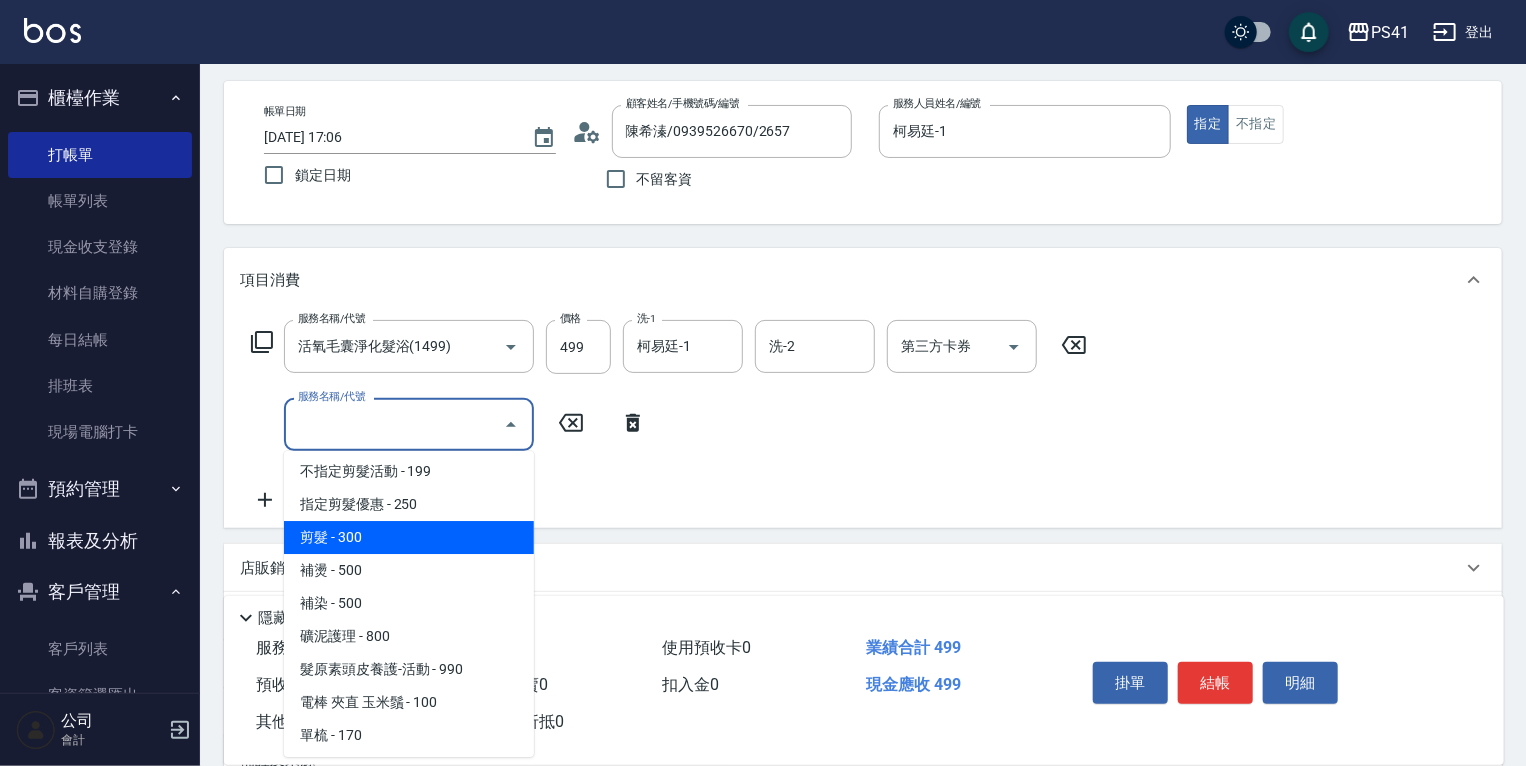 click on "剪髮 - 300" at bounding box center [409, 537] 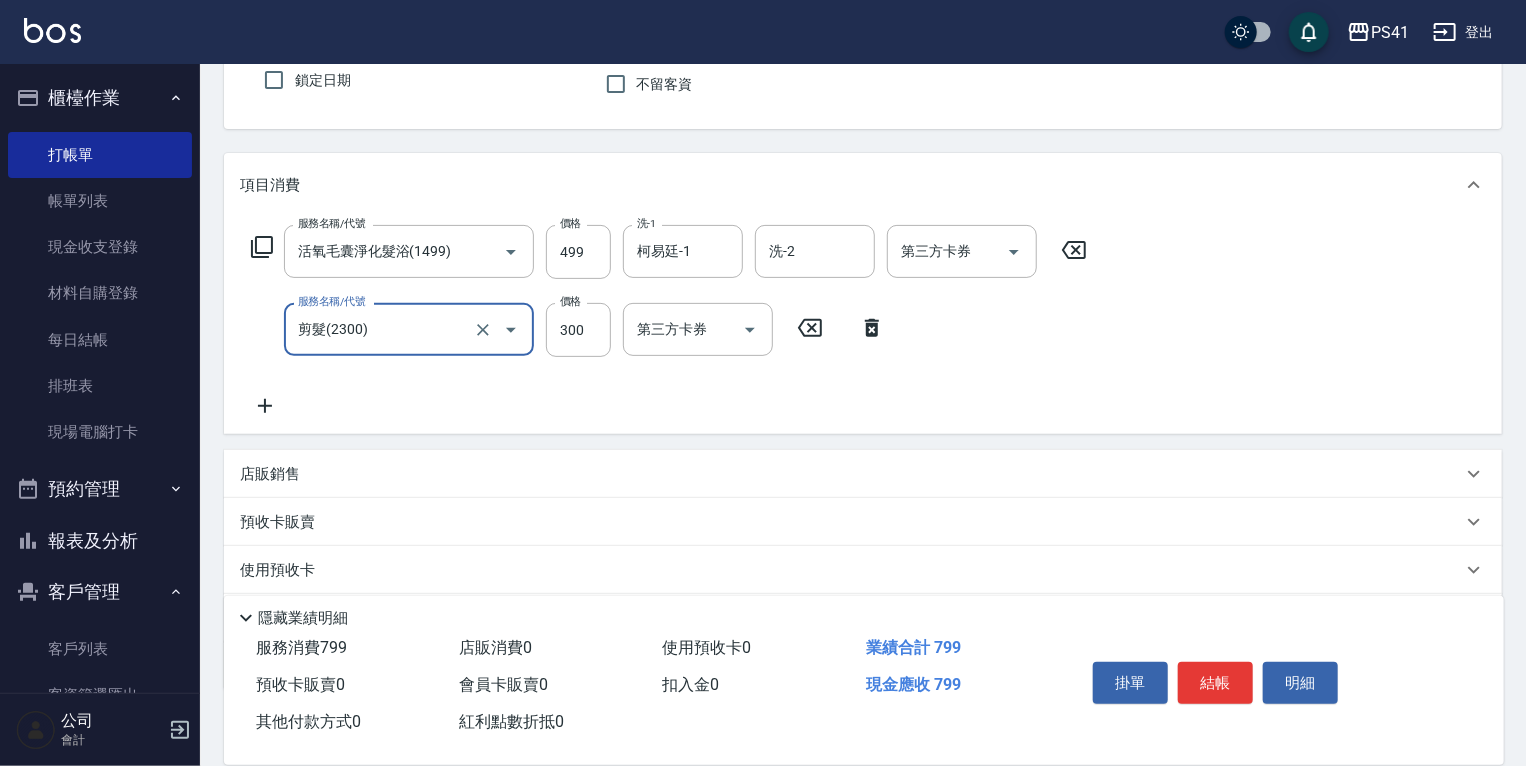 scroll, scrollTop: 288, scrollLeft: 0, axis: vertical 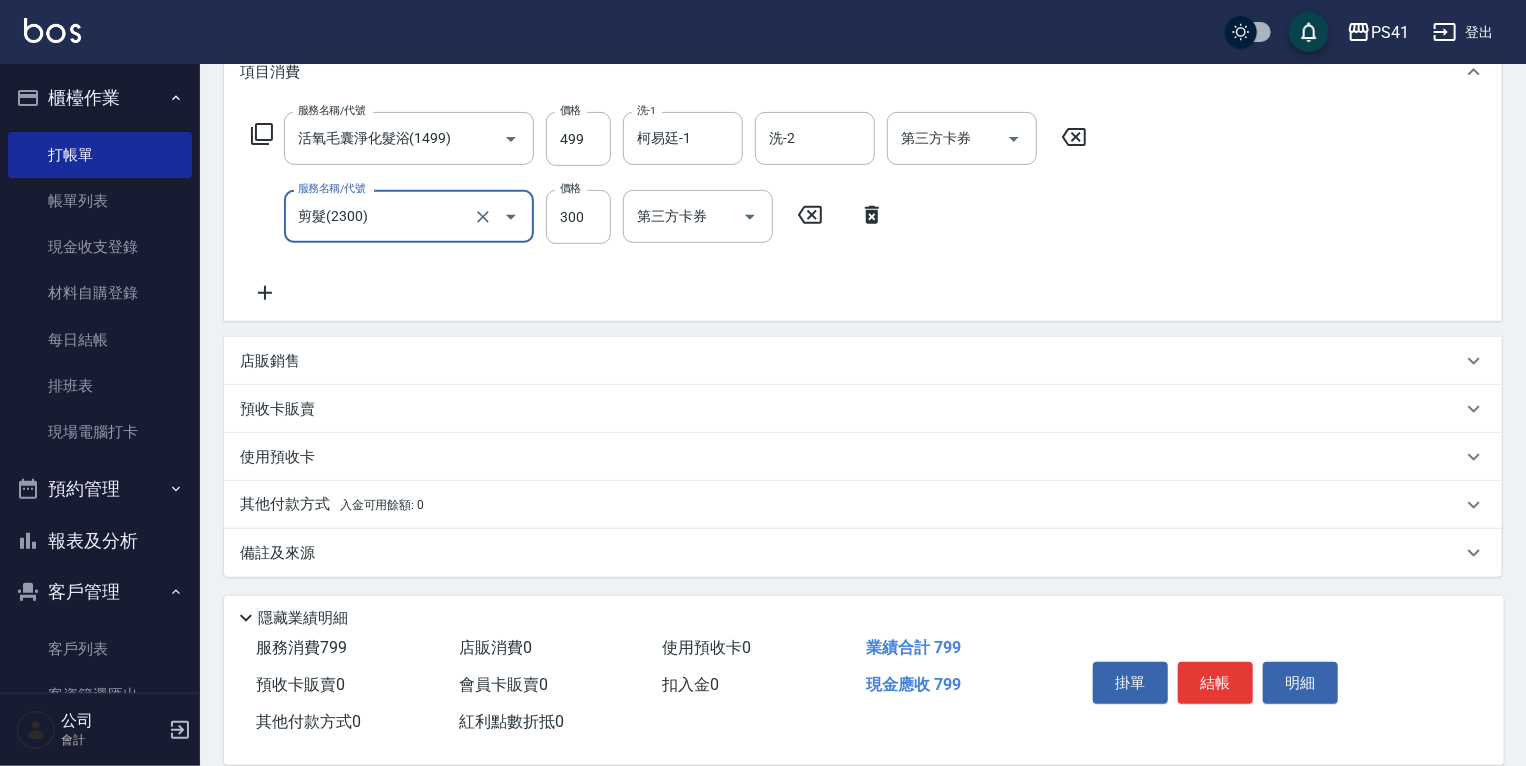 click on "店販銷售" at bounding box center (851, 361) 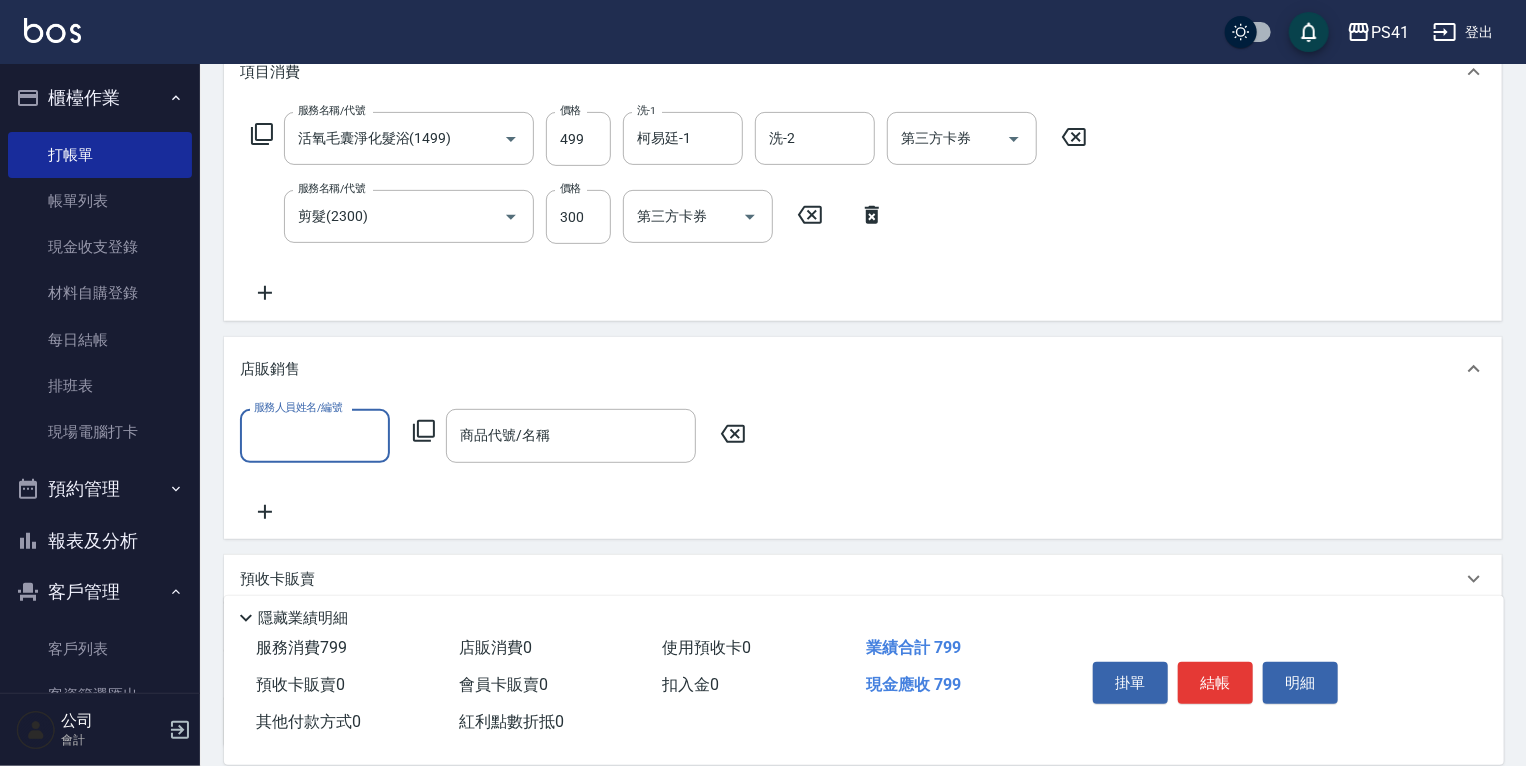 scroll, scrollTop: 0, scrollLeft: 0, axis: both 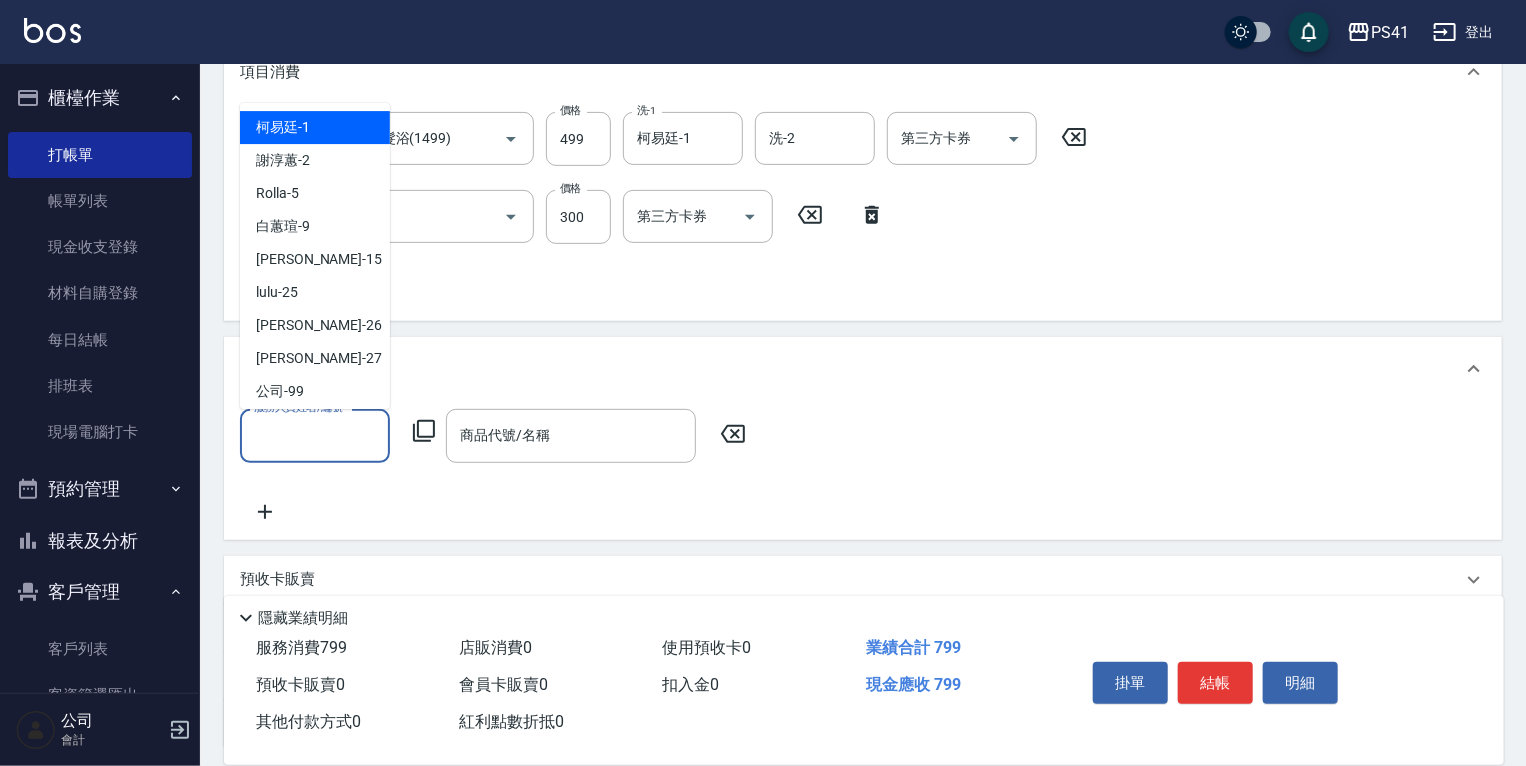 click on "服務人員姓名/編號" at bounding box center (315, 435) 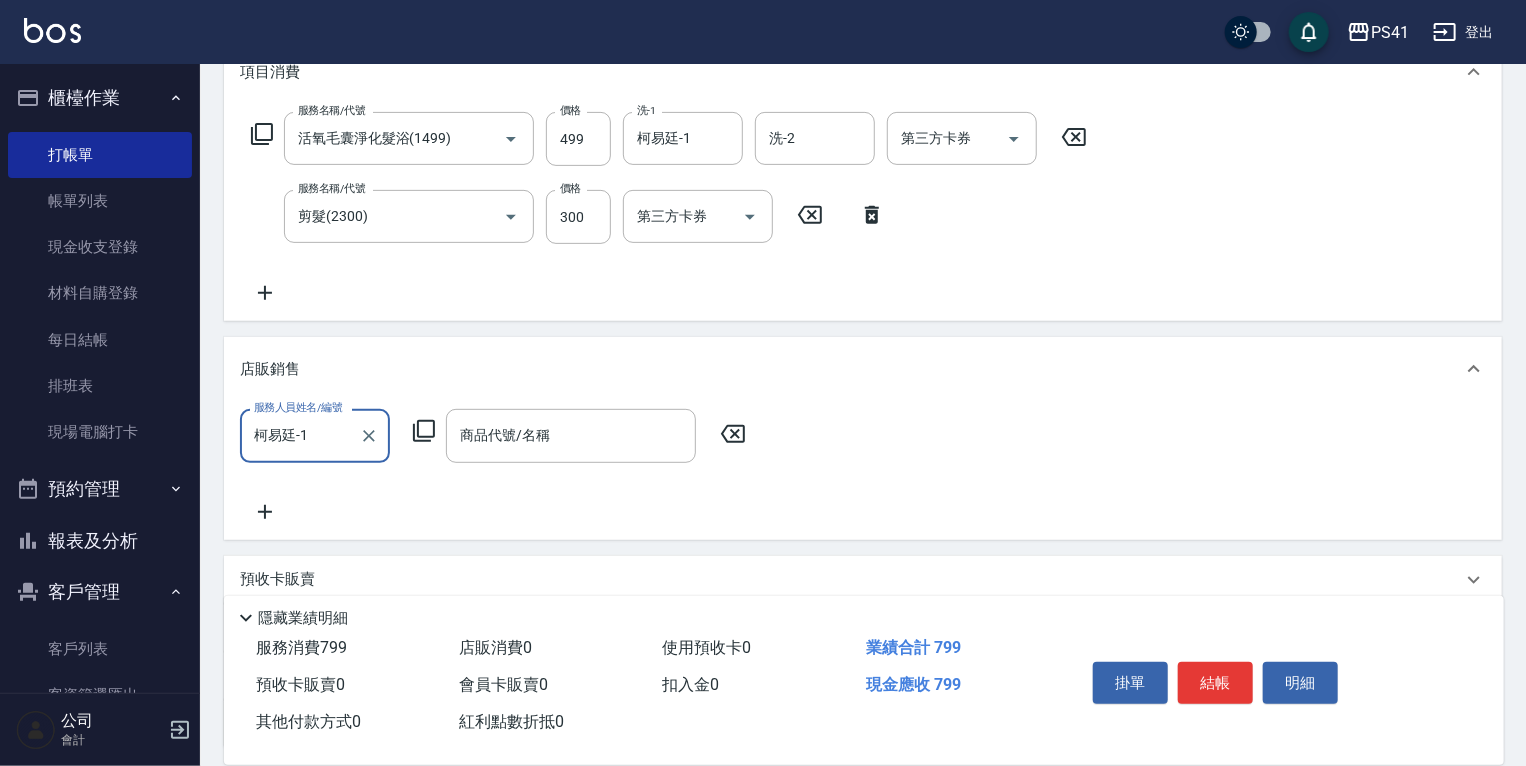 click 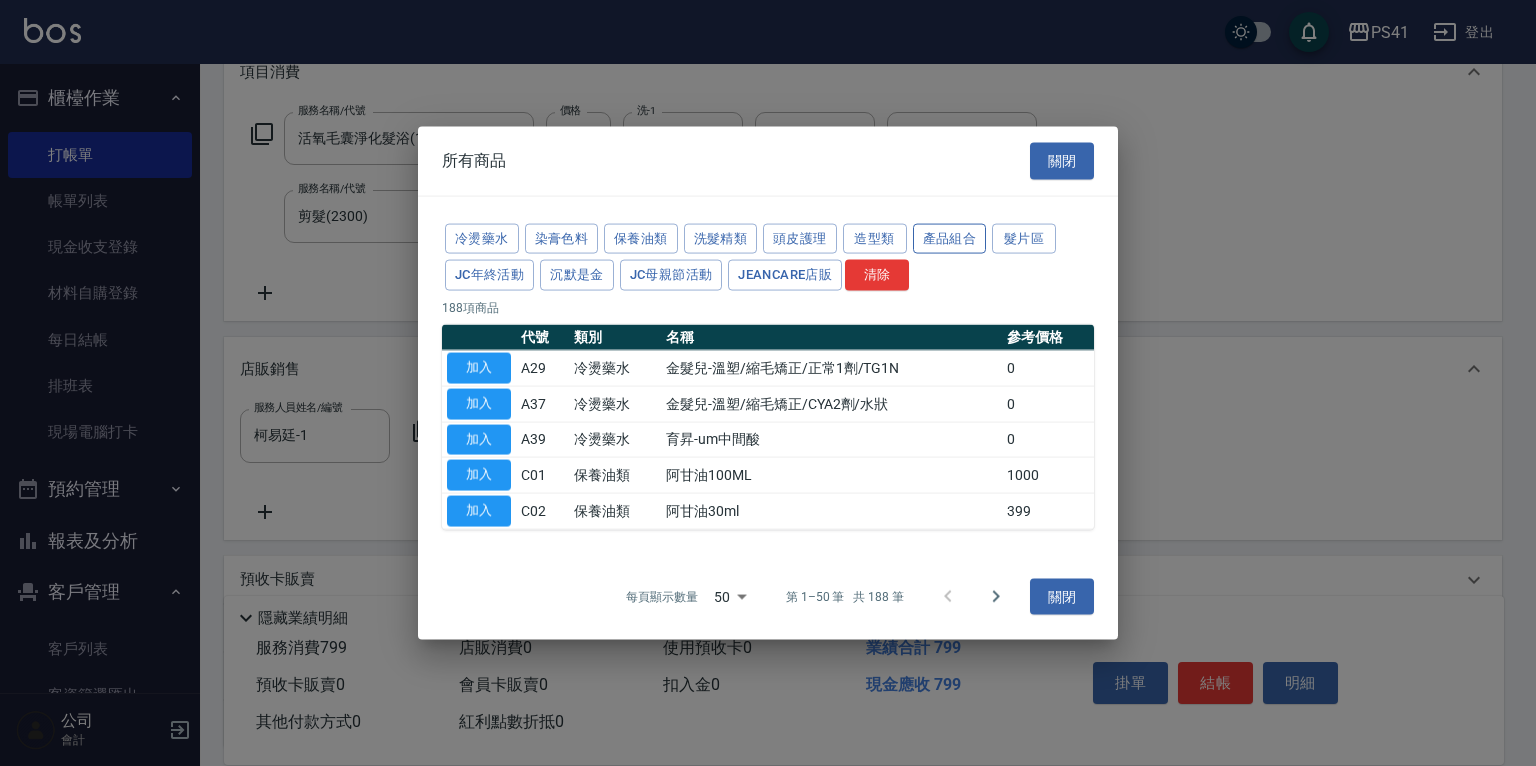 click on "產品組合" at bounding box center (950, 238) 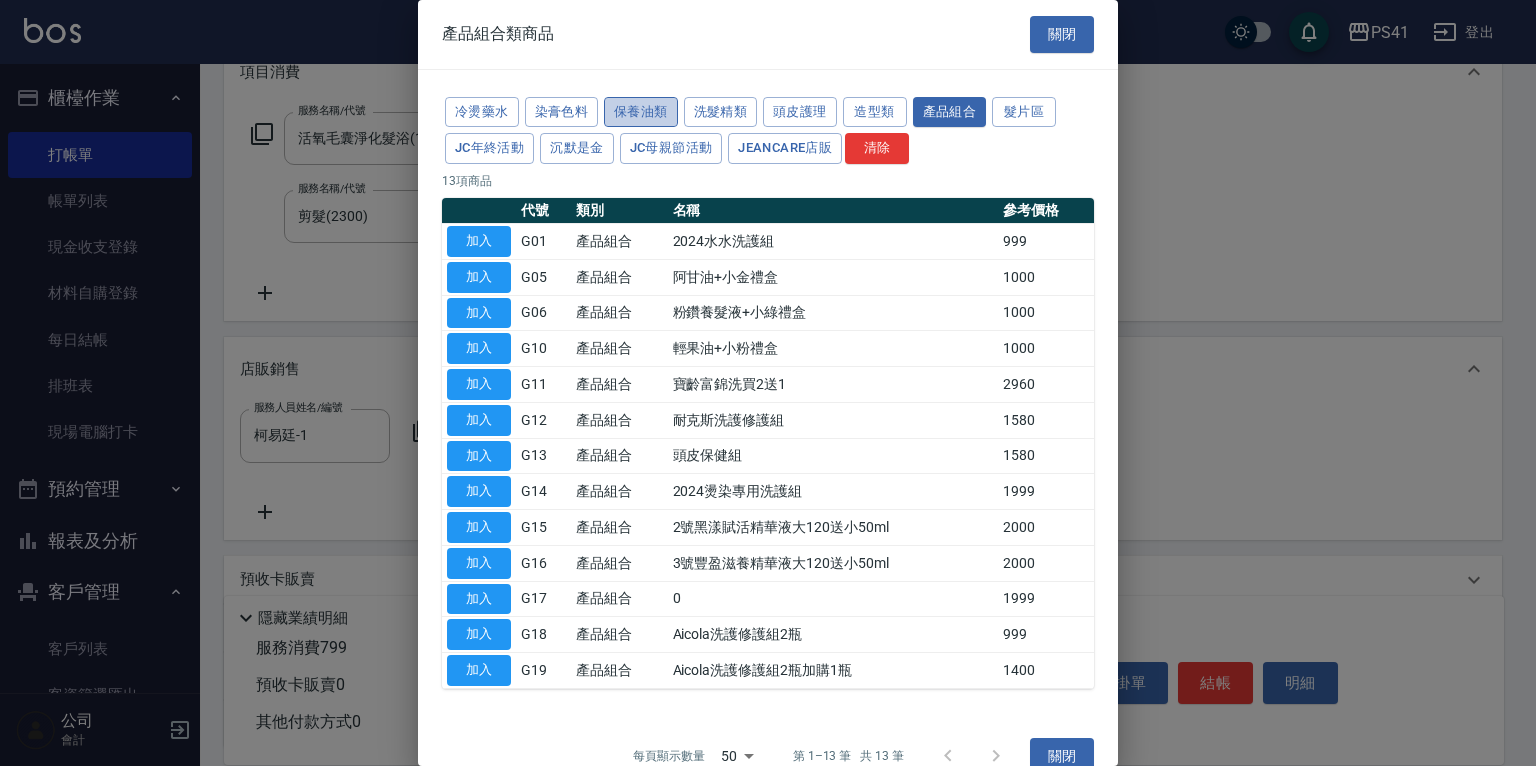 click on "保養油類" at bounding box center [641, 112] 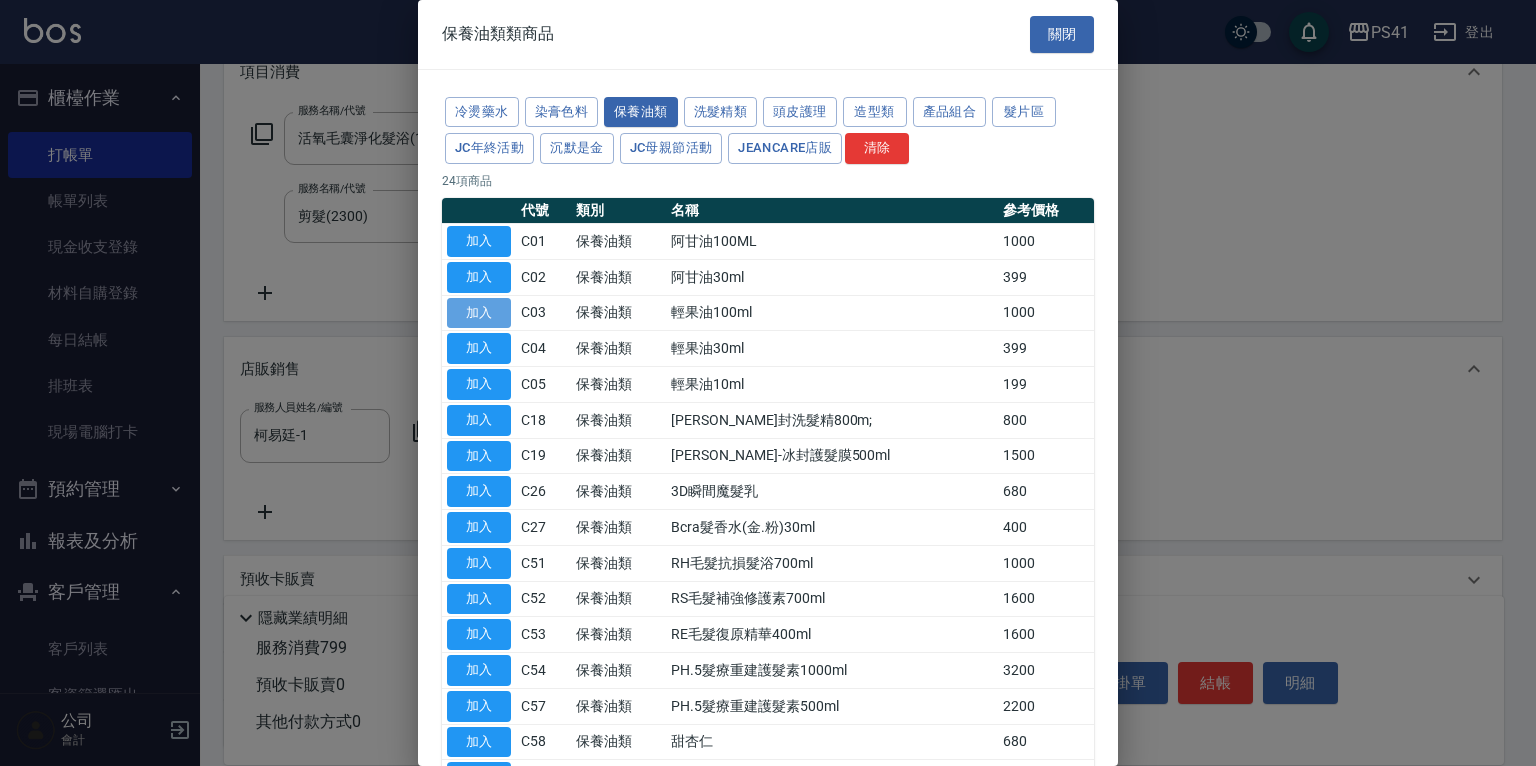click on "加入" at bounding box center (479, 313) 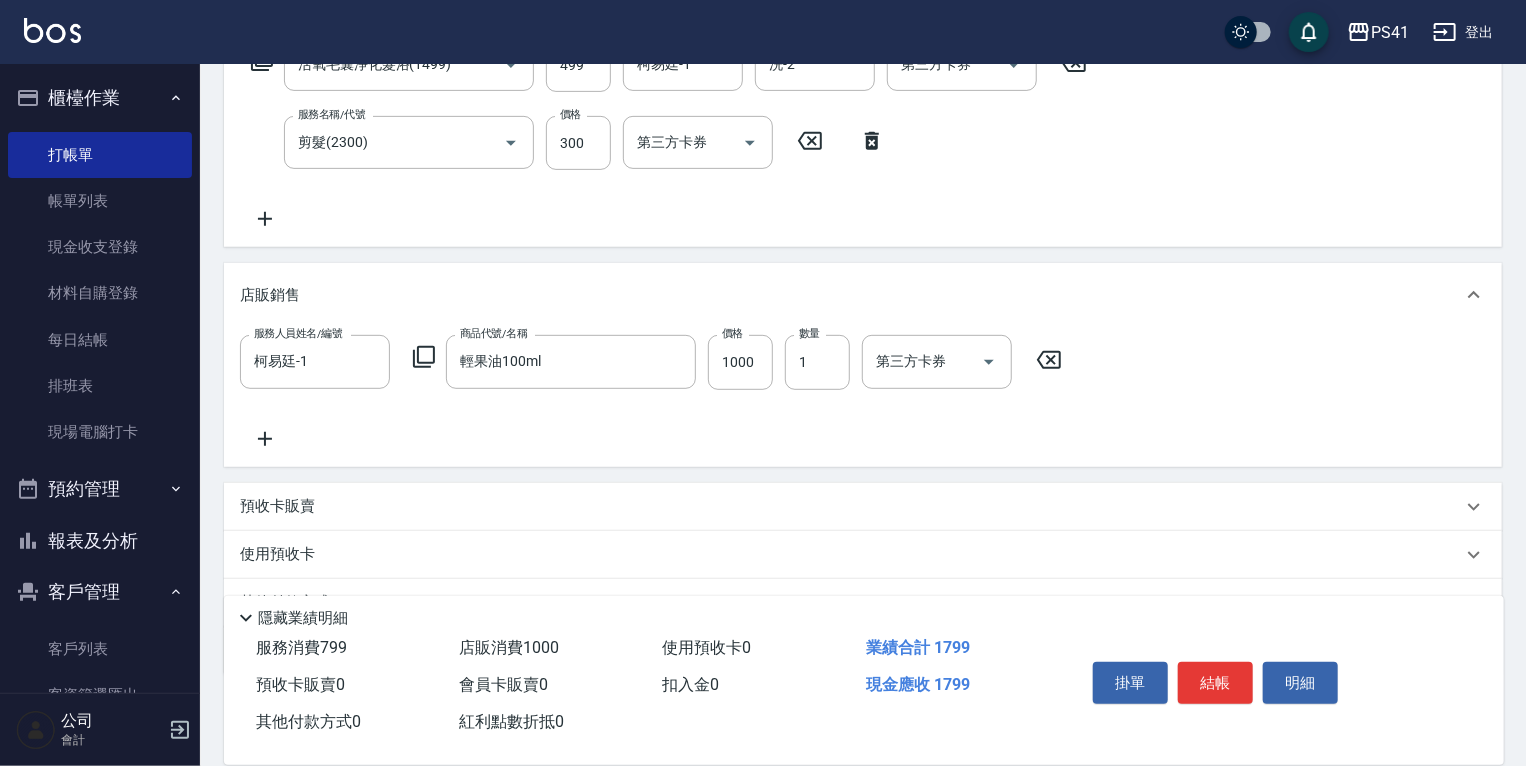 scroll, scrollTop: 460, scrollLeft: 0, axis: vertical 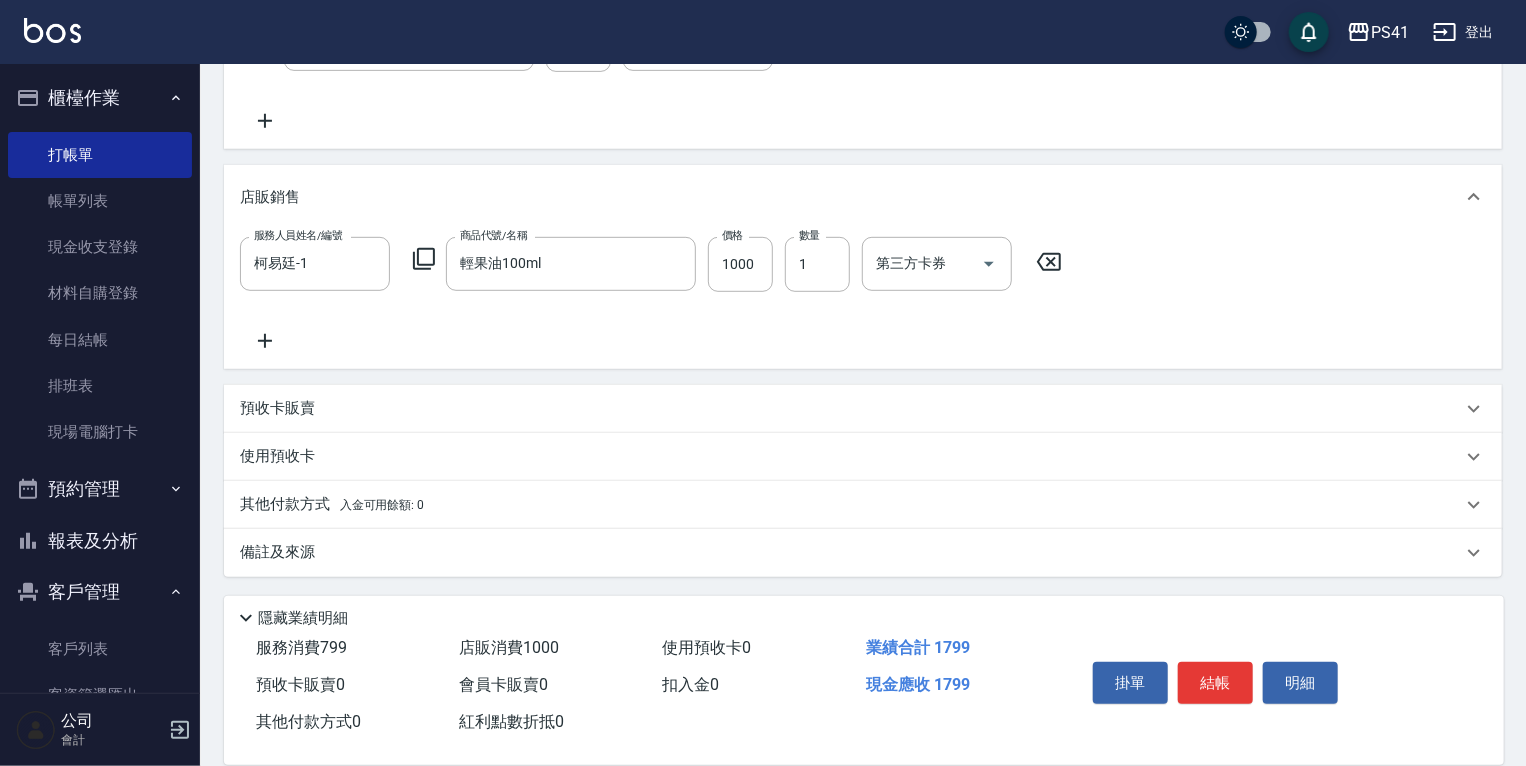 click on "使用預收卡" at bounding box center [277, 456] 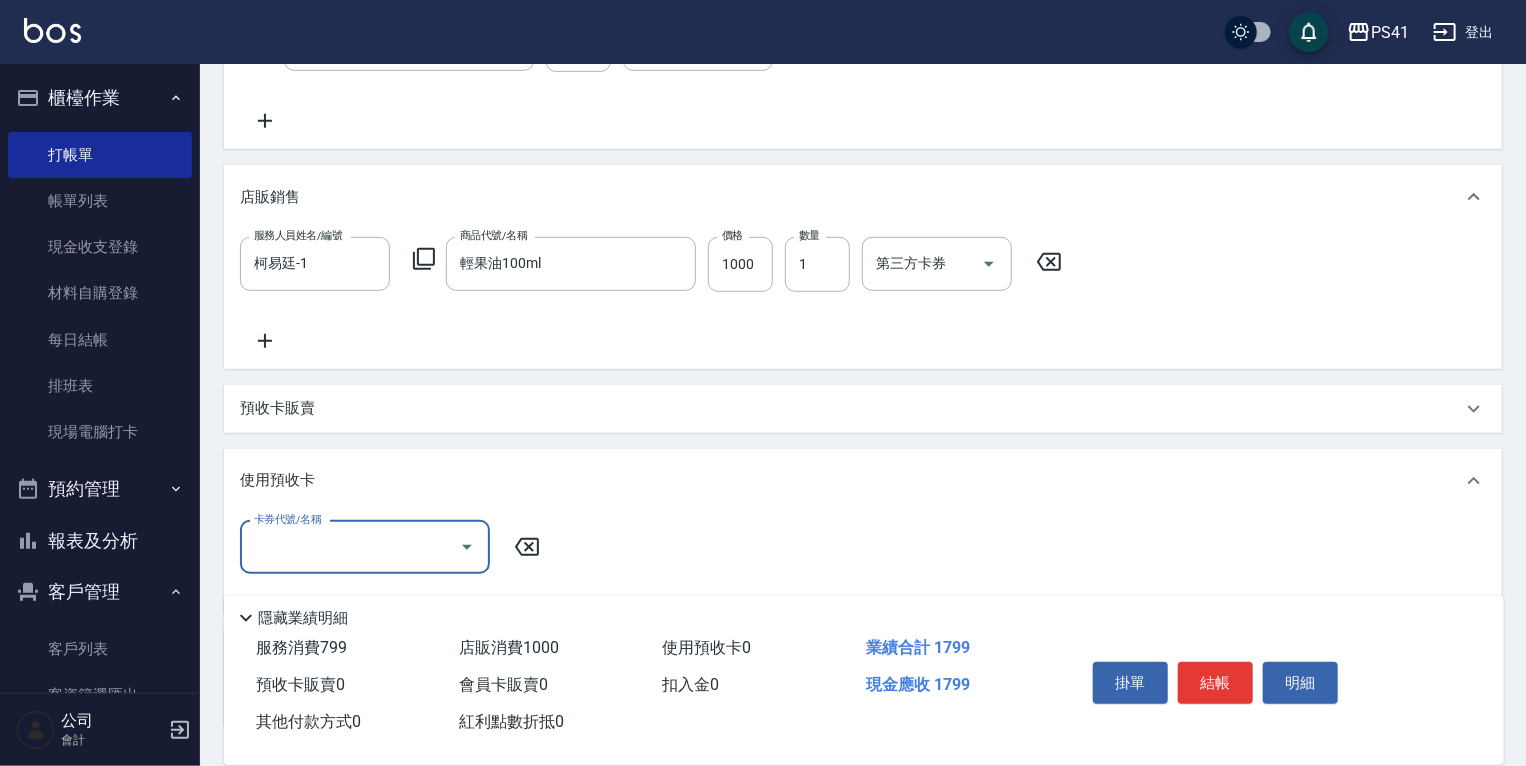 scroll, scrollTop: 0, scrollLeft: 0, axis: both 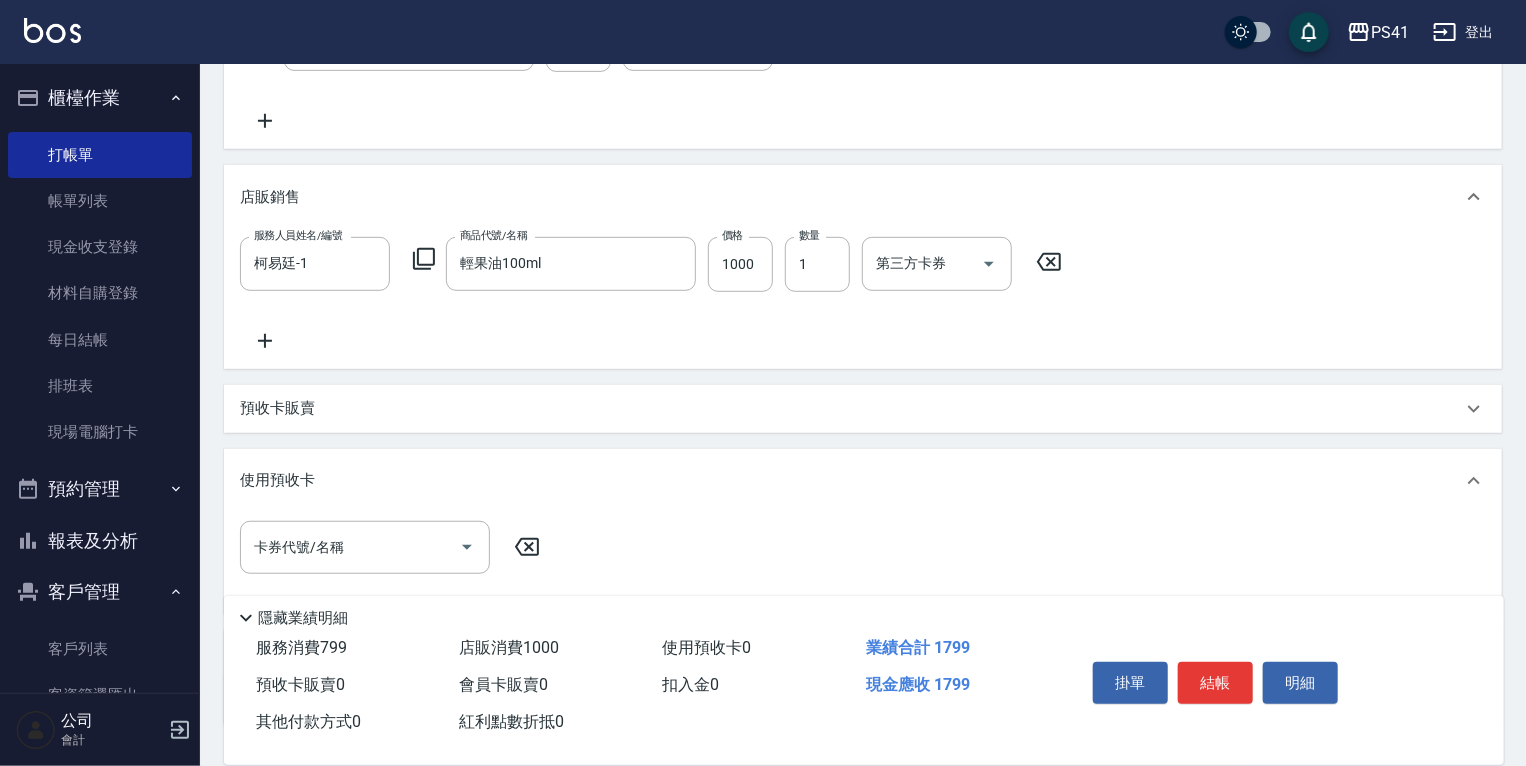 click on "預收卡販賣" at bounding box center [863, 409] 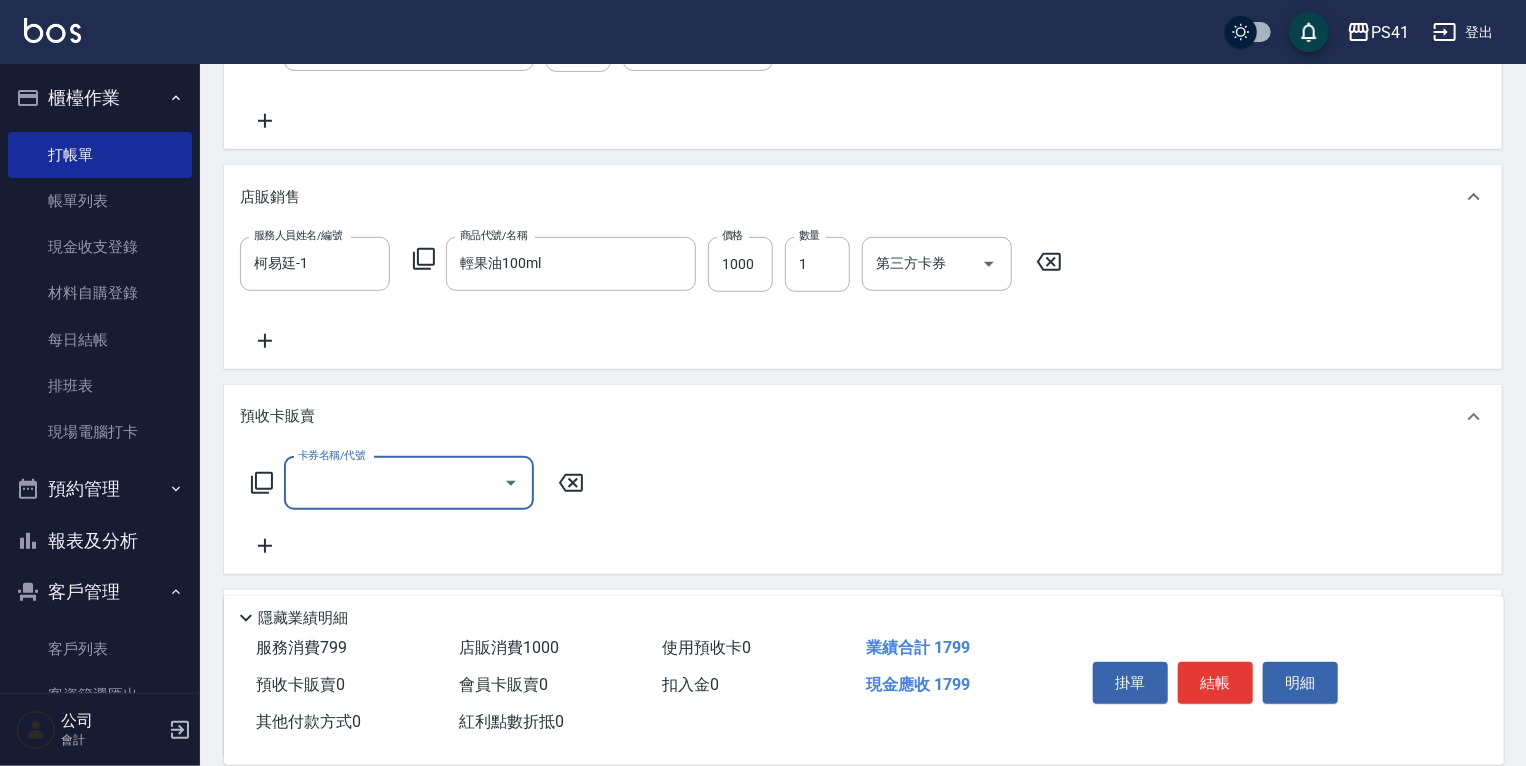 scroll, scrollTop: 0, scrollLeft: 0, axis: both 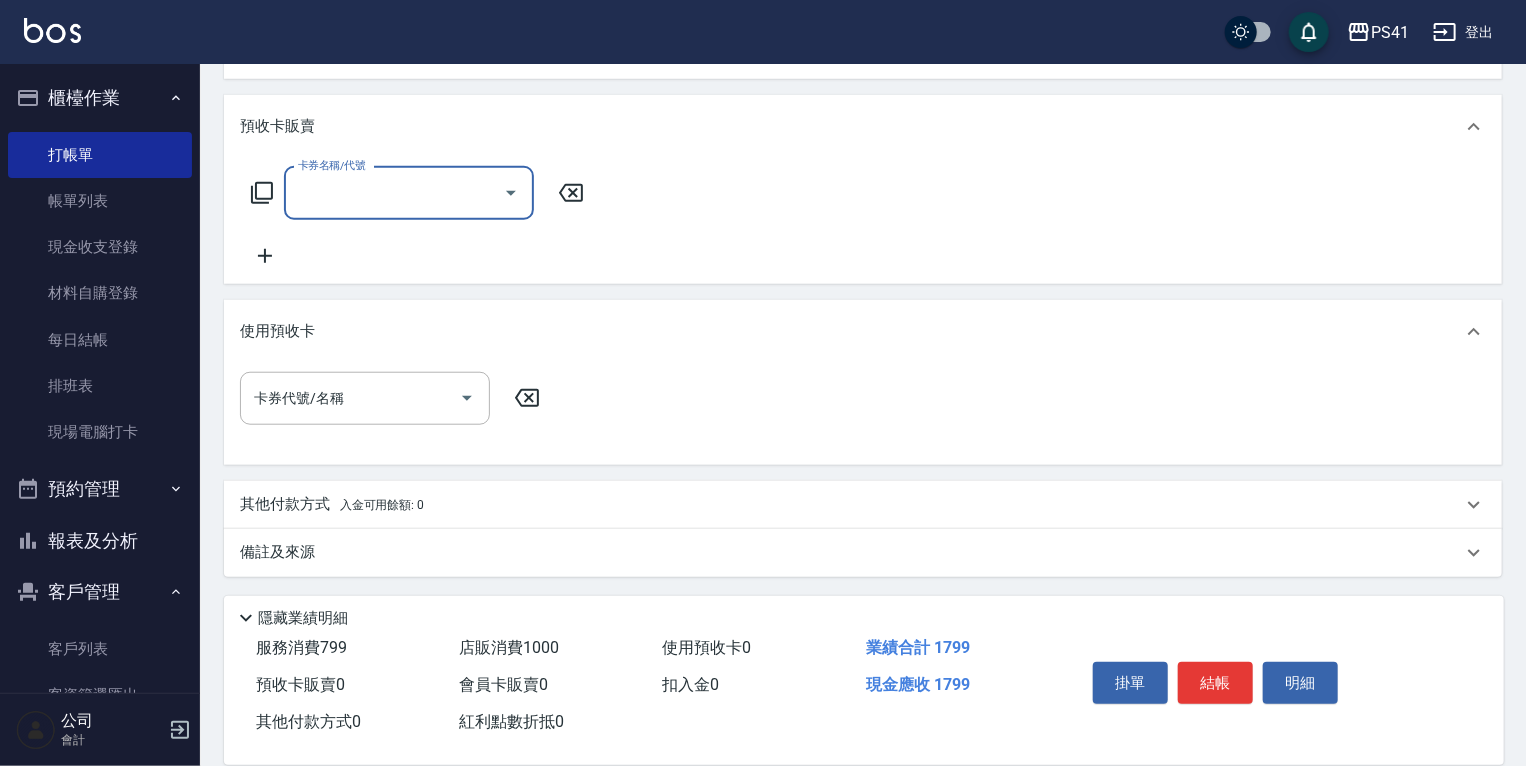 click on "其他付款方式 入金可用餘額: 0" at bounding box center [863, 505] 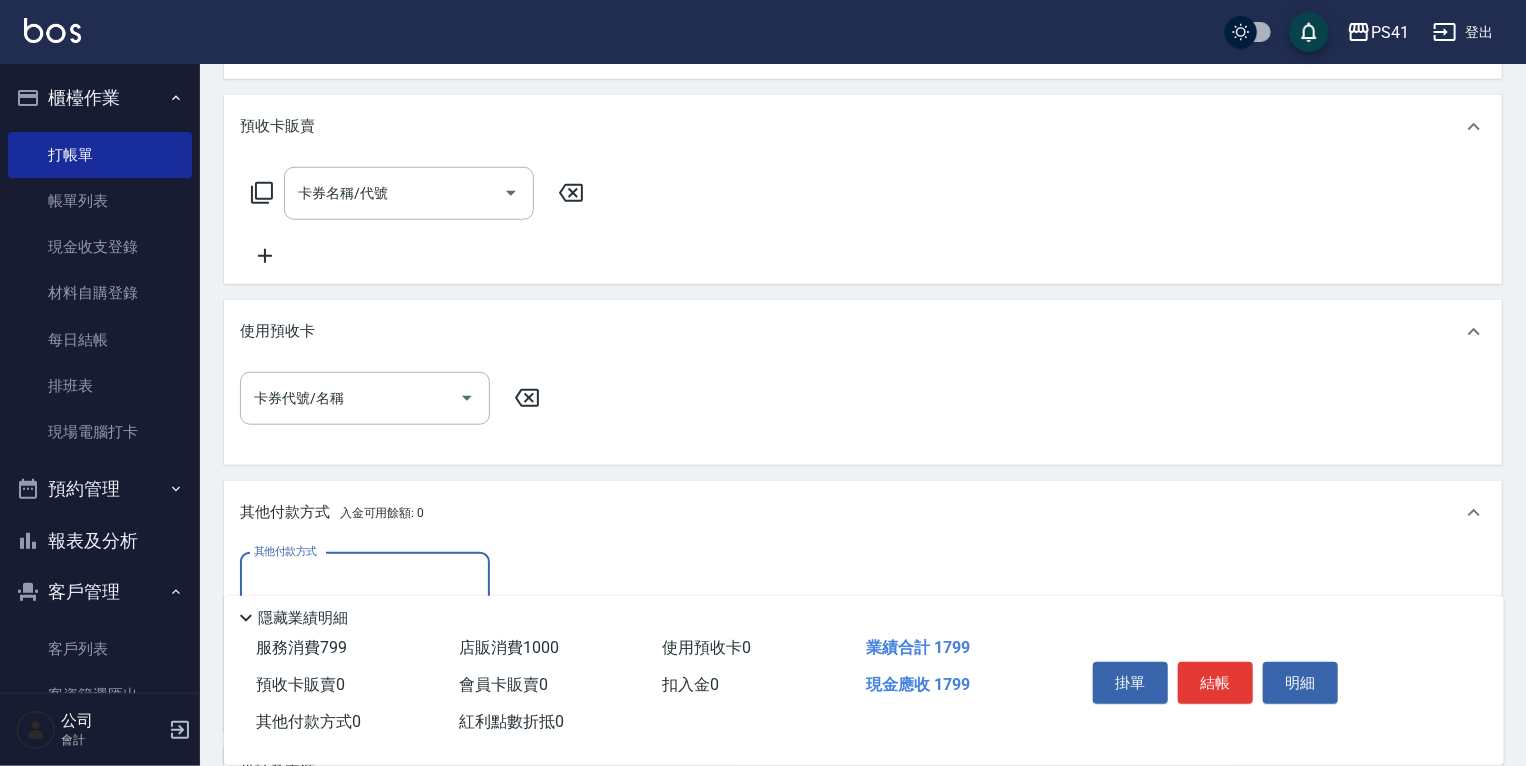 scroll, scrollTop: 0, scrollLeft: 0, axis: both 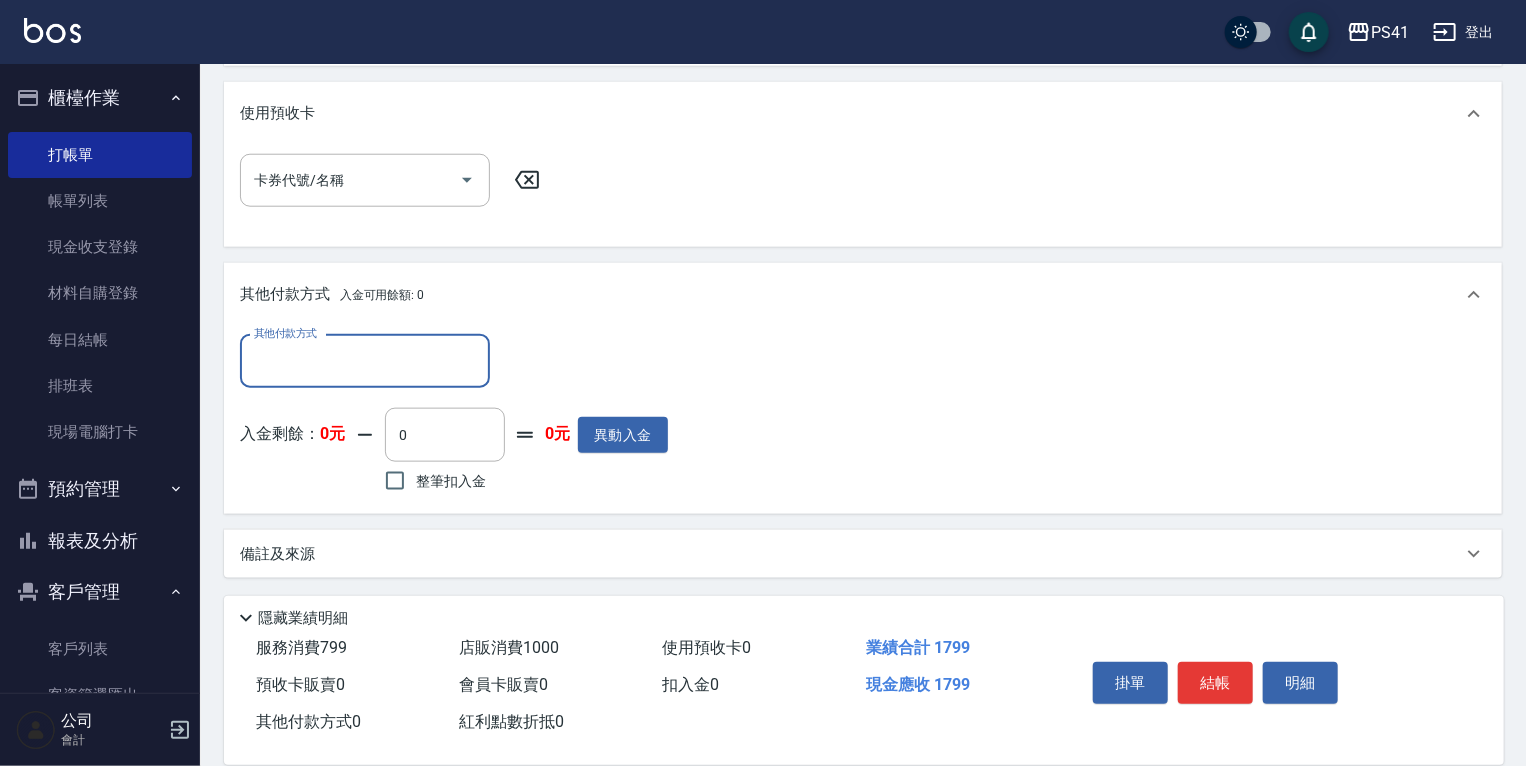 click on "其他付款方式" at bounding box center [365, 361] 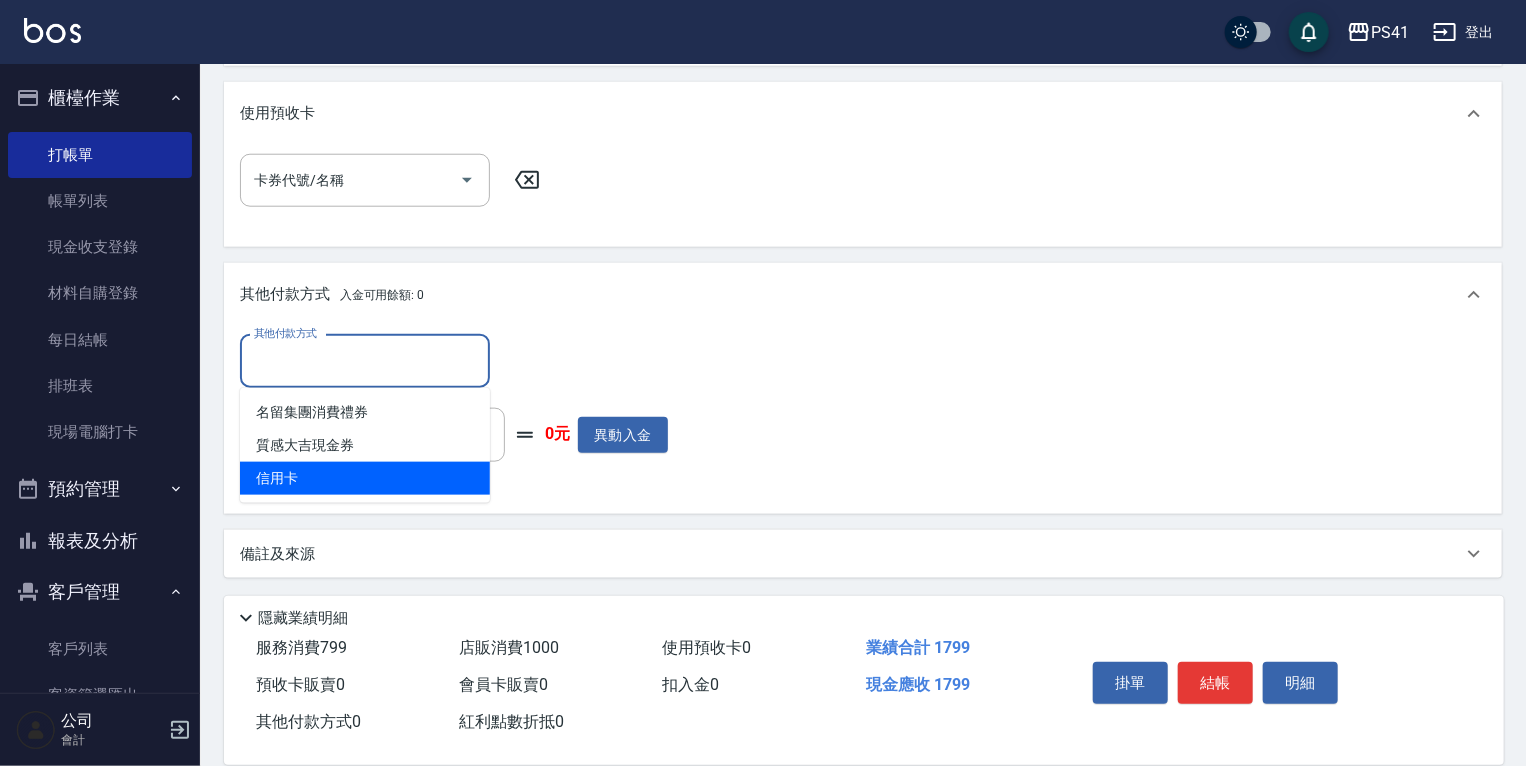 click on "信用卡" at bounding box center (365, 478) 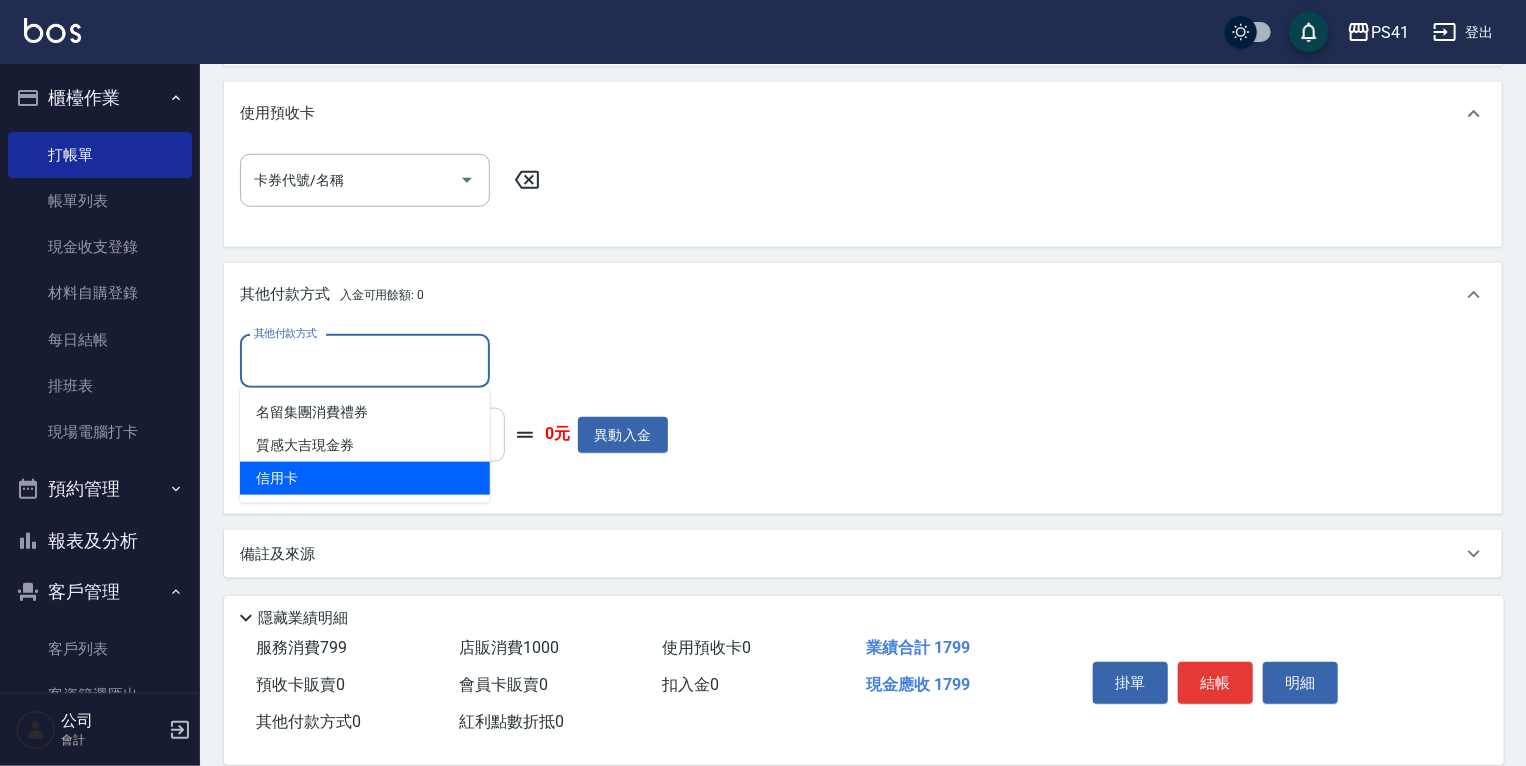 type on "信用卡" 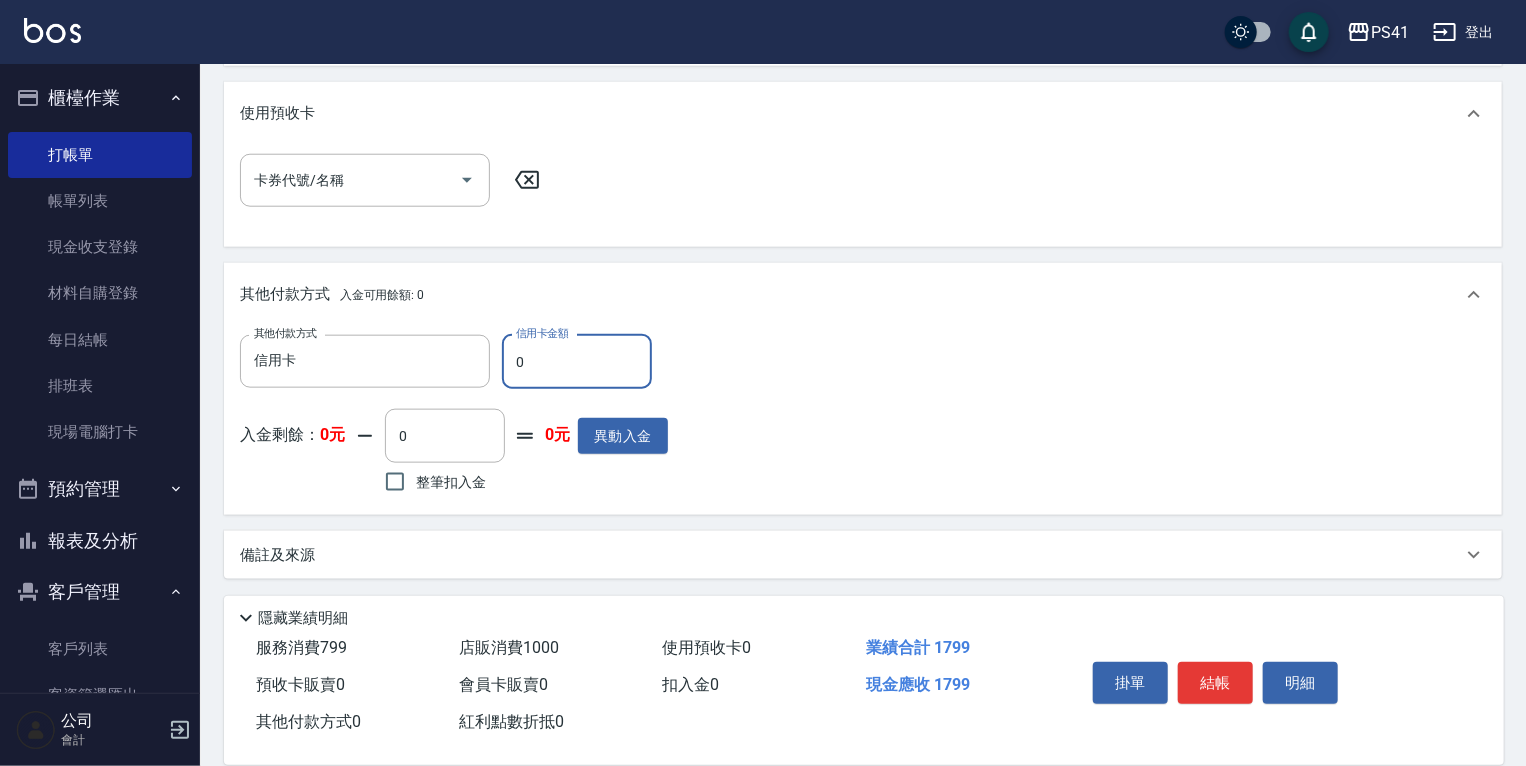 drag, startPoint x: 555, startPoint y: 376, endPoint x: 538, endPoint y: 384, distance: 18.788294 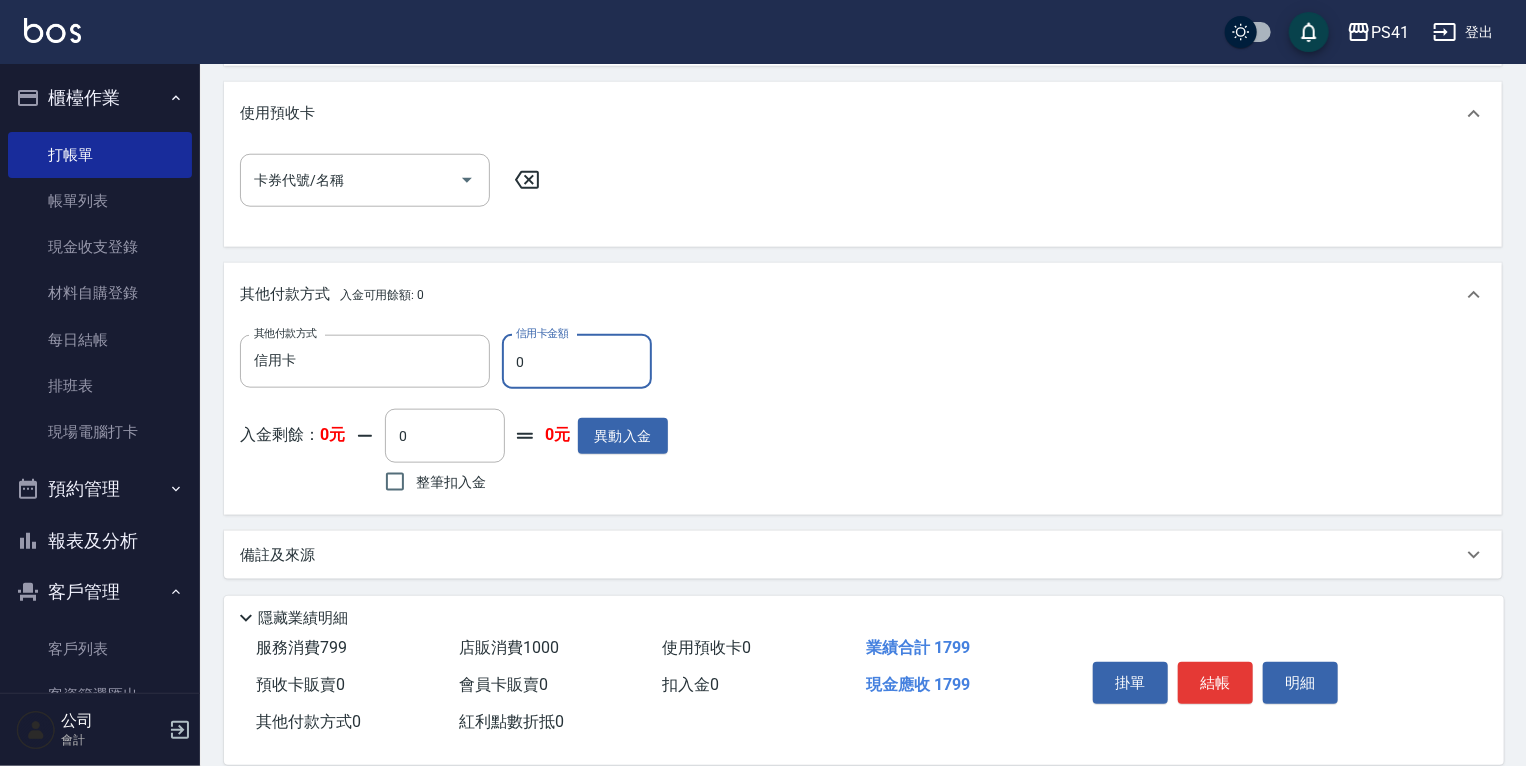 click on "0" at bounding box center [577, 362] 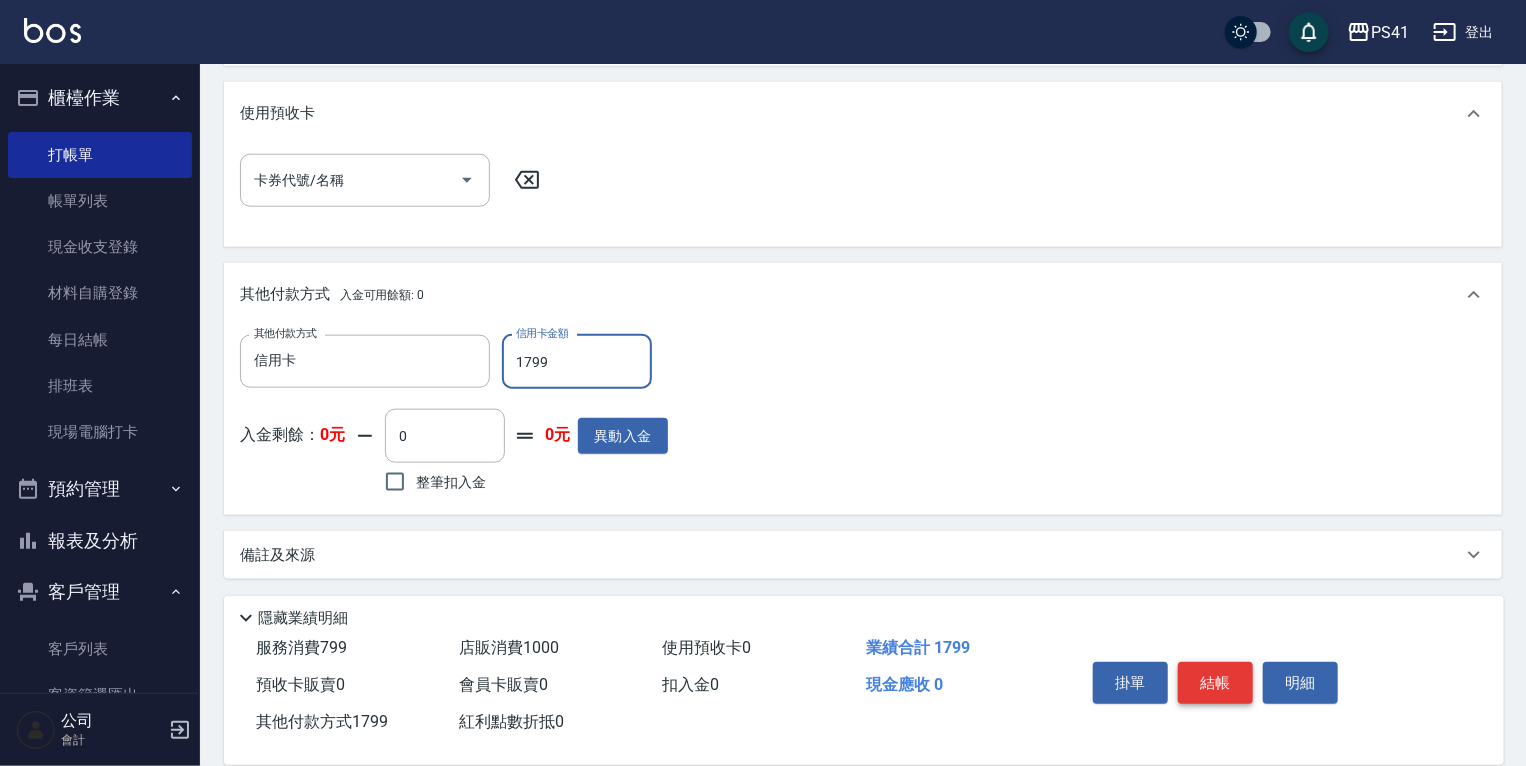 type on "1799" 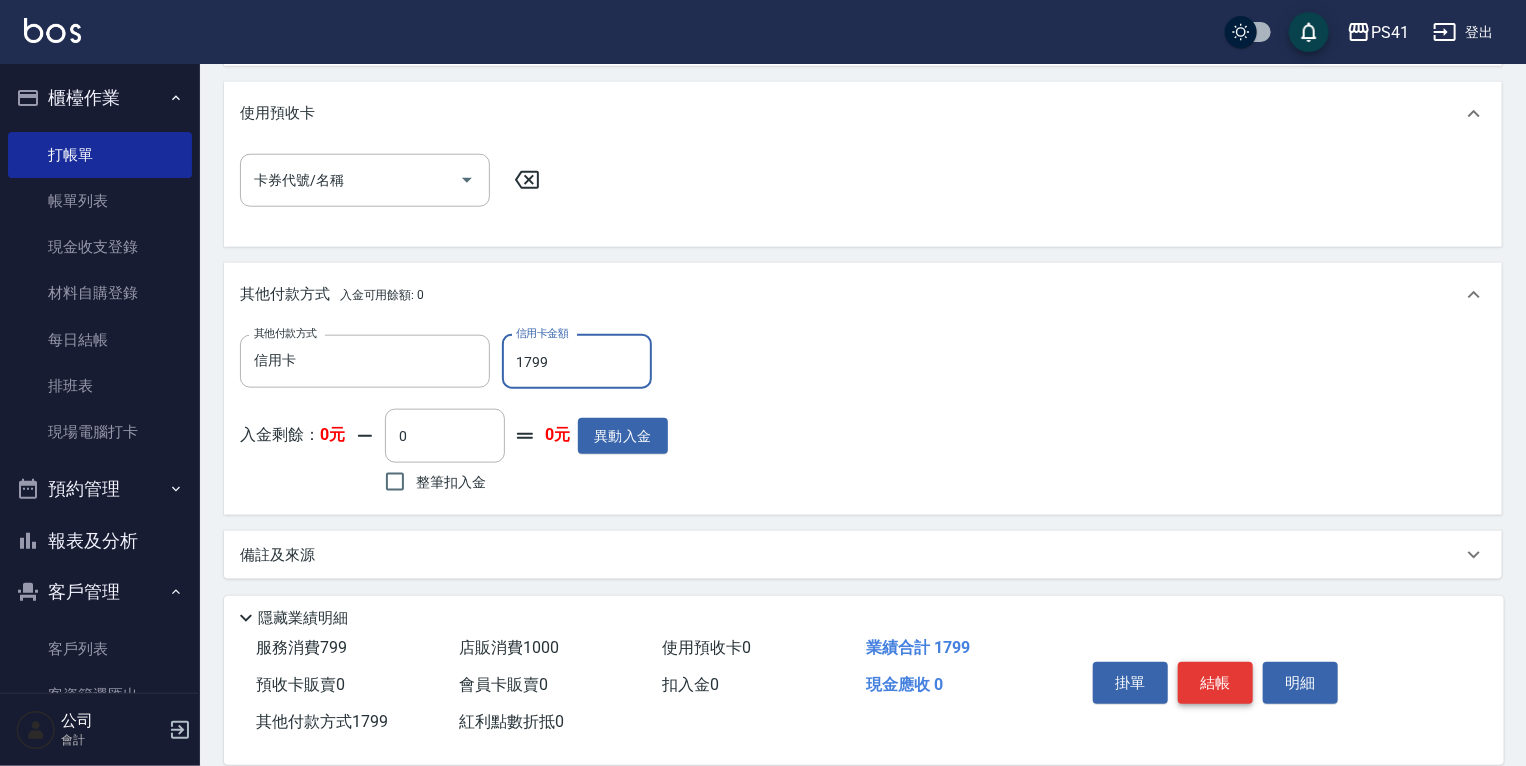click on "結帳" at bounding box center (1215, 683) 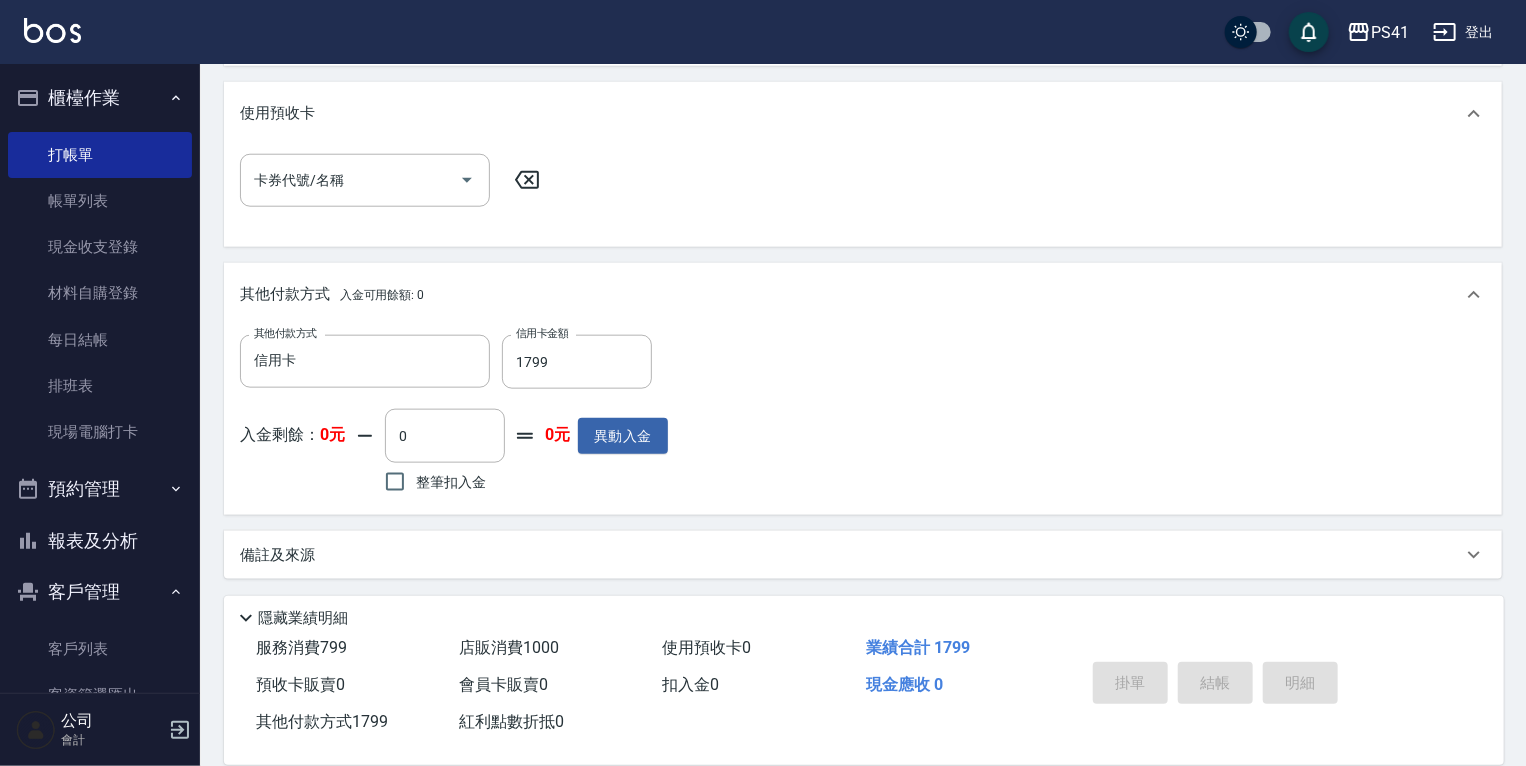 type on "[DATE] 17:07" 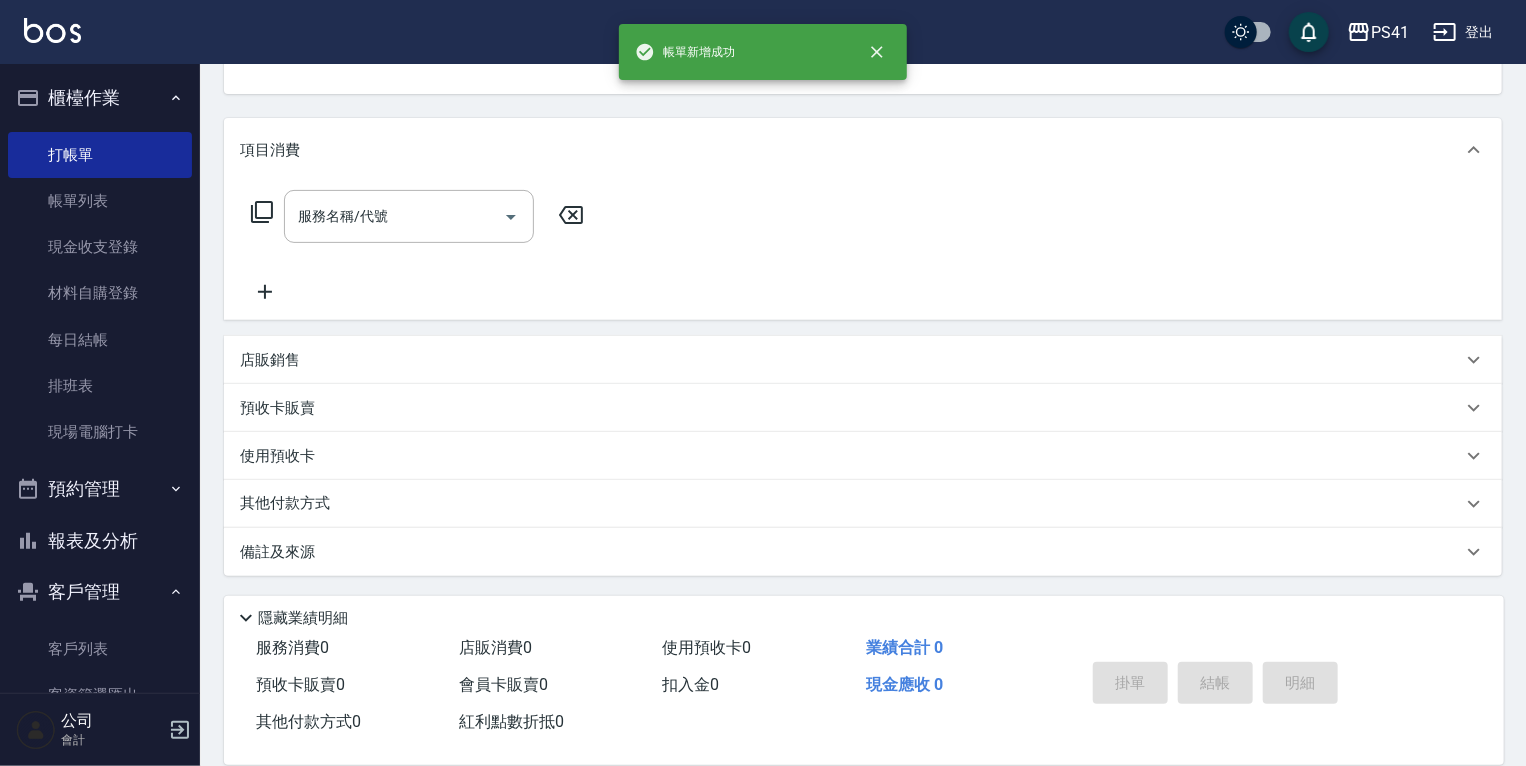 scroll, scrollTop: 0, scrollLeft: 0, axis: both 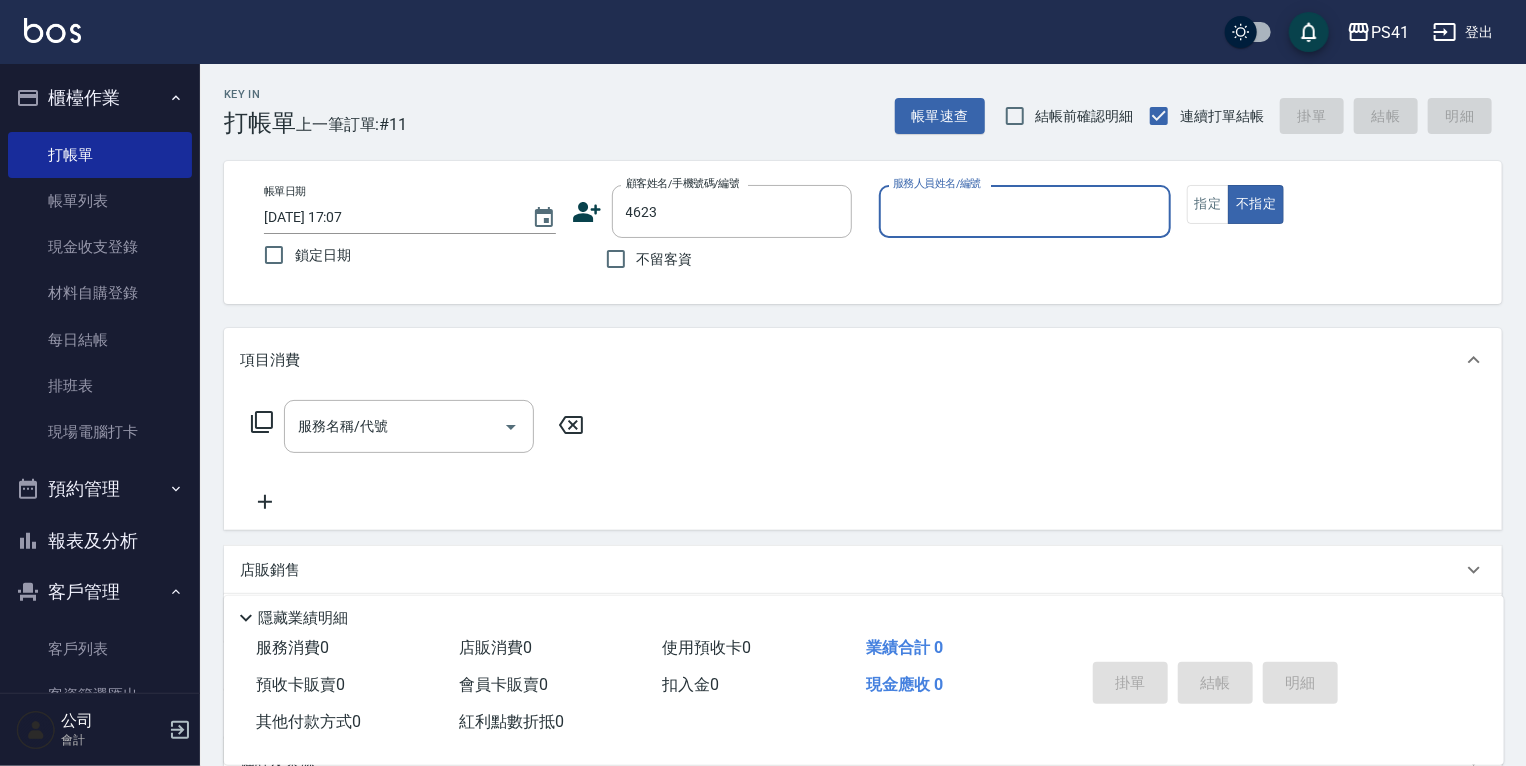 type on "[PERSON_NAME]/0936413119/4623" 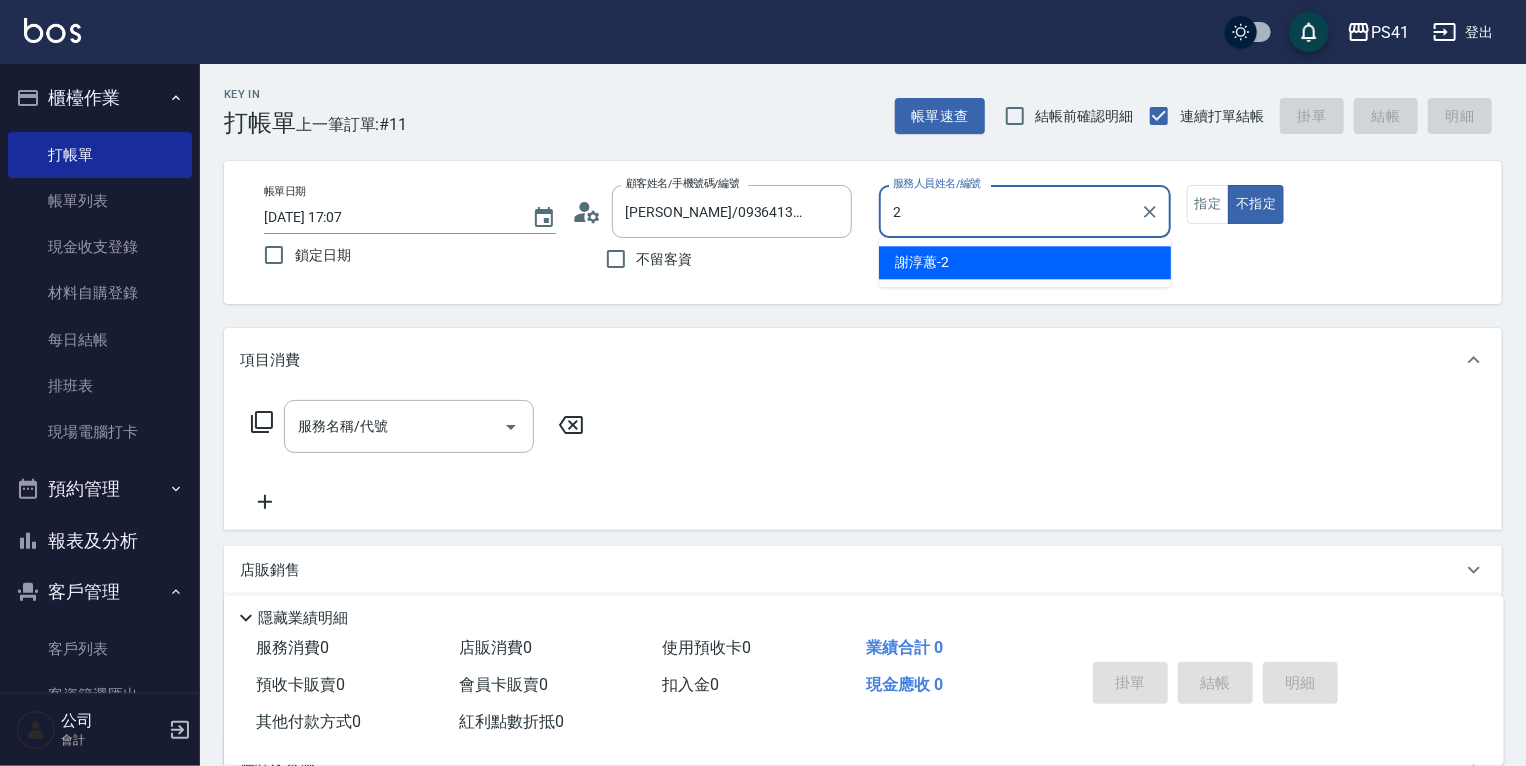 type on "謝淳蕙-2" 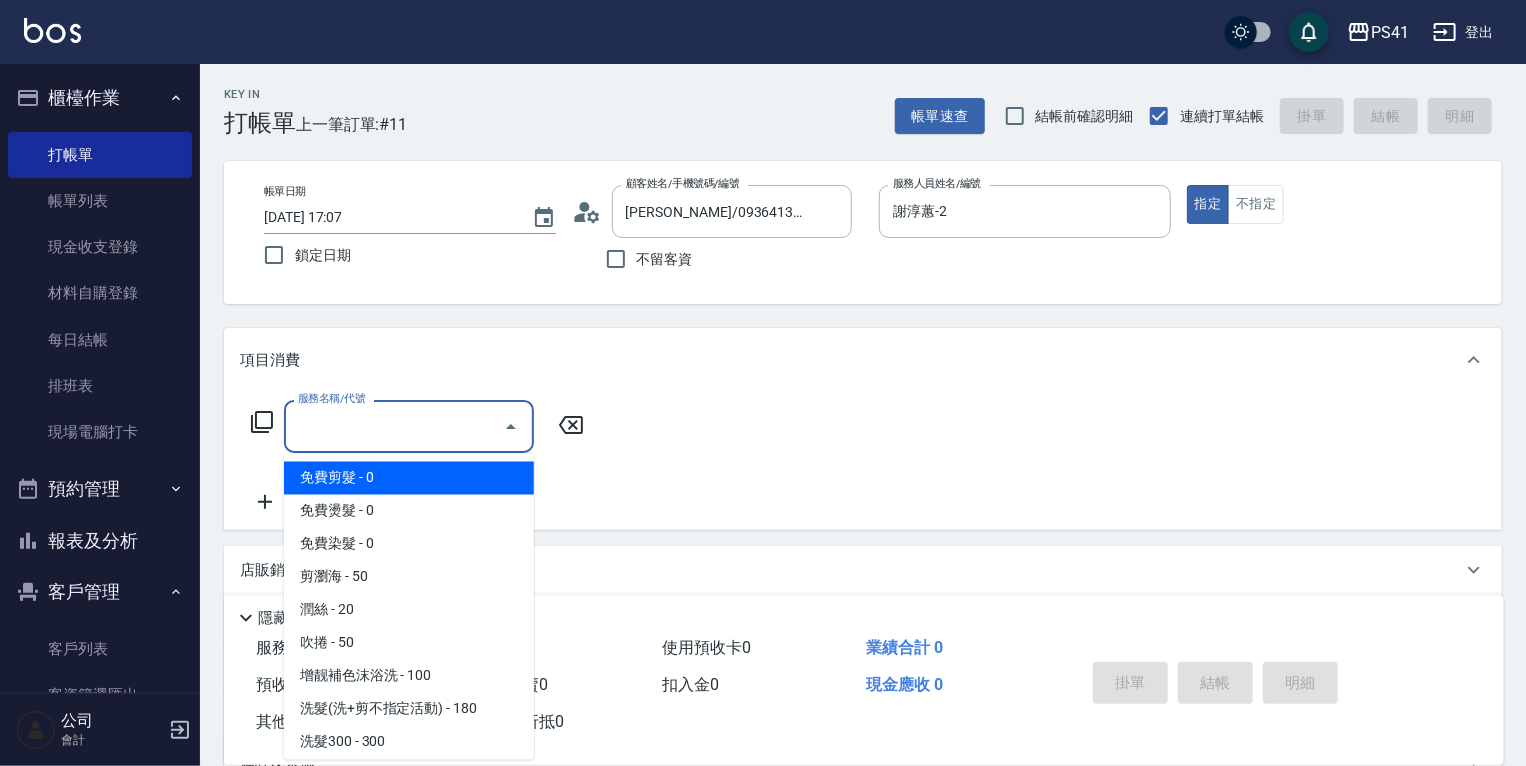 click on "服務名稱/代號" at bounding box center (394, 426) 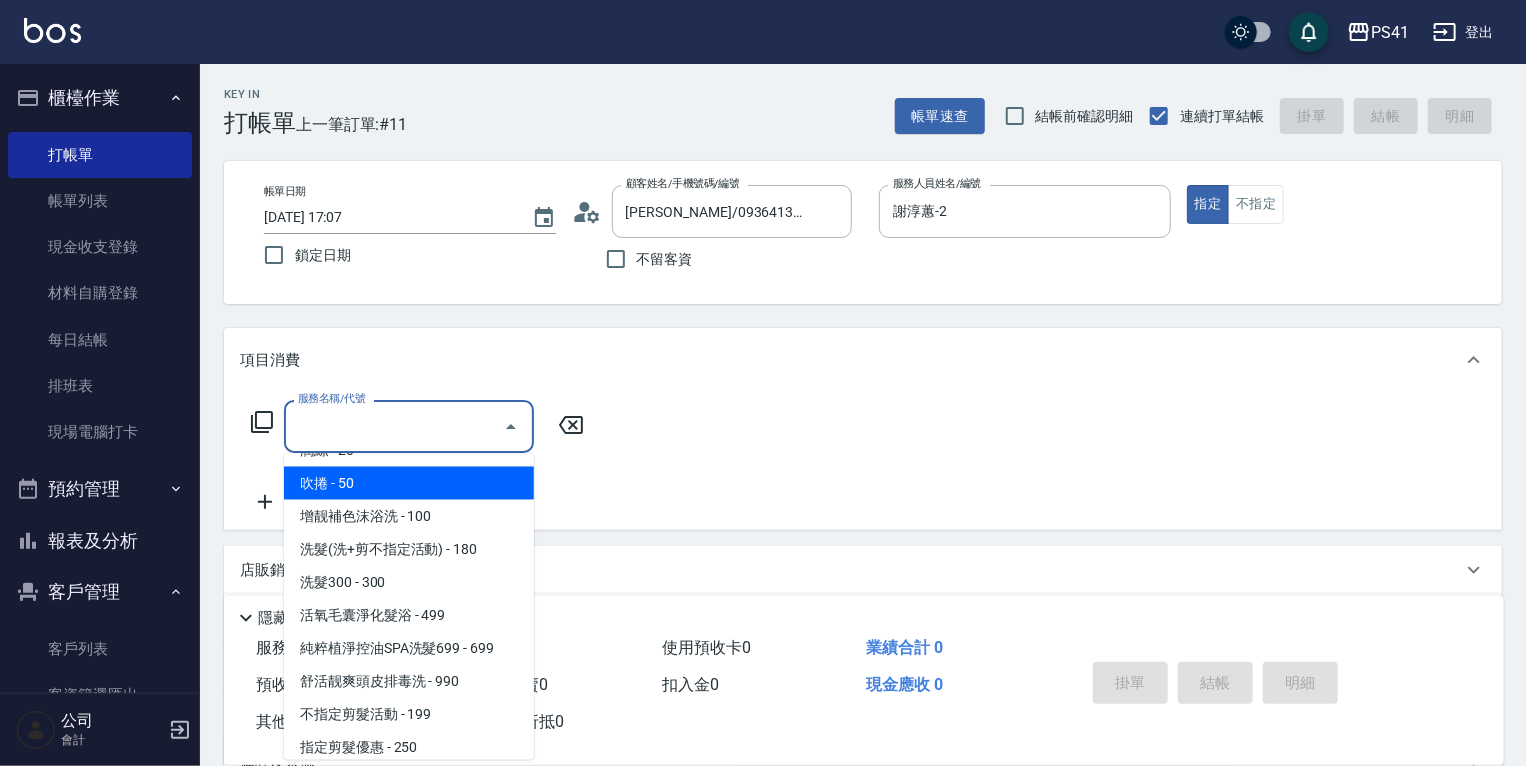 scroll, scrollTop: 320, scrollLeft: 0, axis: vertical 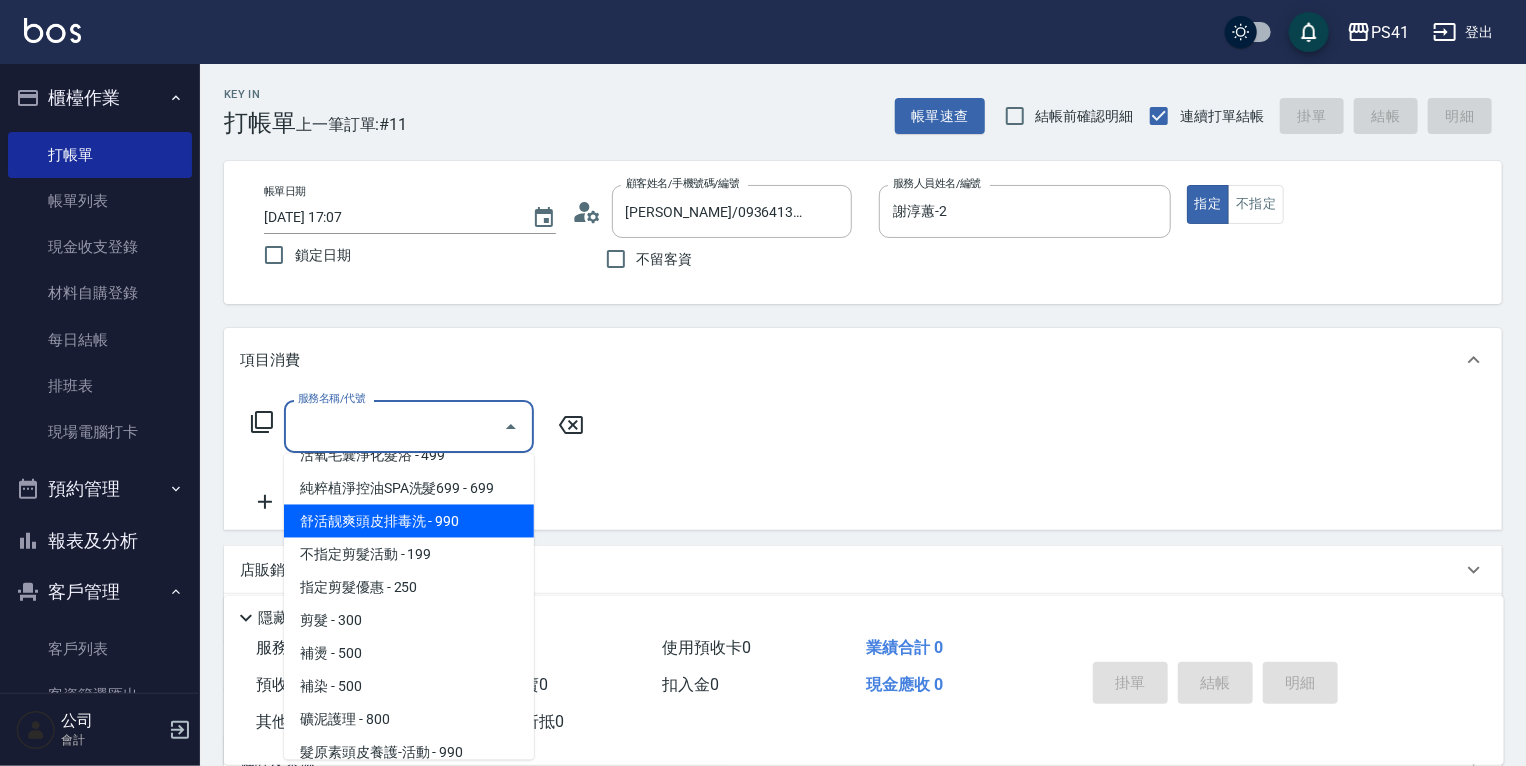 click on "舒活靓爽頭皮排毒洗 - 990" at bounding box center (409, 521) 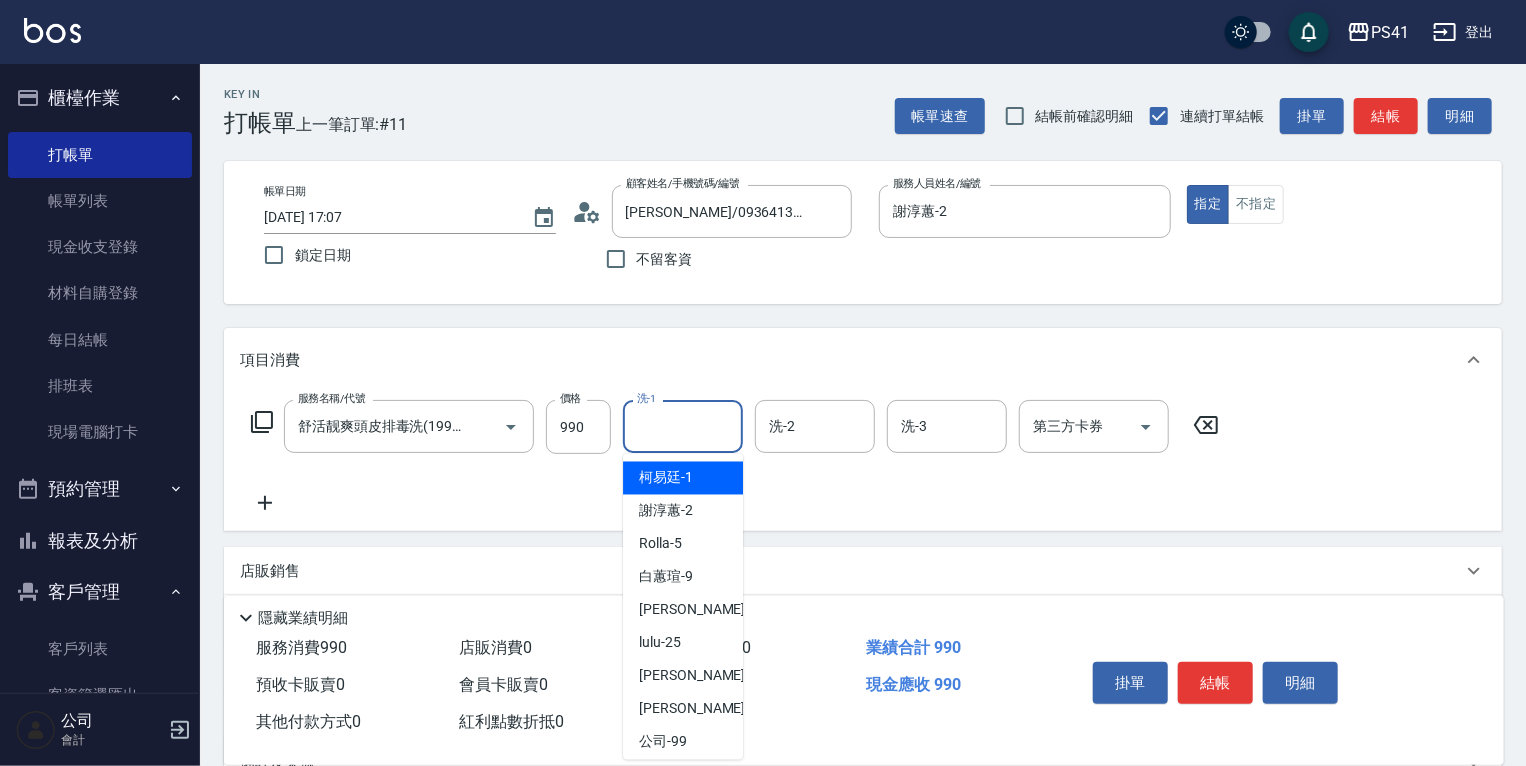 click on "洗-1" at bounding box center [683, 426] 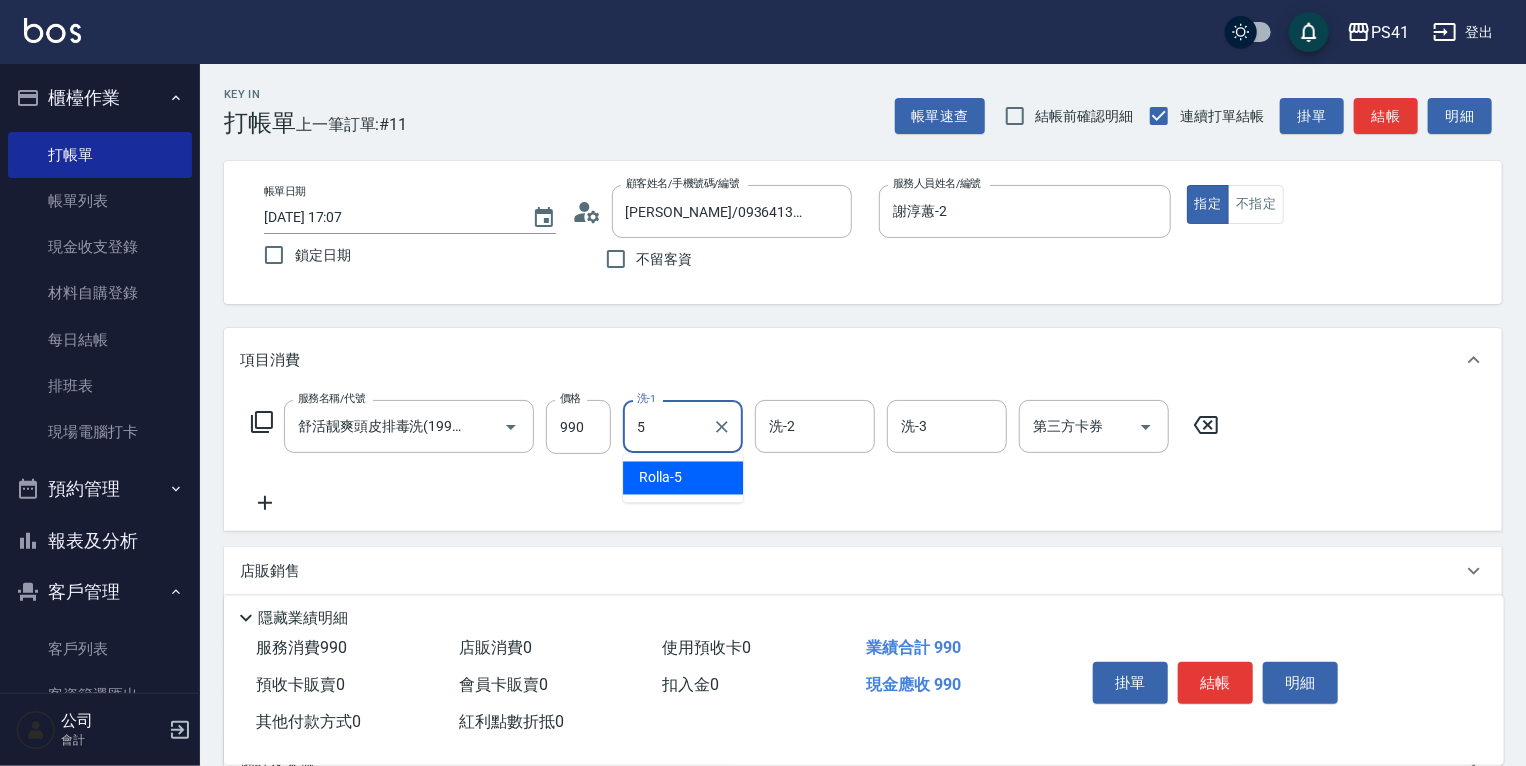 type on "Rolla-5" 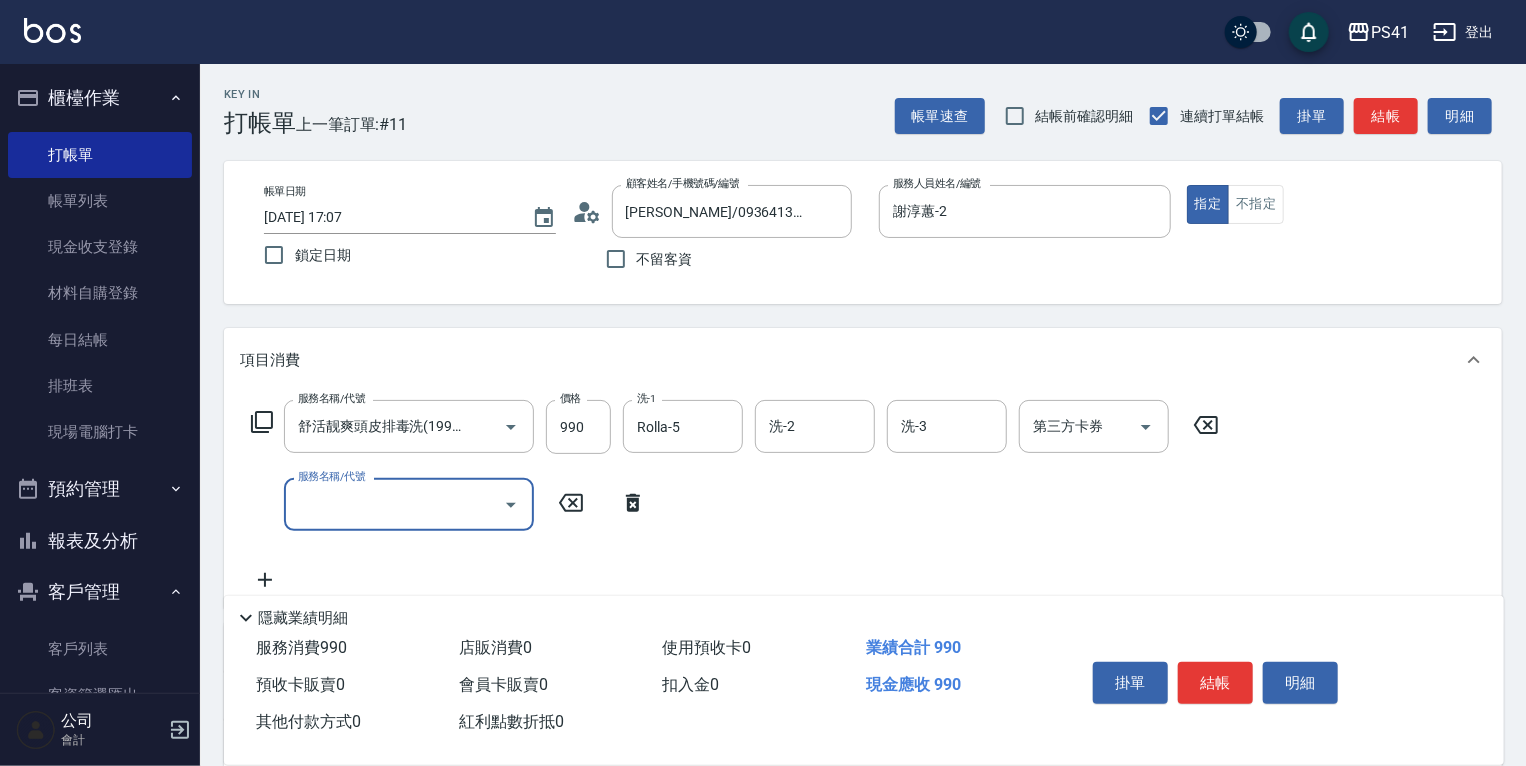 click on "服務名稱/代號" at bounding box center [394, 504] 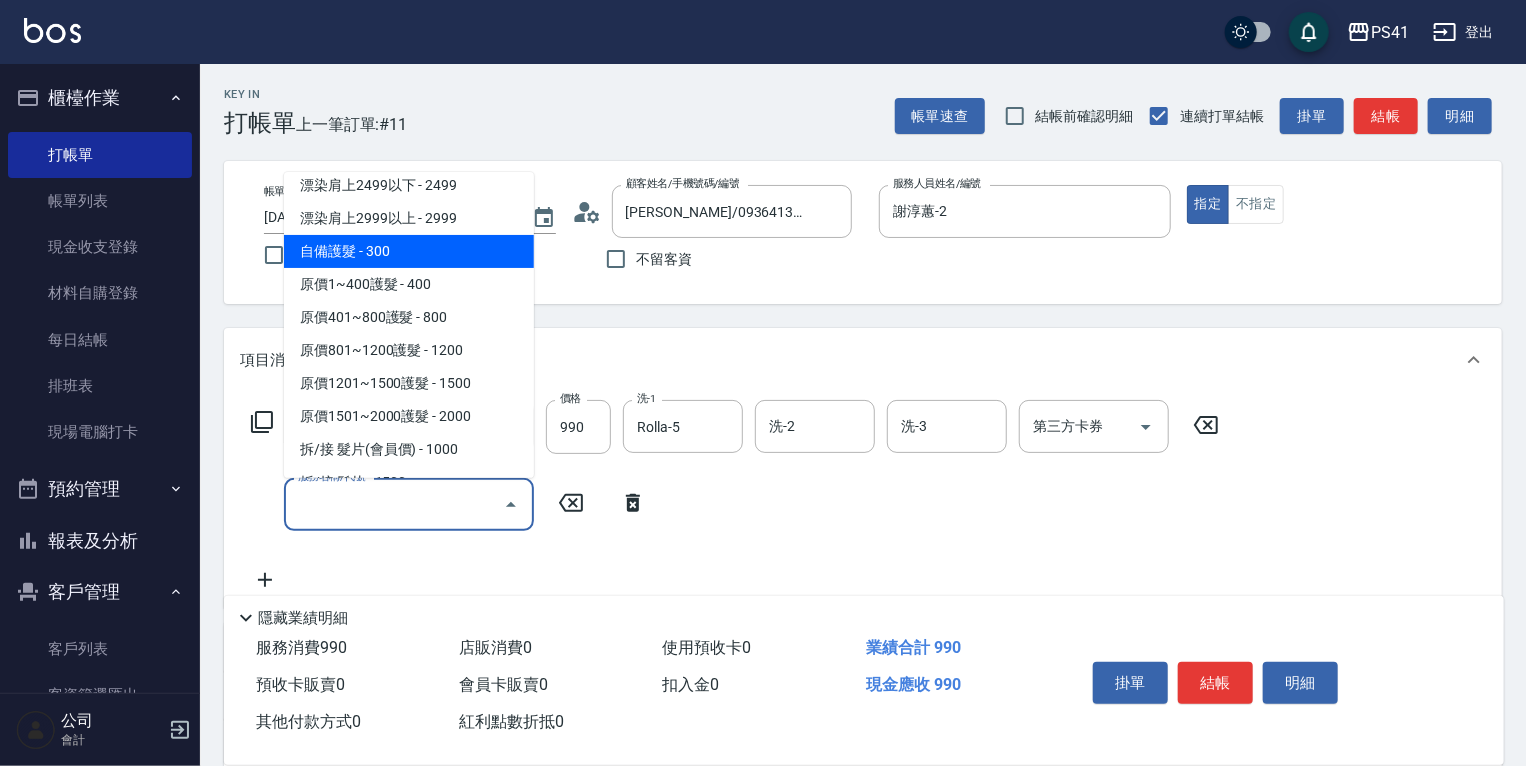 scroll, scrollTop: 1200, scrollLeft: 0, axis: vertical 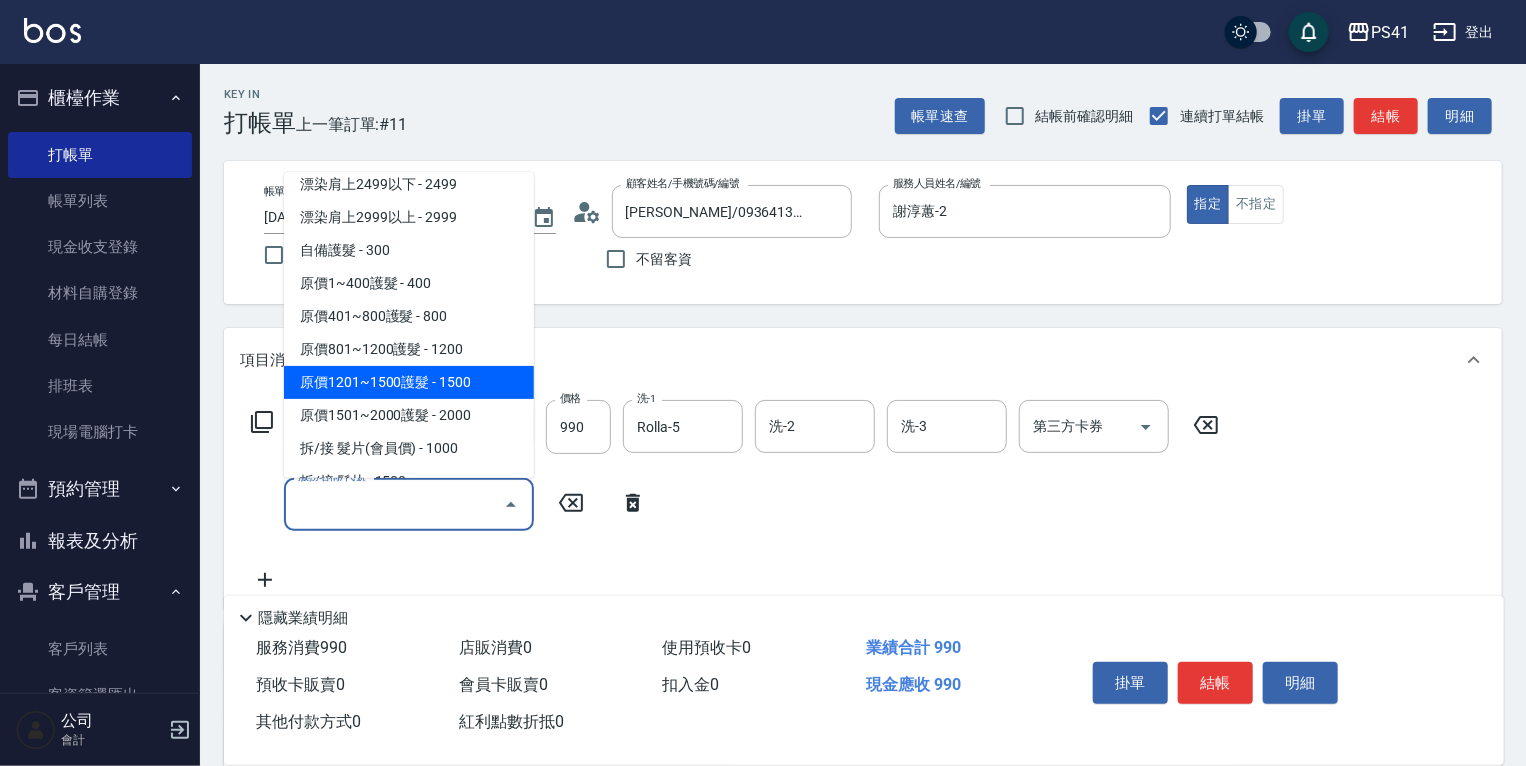 click on "原價1201~1500護髮 - 1500" at bounding box center (409, 382) 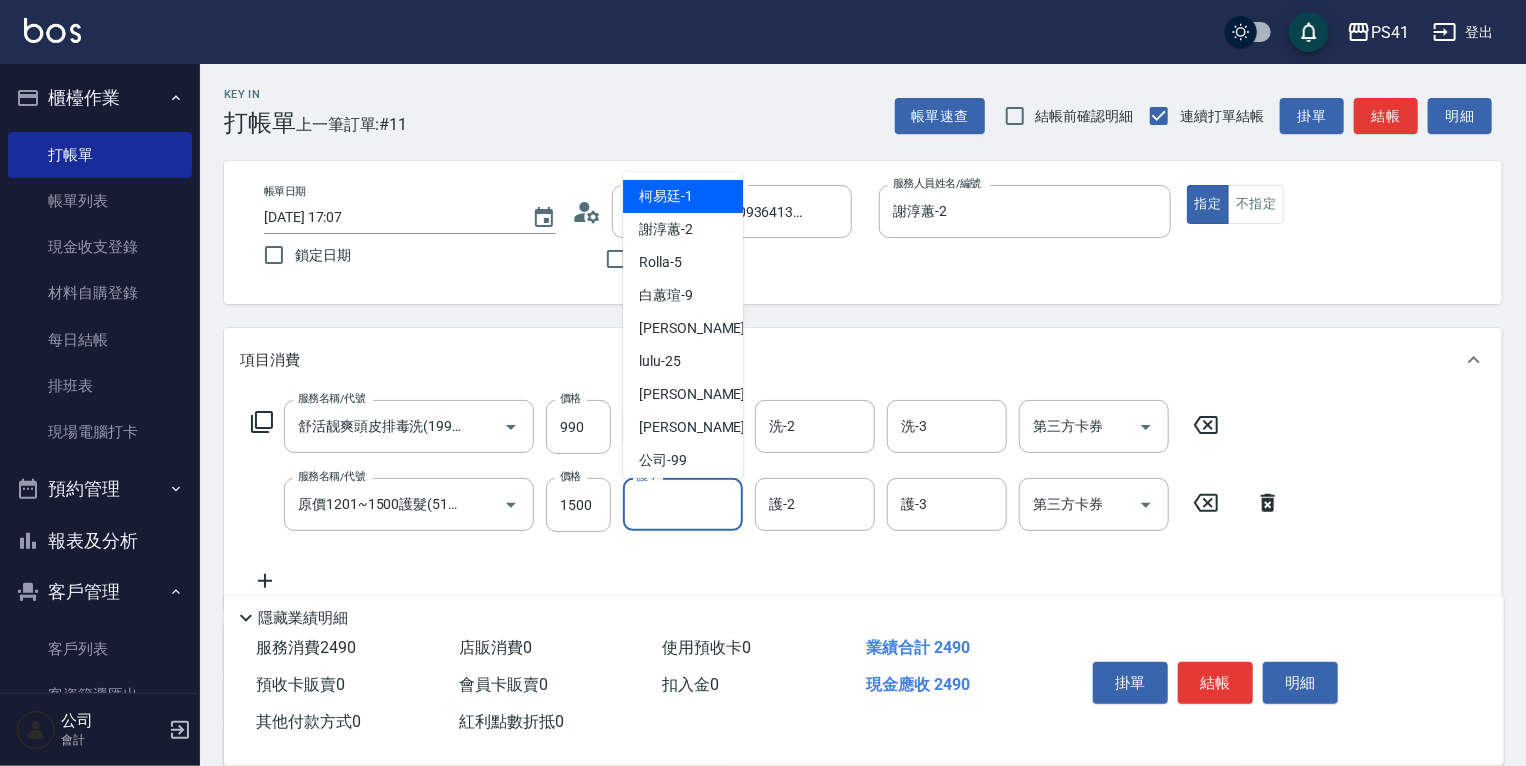 click on "護-1" at bounding box center (683, 504) 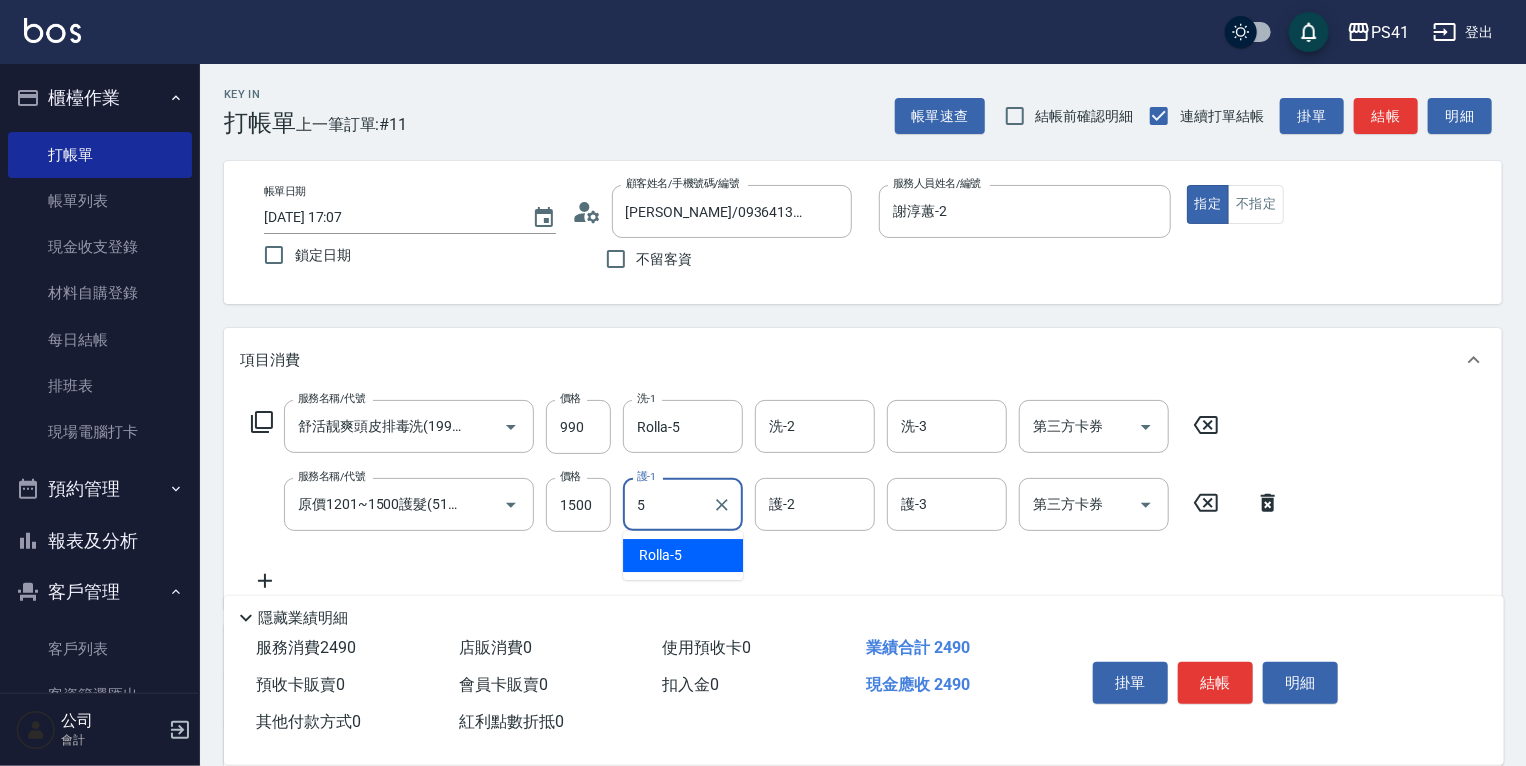 type on "Rolla-5" 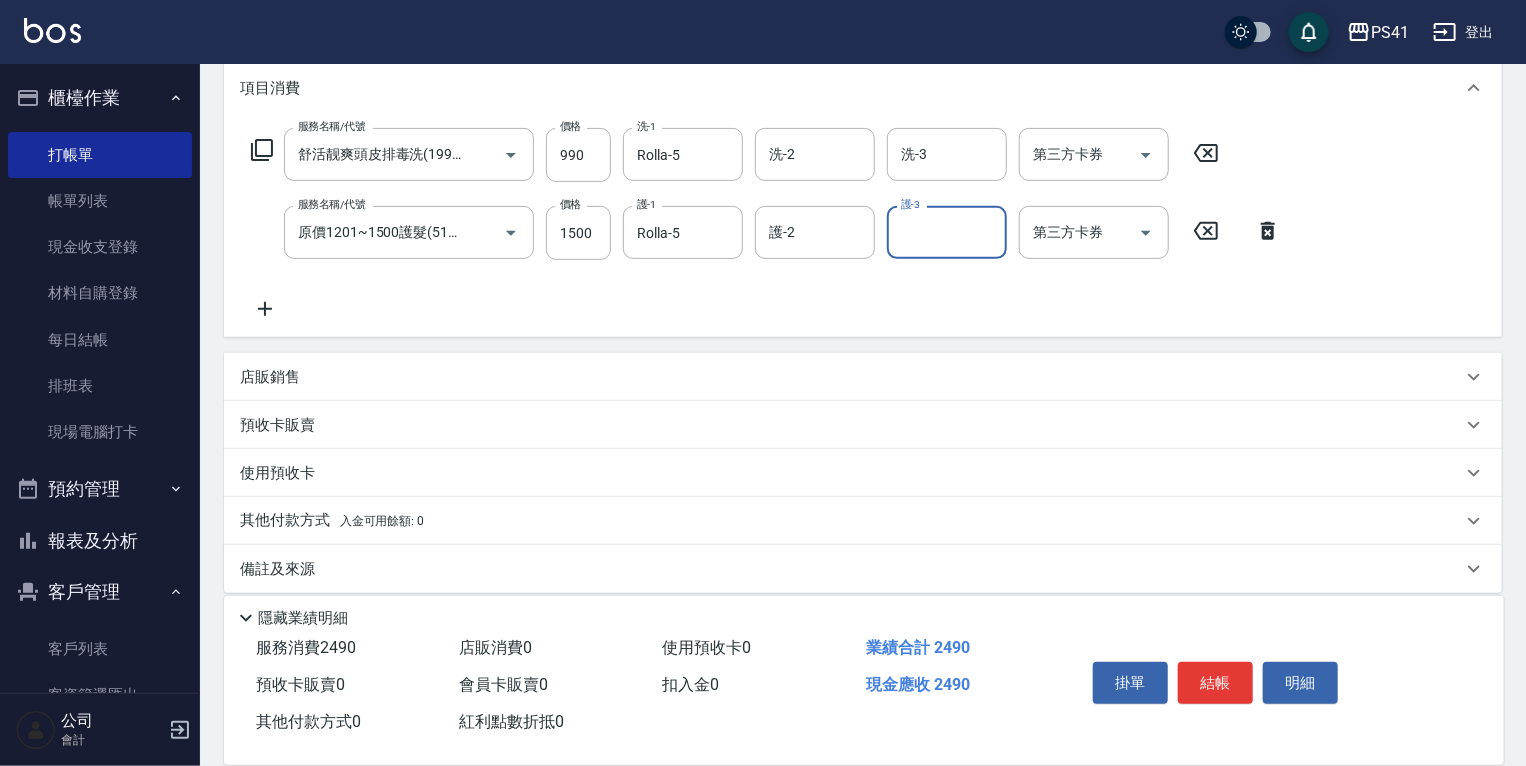 scroll, scrollTop: 288, scrollLeft: 0, axis: vertical 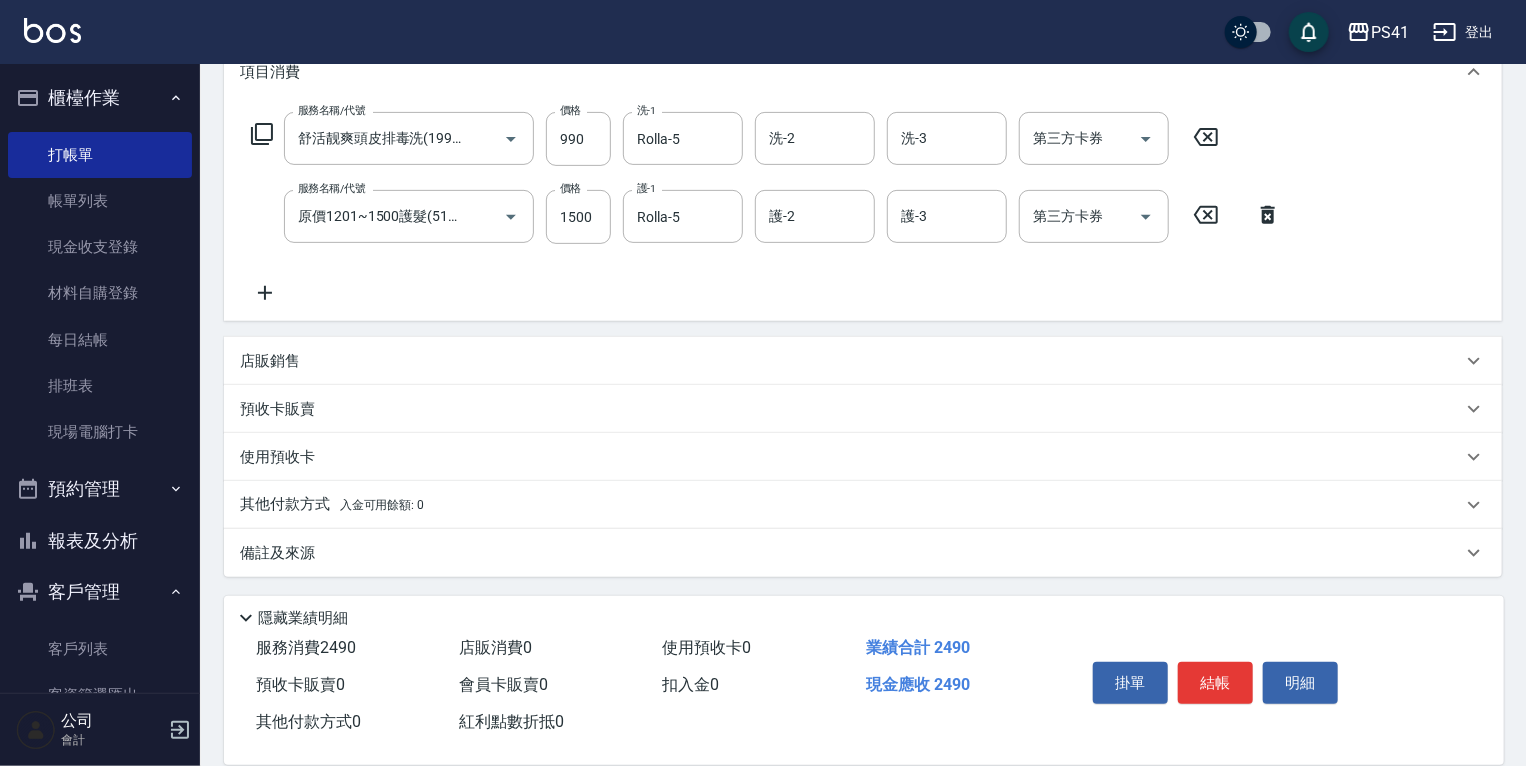 click on "其他付款方式 入金可用餘額: 0" at bounding box center (332, 505) 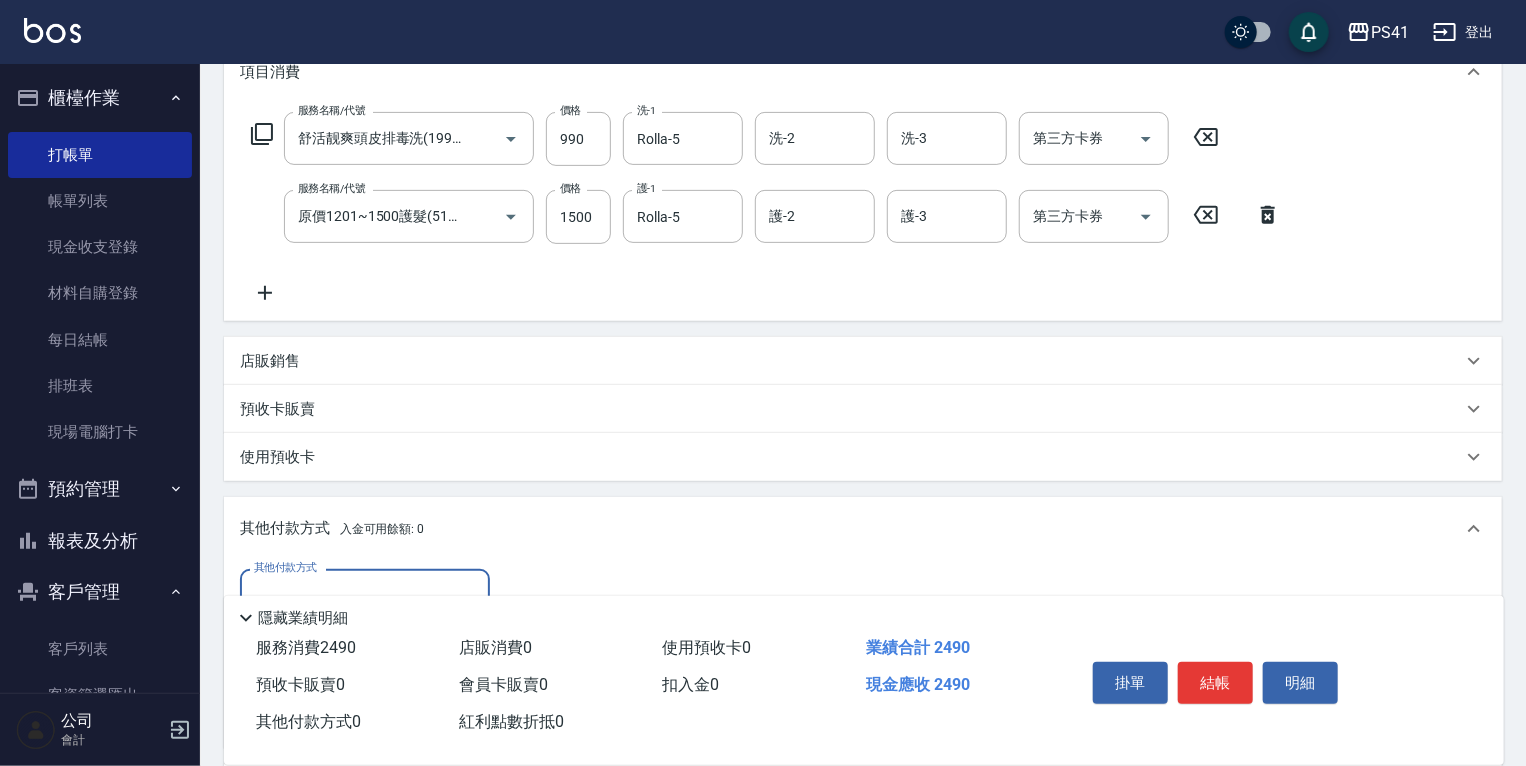scroll, scrollTop: 0, scrollLeft: 0, axis: both 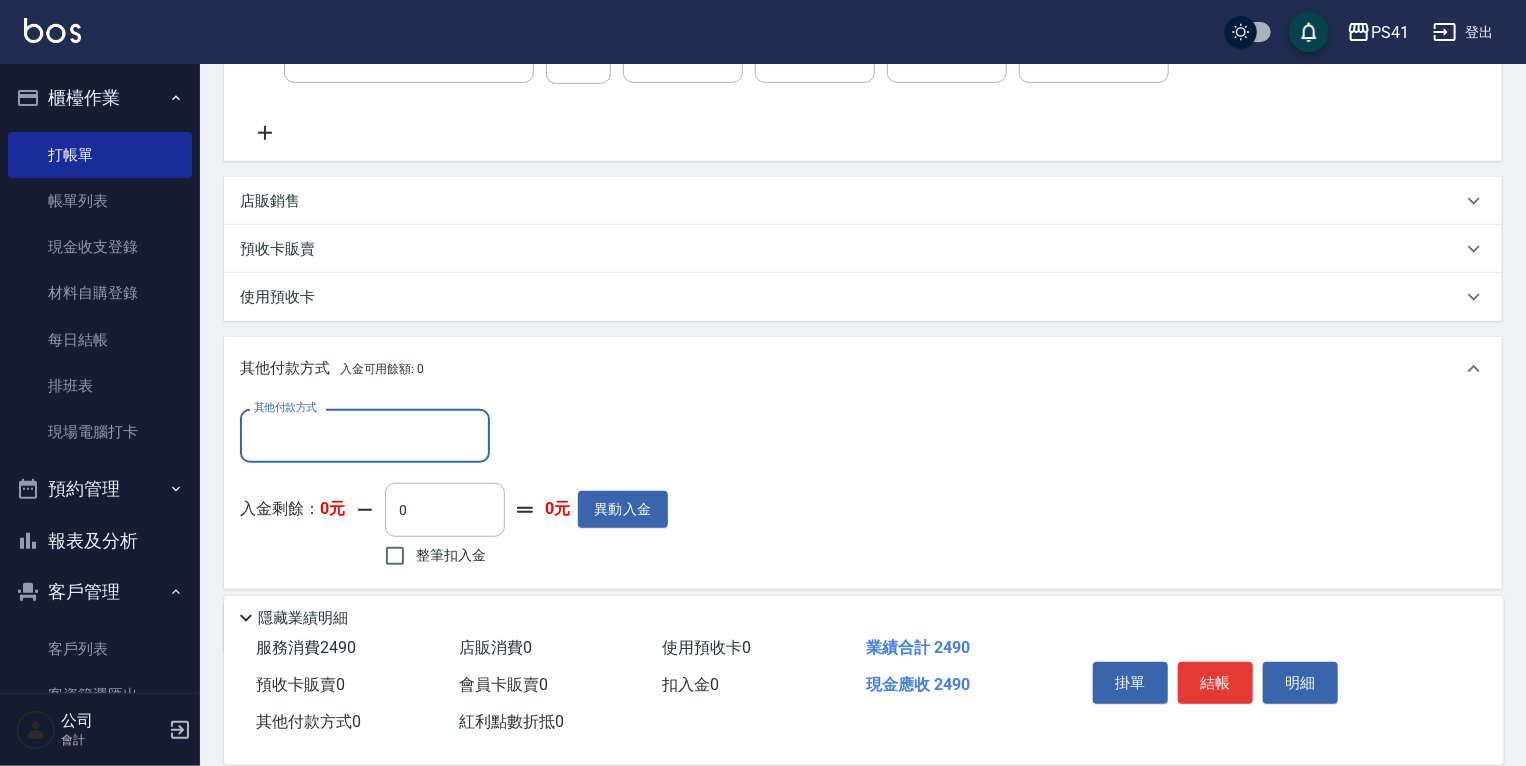 click on "其他付款方式" at bounding box center (365, 435) 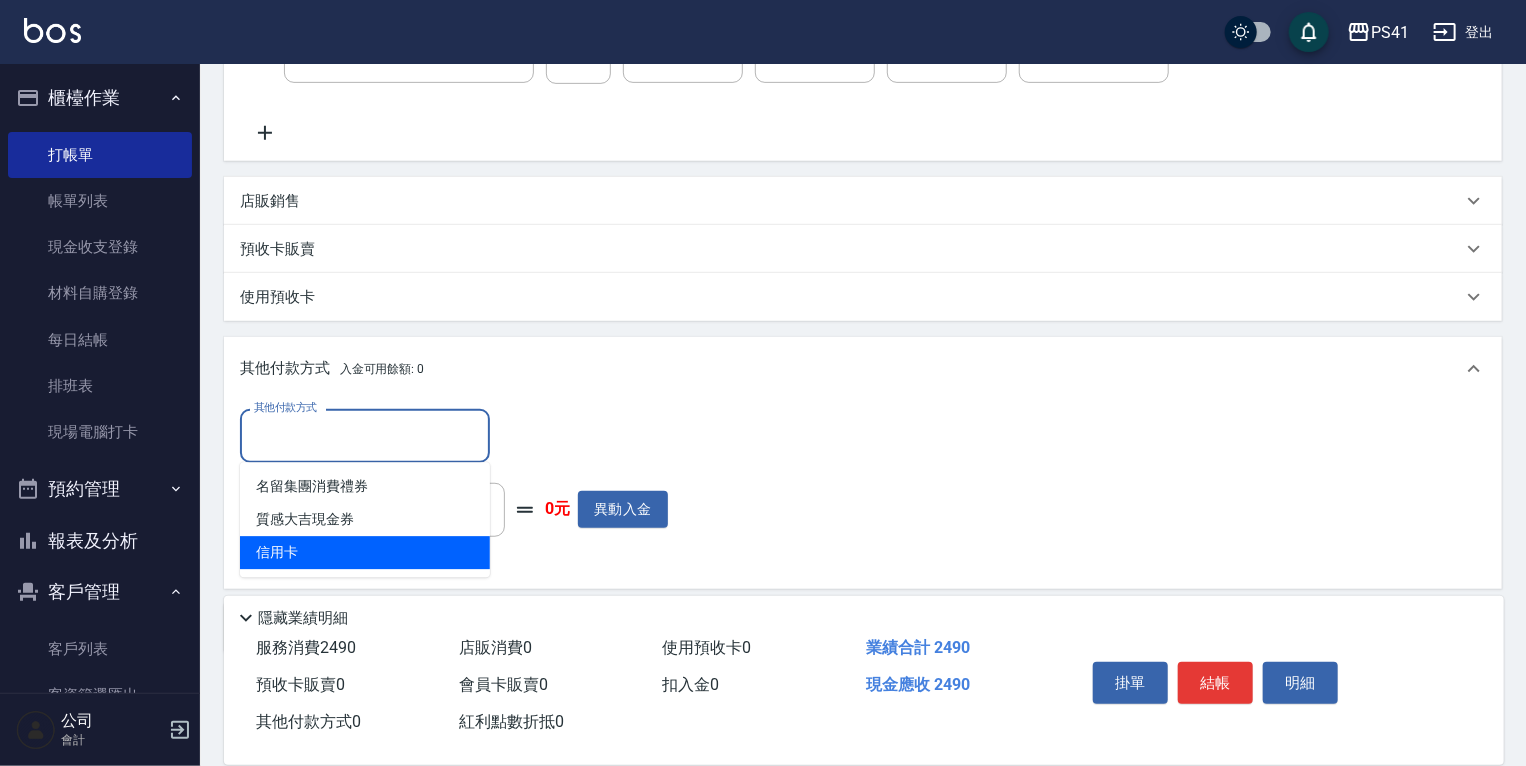 click on "信用卡" at bounding box center [365, 552] 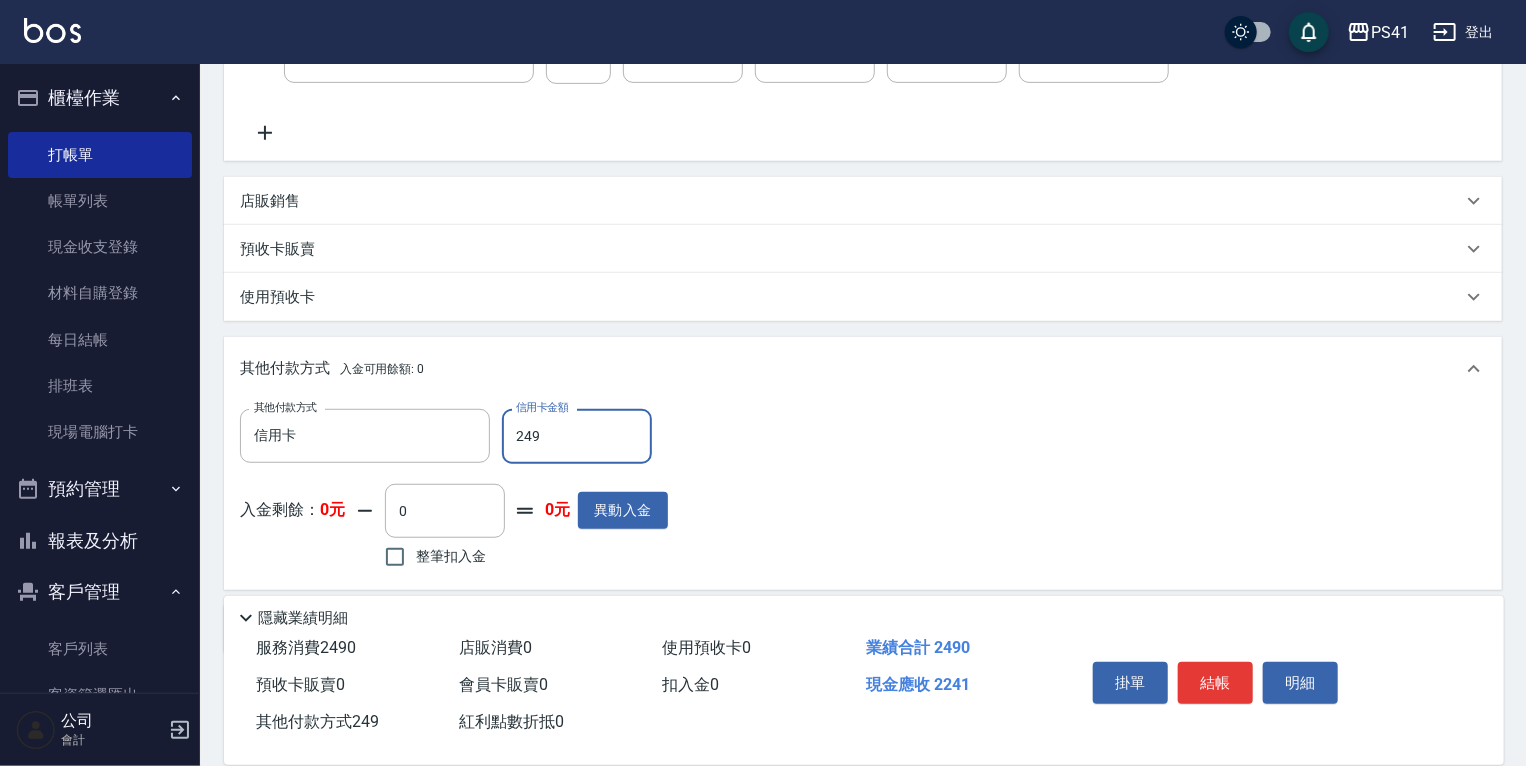 type on "2490" 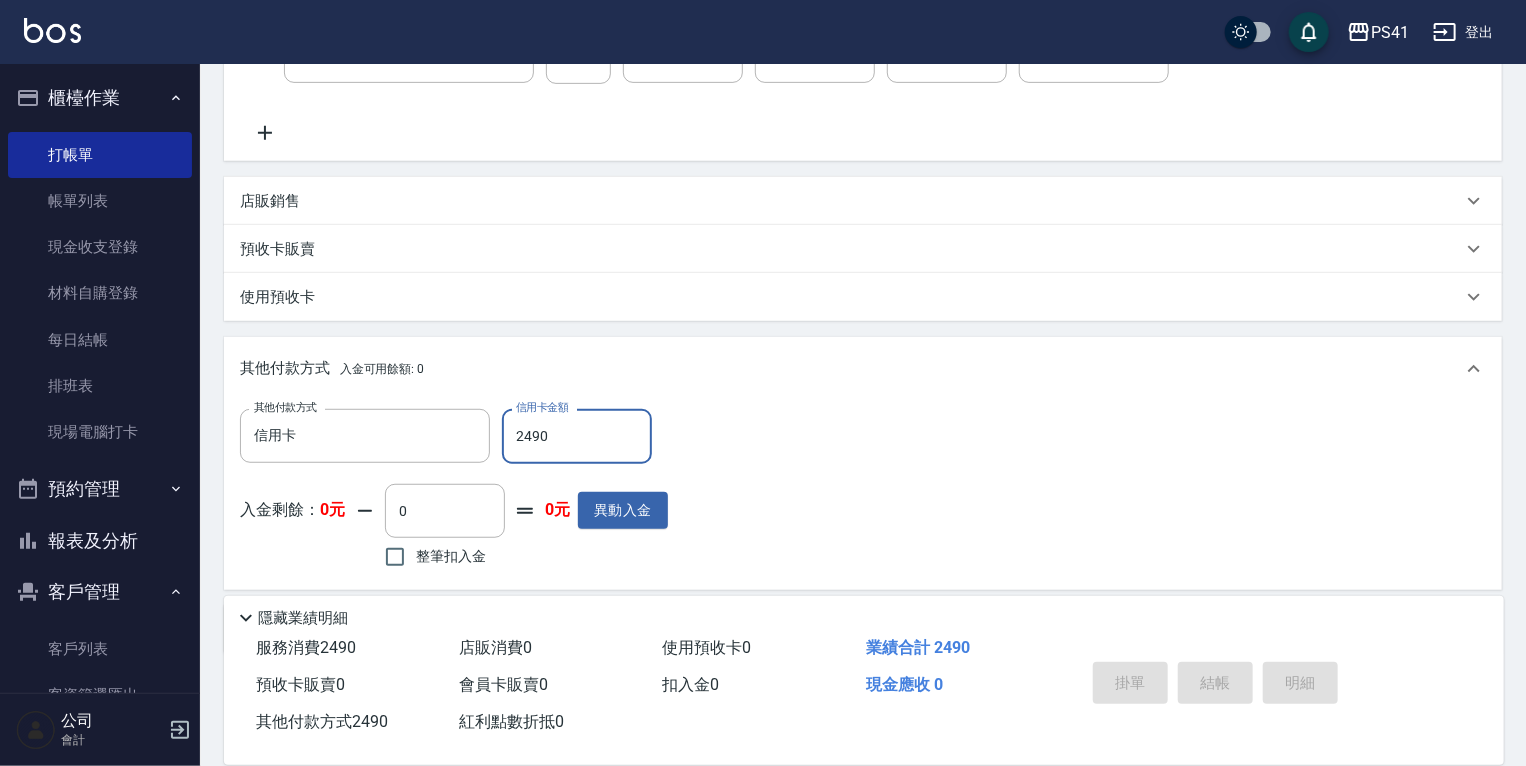 type on "[DATE] 17:23" 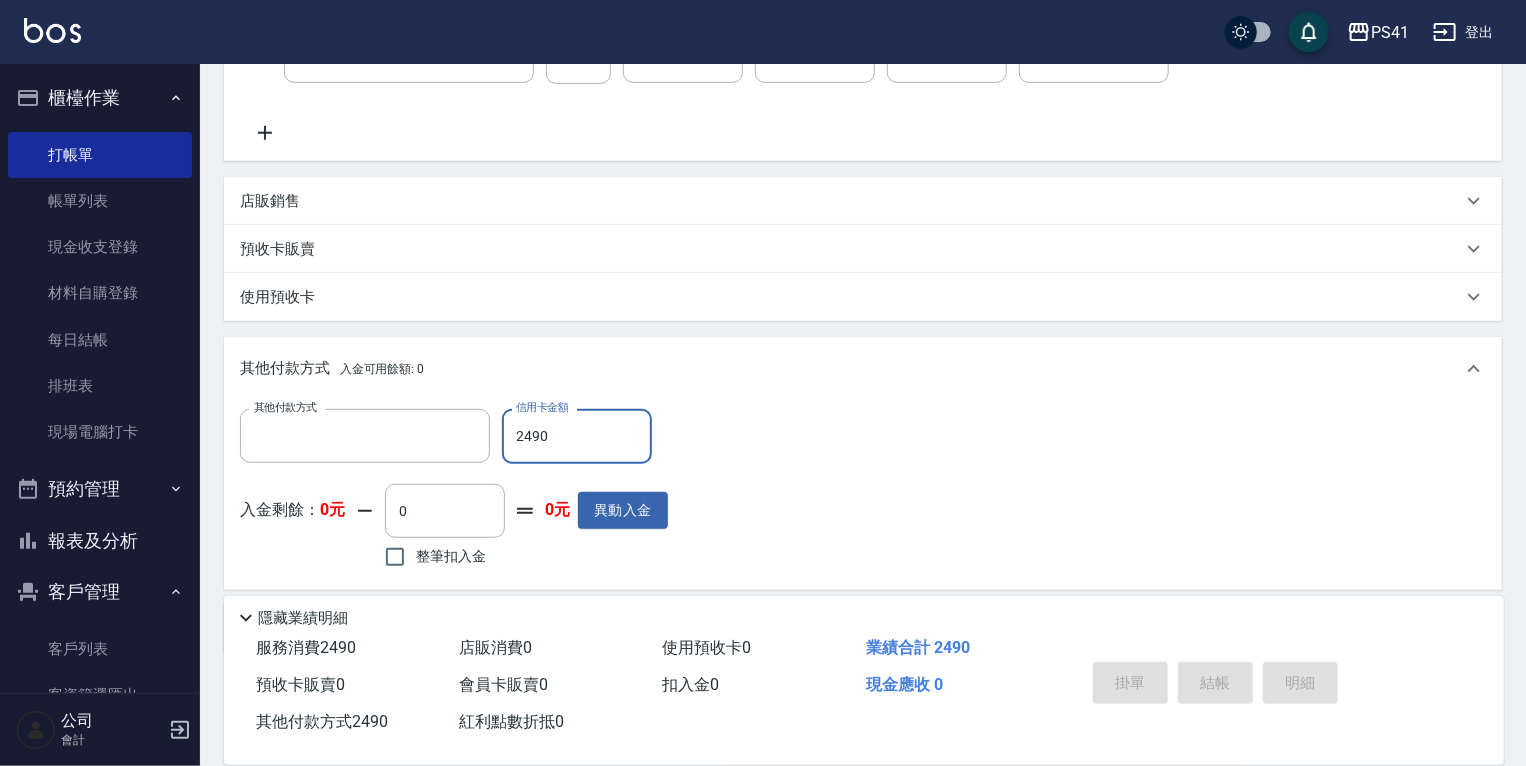 scroll, scrollTop: 0, scrollLeft: 0, axis: both 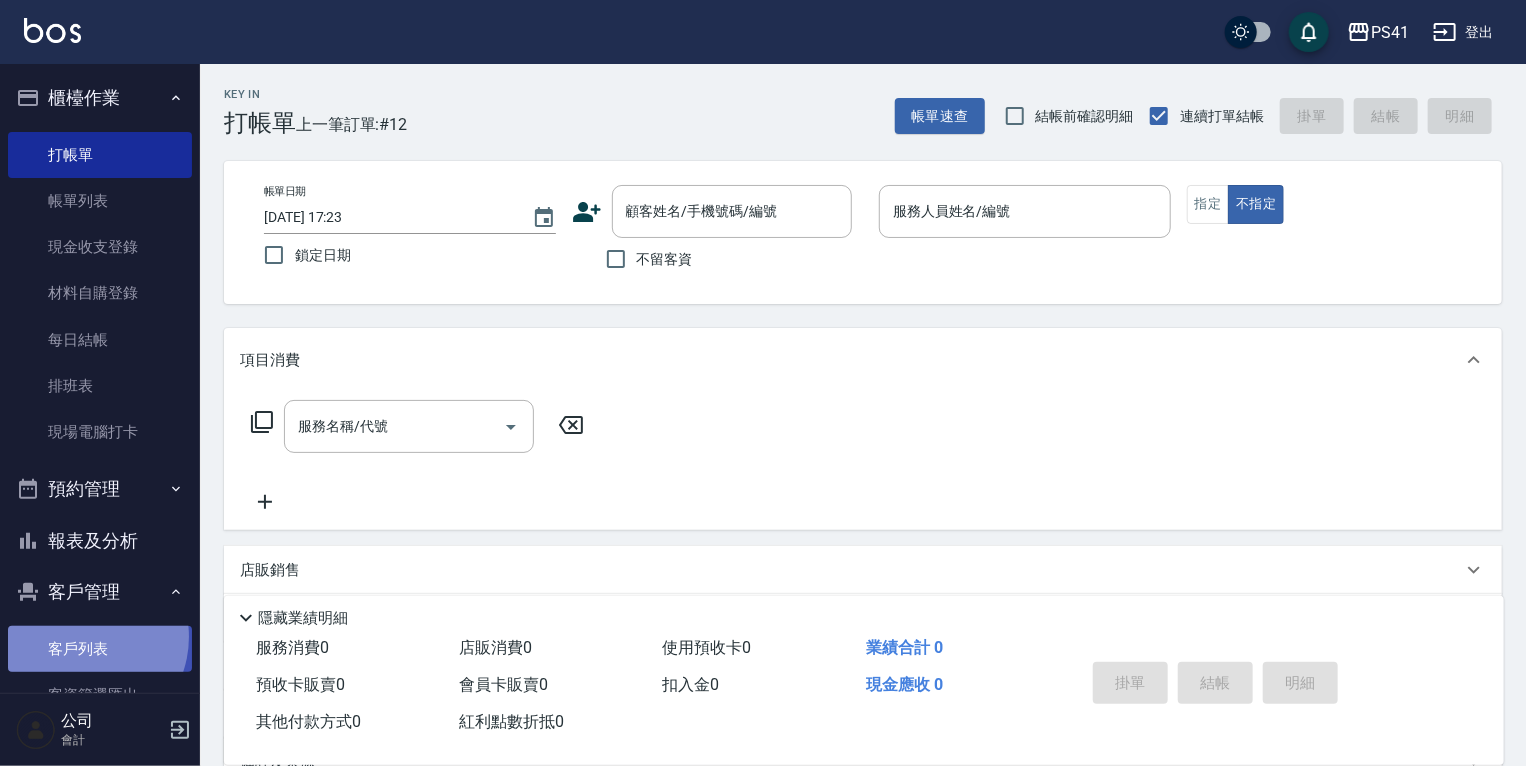 click on "客戶列表" at bounding box center (100, 649) 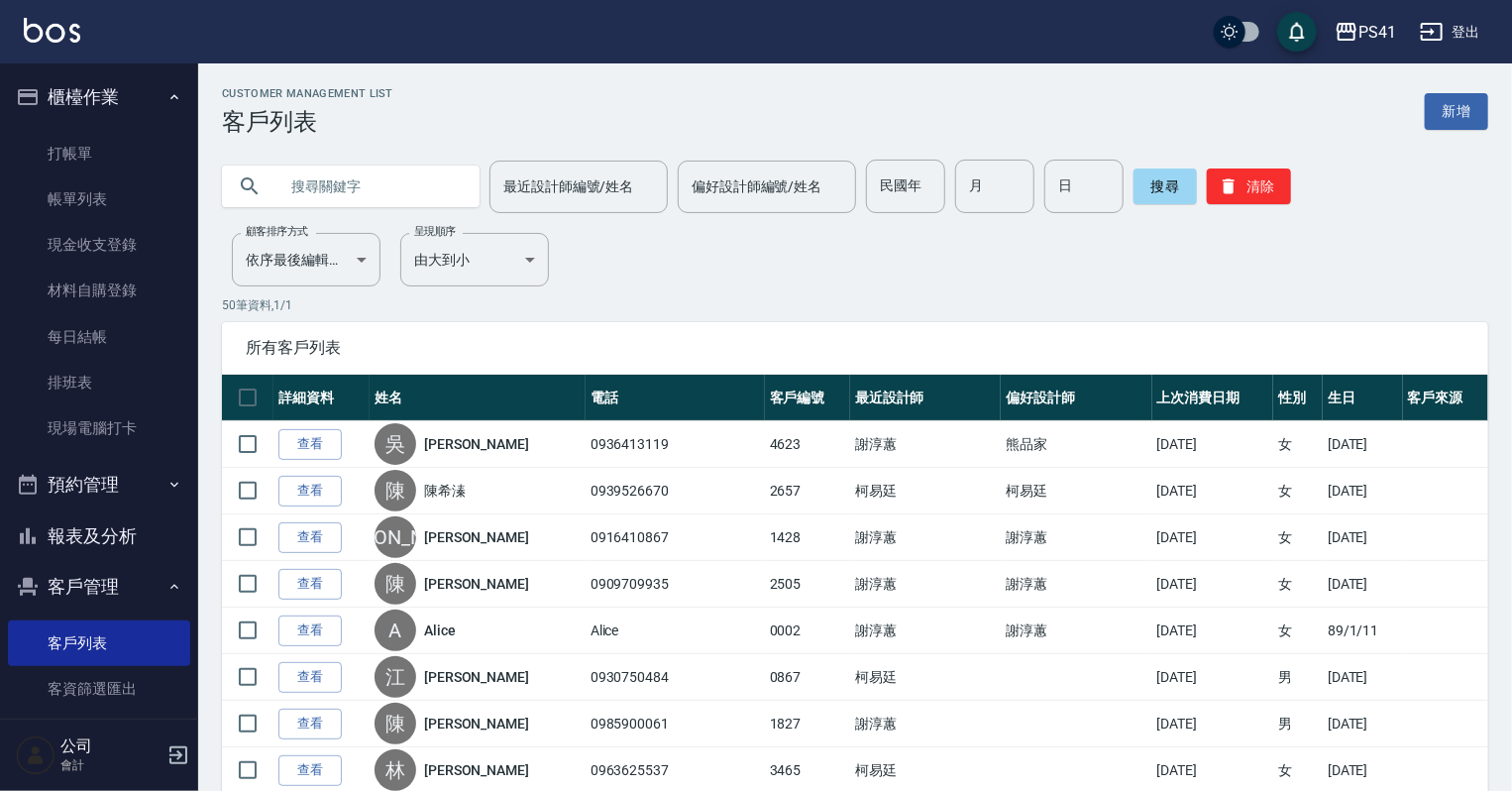 click at bounding box center (371, 186) 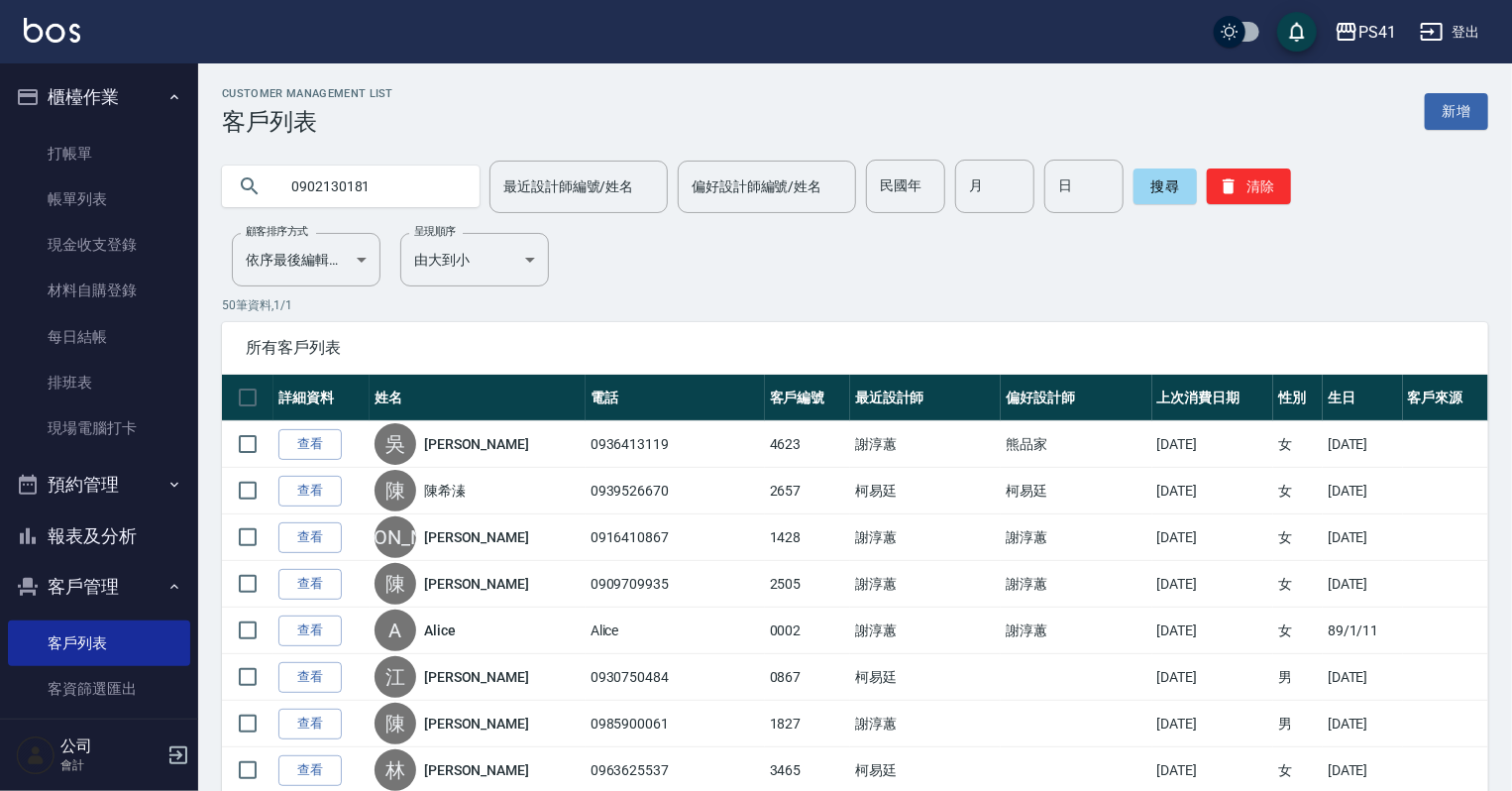 type on "0902130181" 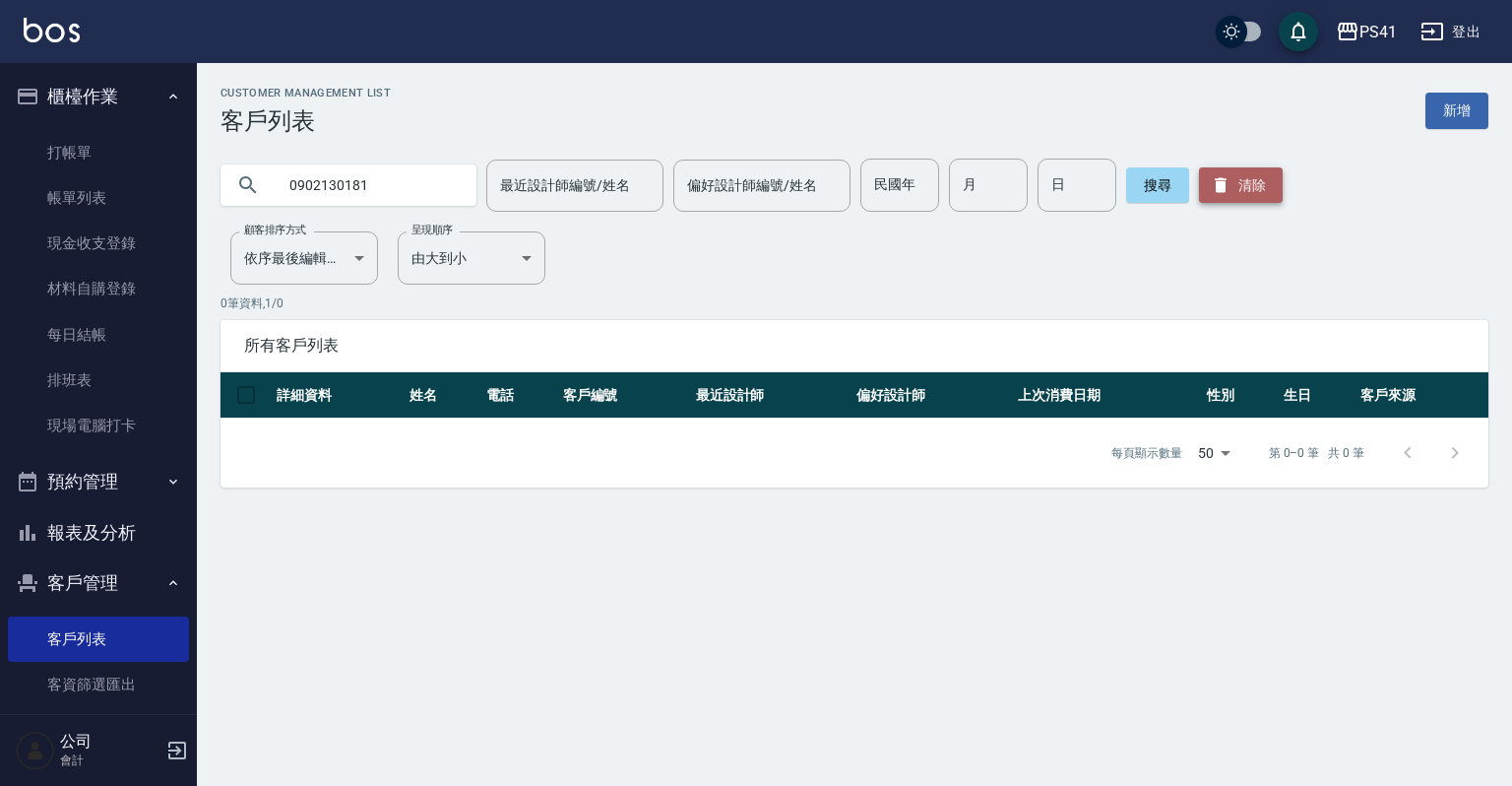 click on "清除" at bounding box center (1240, 185) 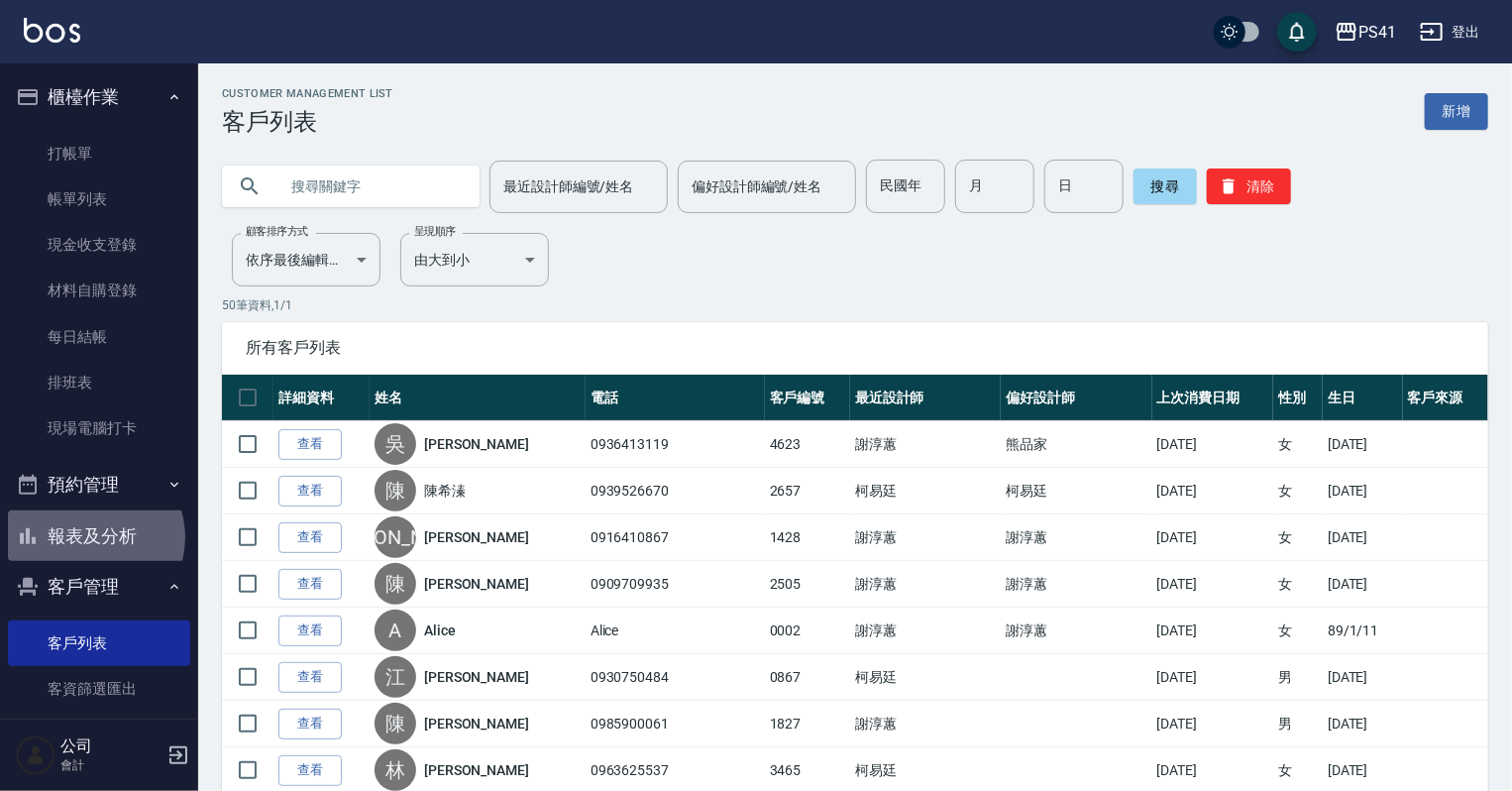 drag, startPoint x: 92, startPoint y: 537, endPoint x: 92, endPoint y: 526, distance: 11 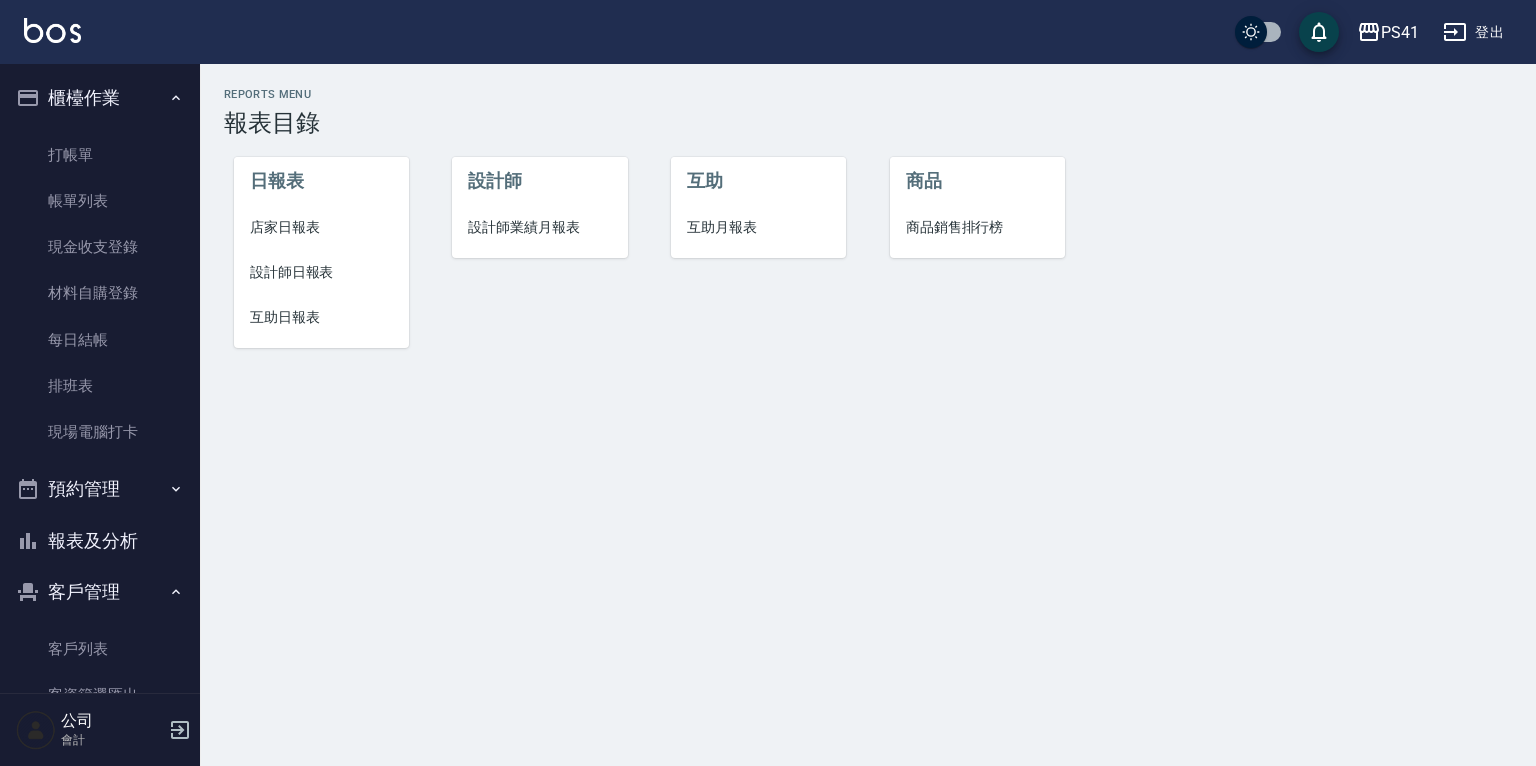 click on "設計師日報表" at bounding box center (321, 272) 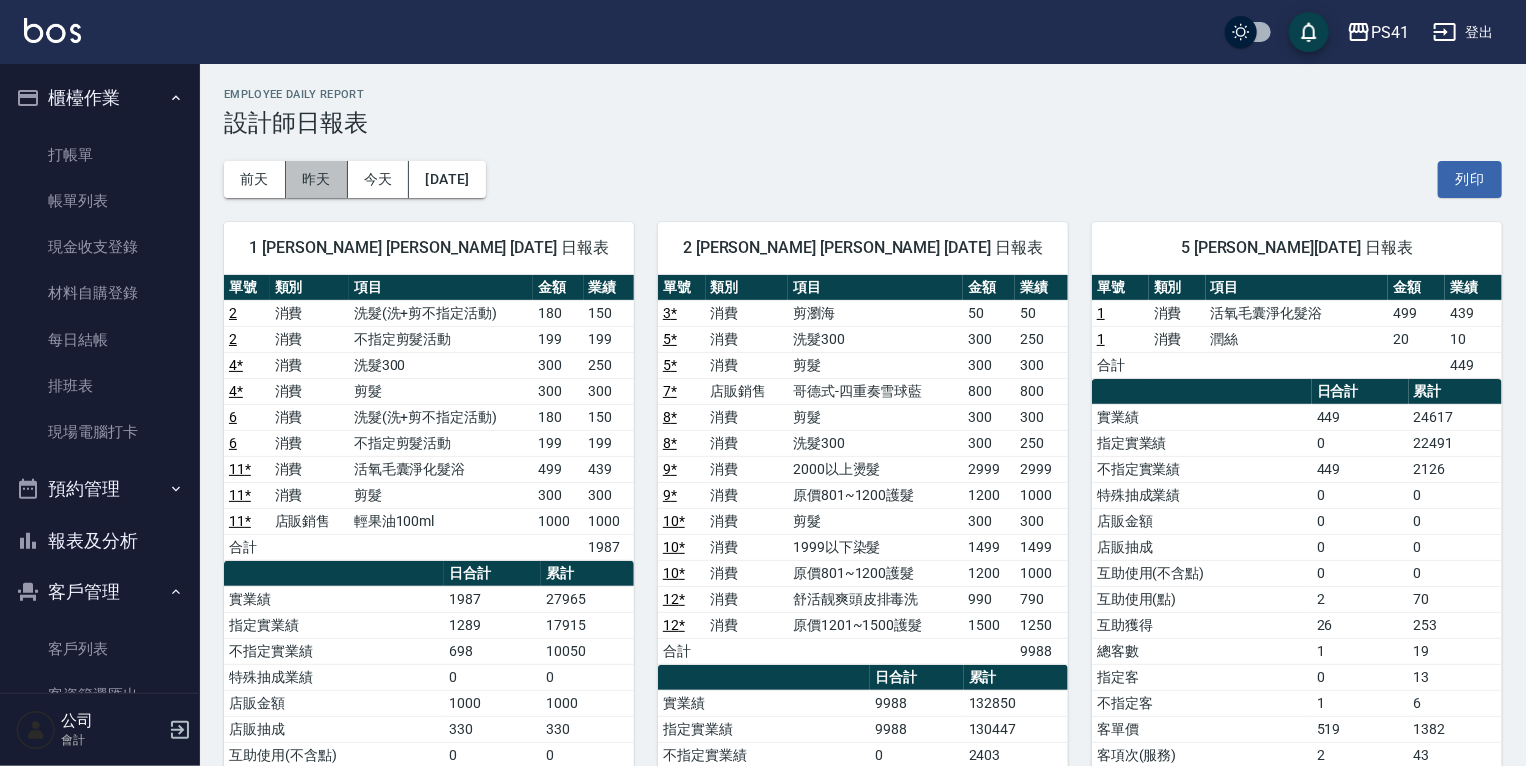 drag, startPoint x: 316, startPoint y: 181, endPoint x: 322, endPoint y: 203, distance: 22.803509 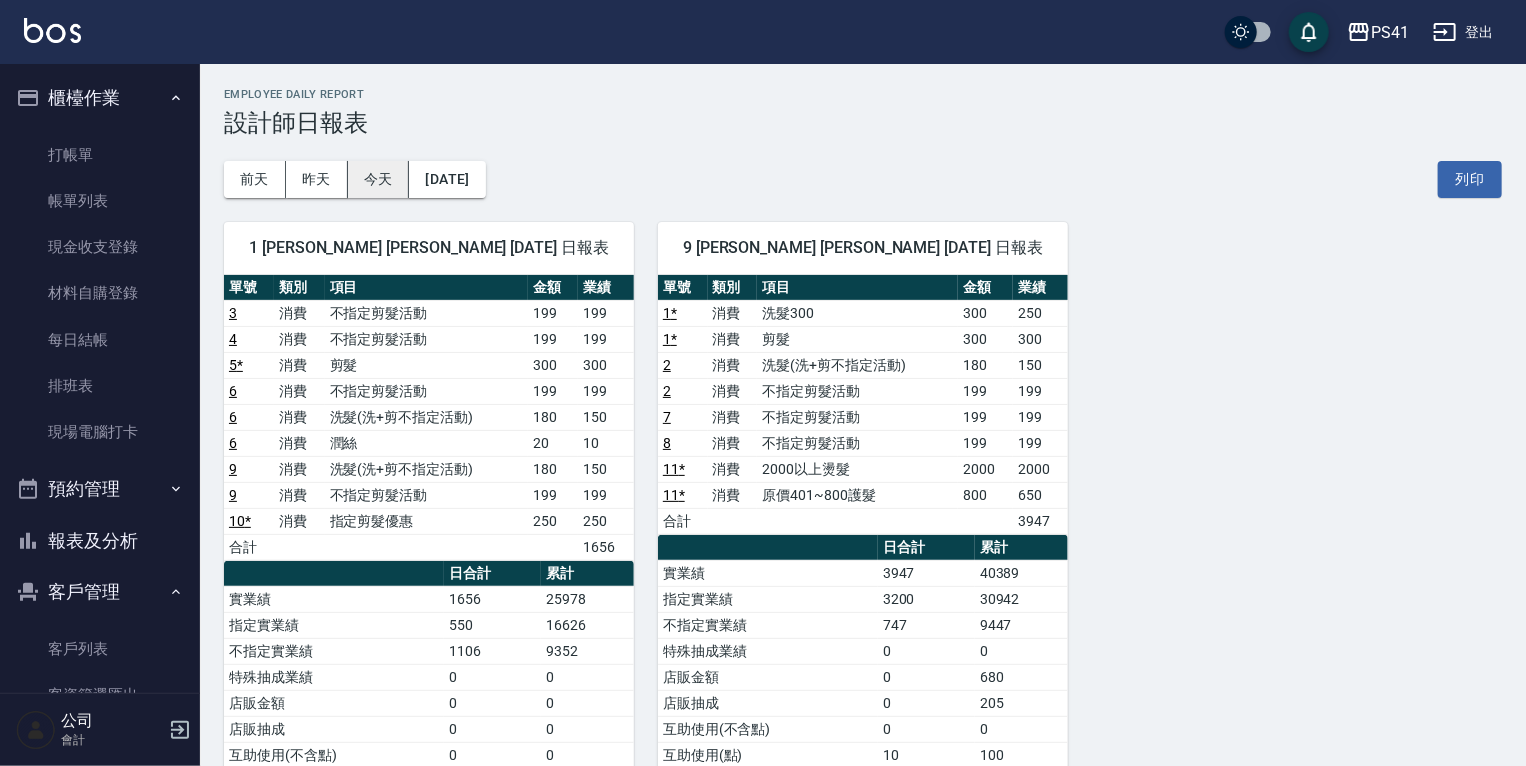 click on "今天" at bounding box center (379, 179) 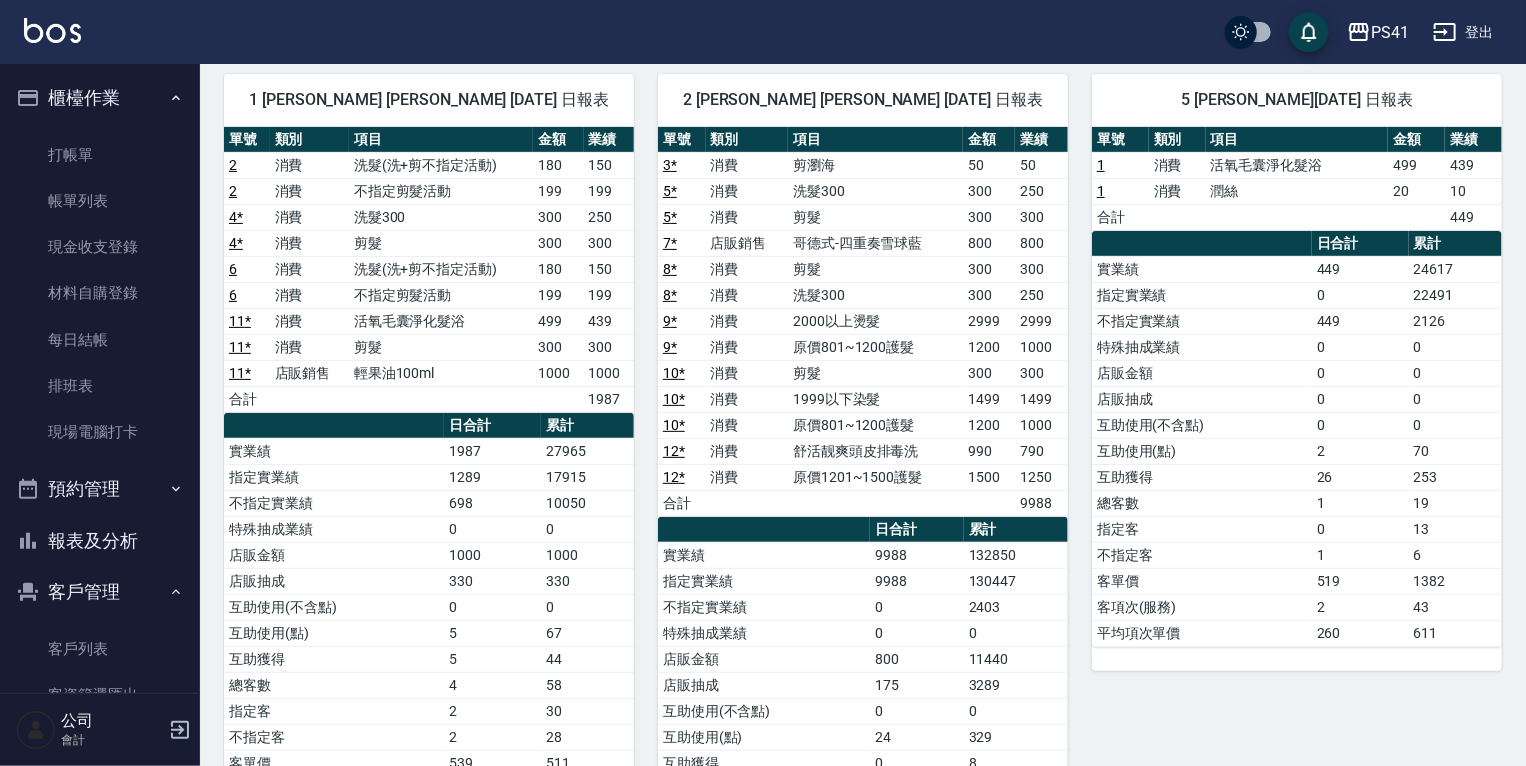 scroll, scrollTop: 160, scrollLeft: 0, axis: vertical 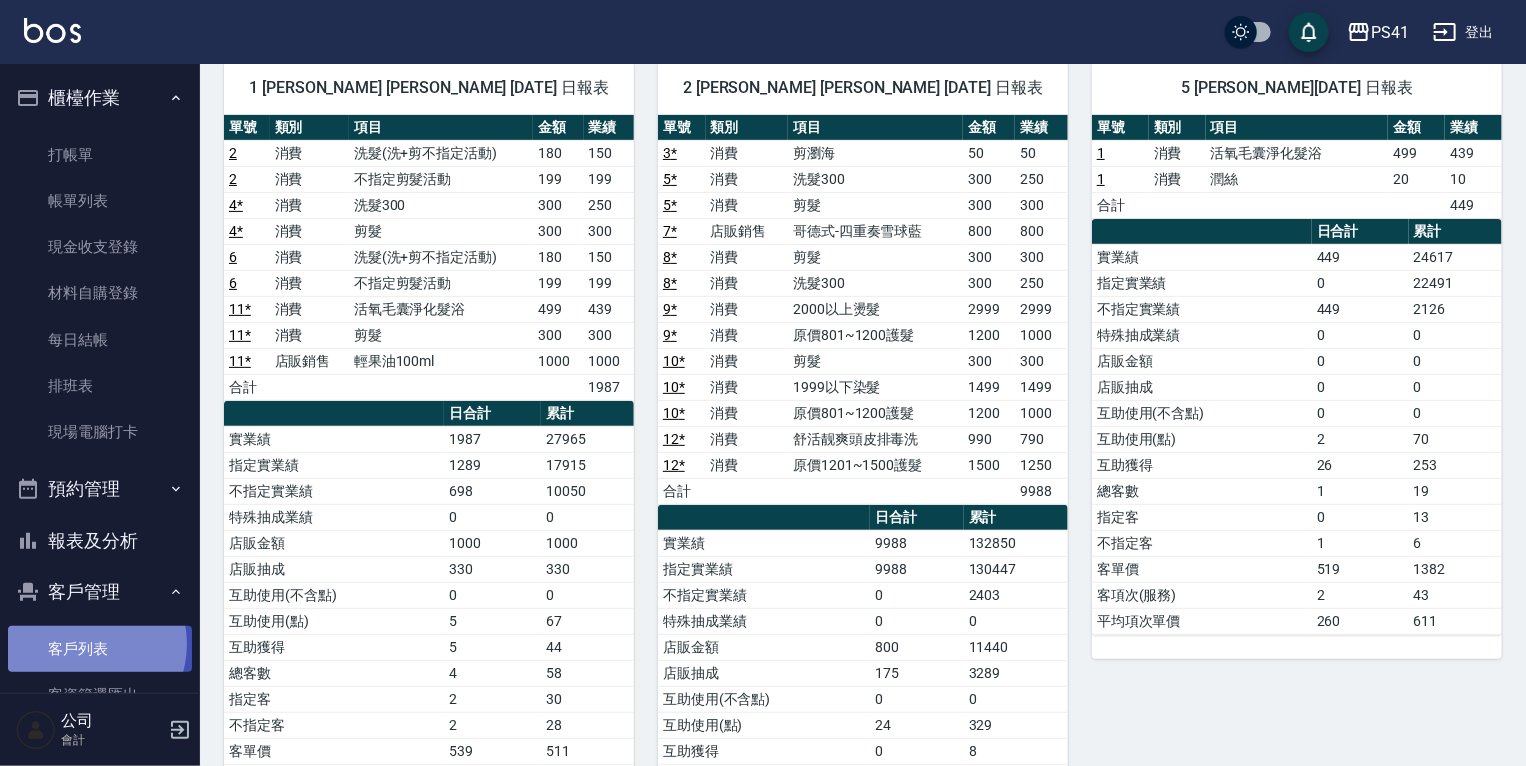 click on "客戶列表" at bounding box center (100, 649) 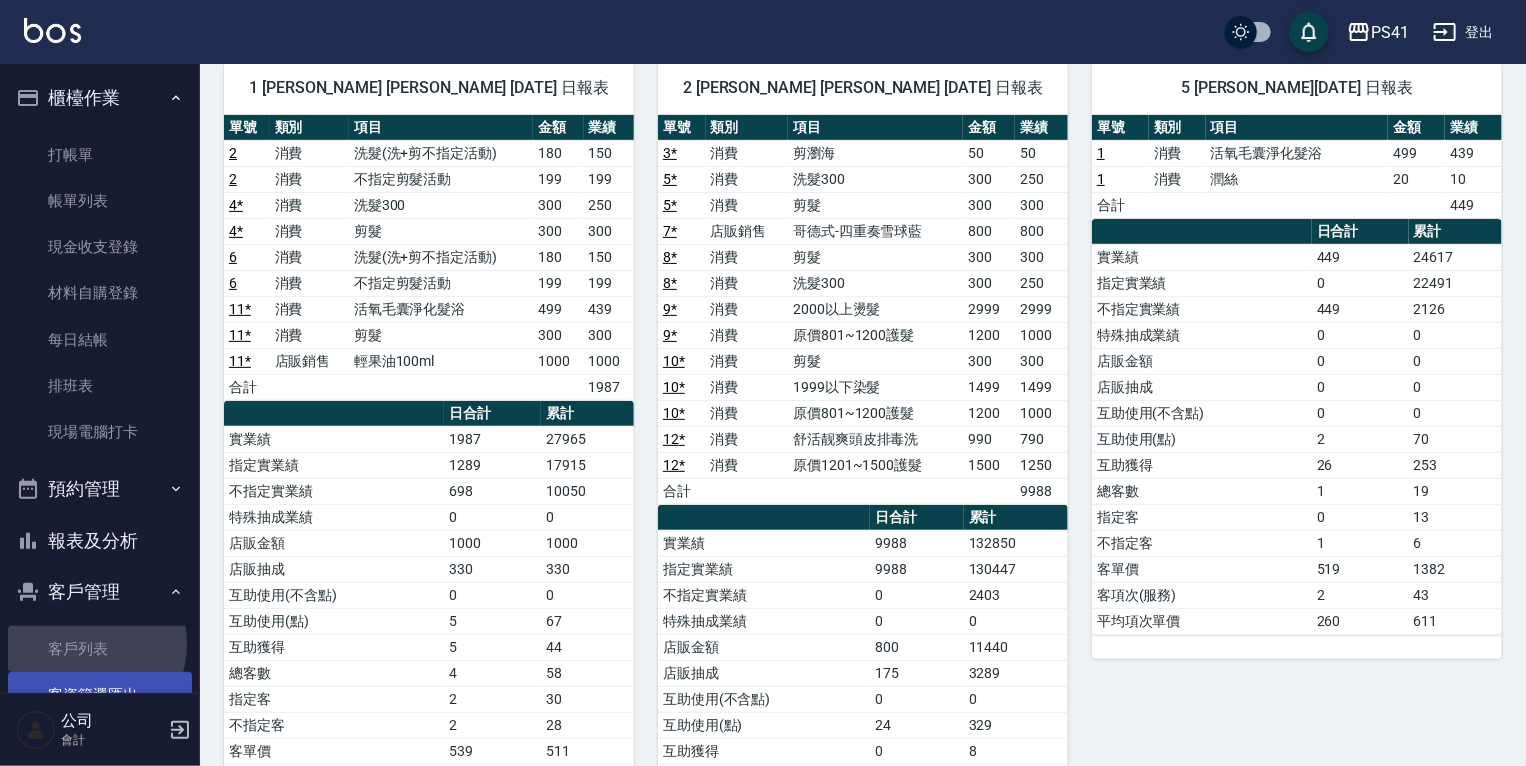 scroll, scrollTop: 0, scrollLeft: 0, axis: both 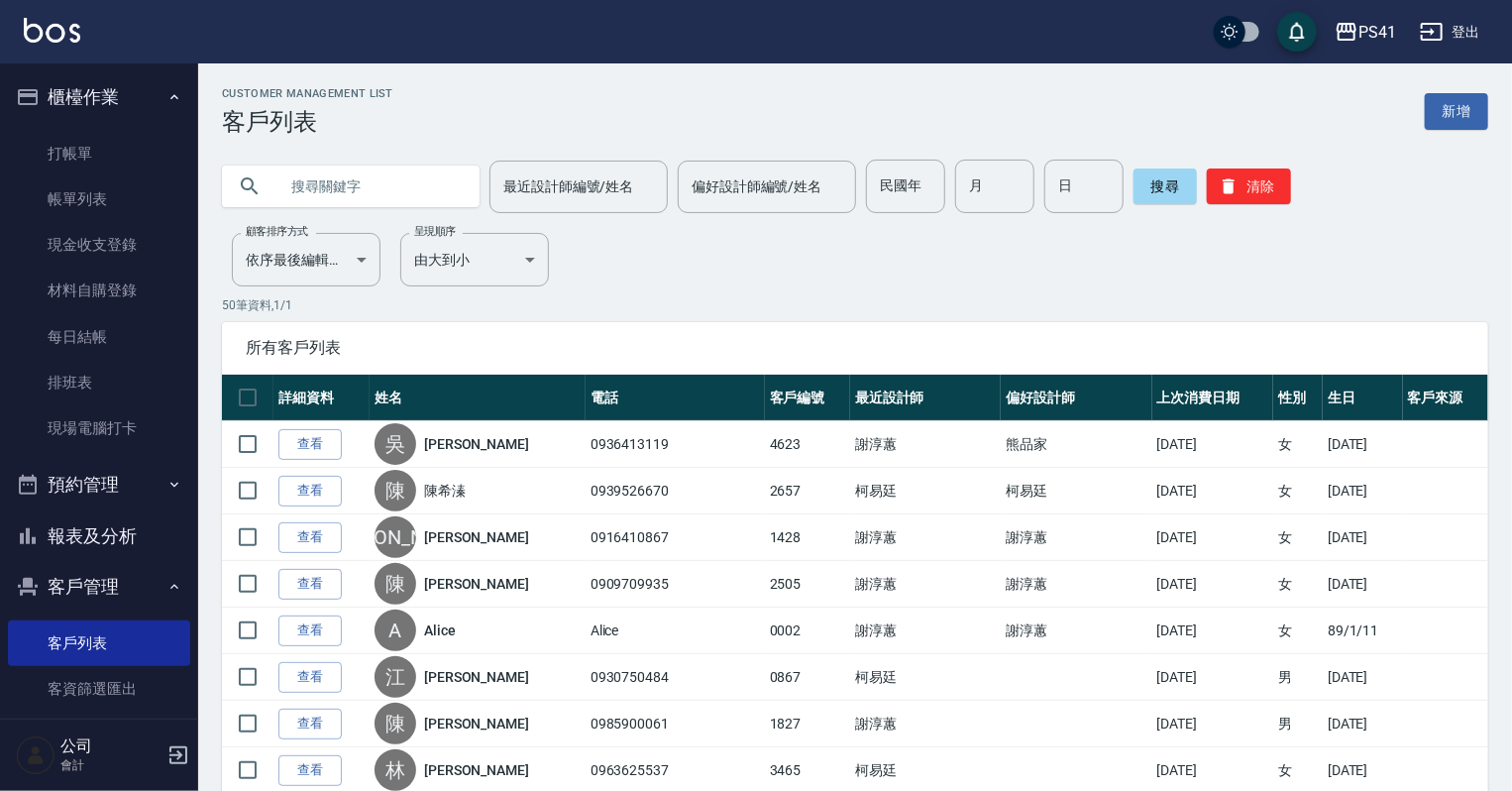 click at bounding box center (371, 186) 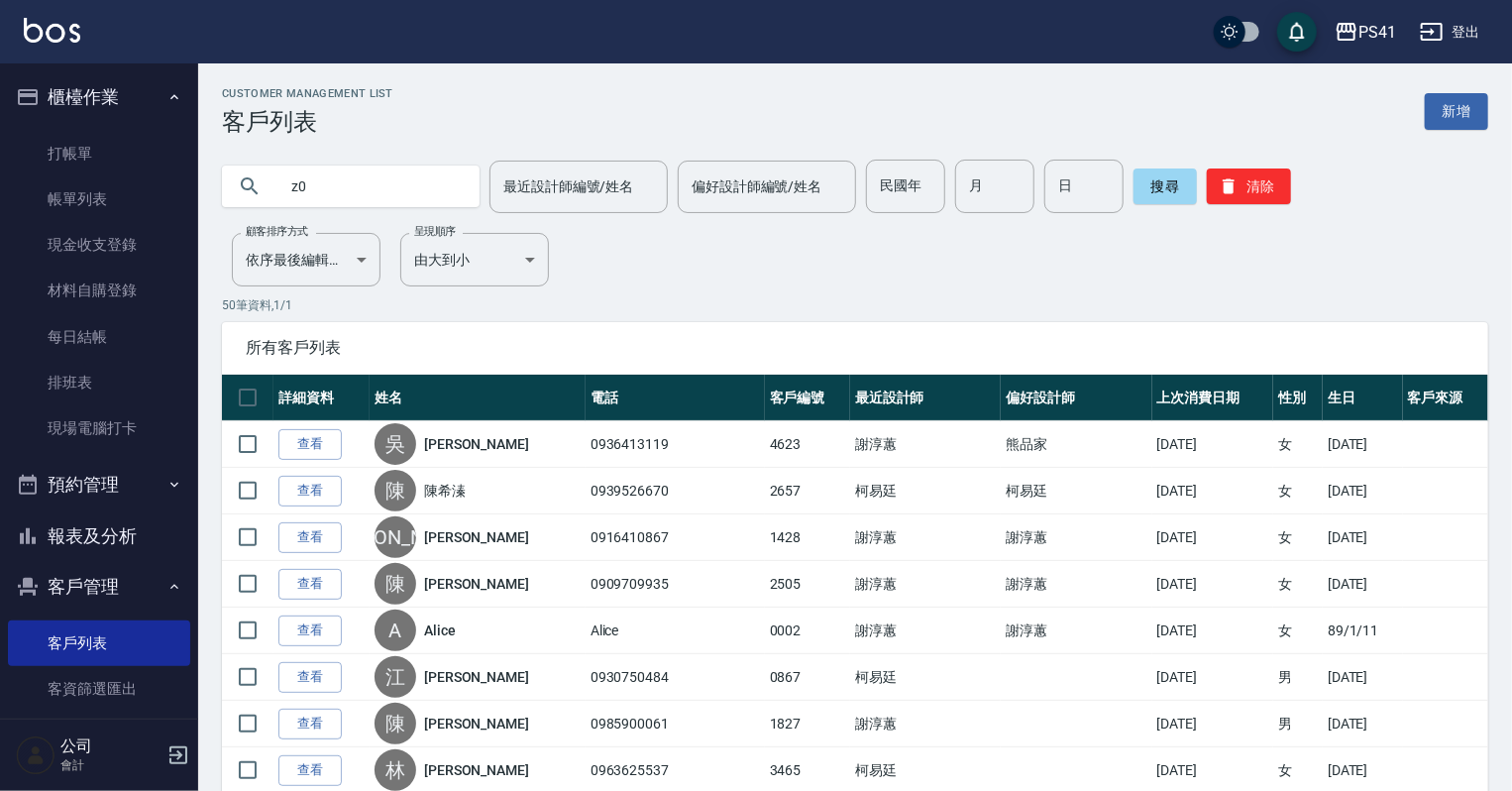 type on "z" 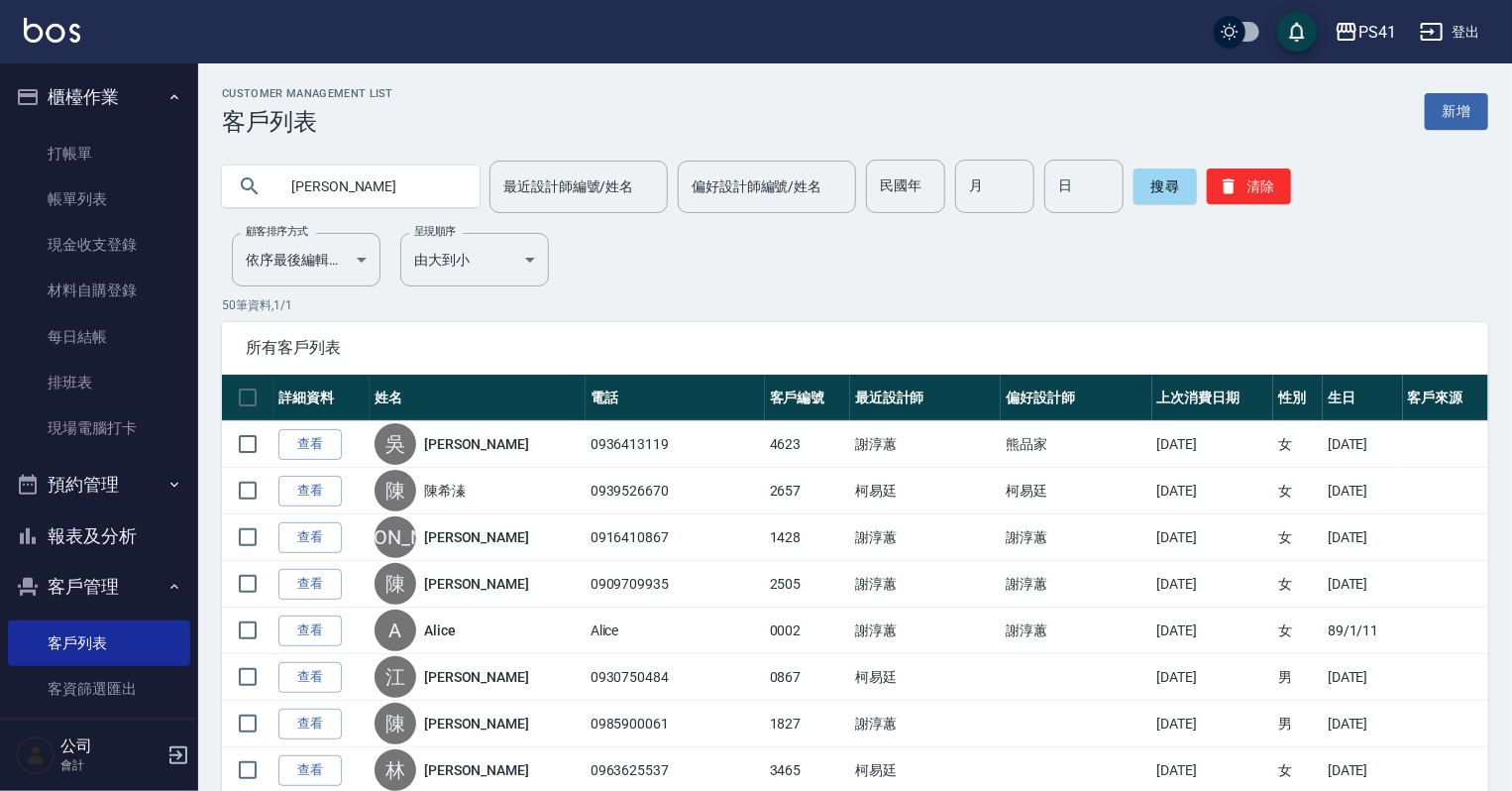 type on "[PERSON_NAME]" 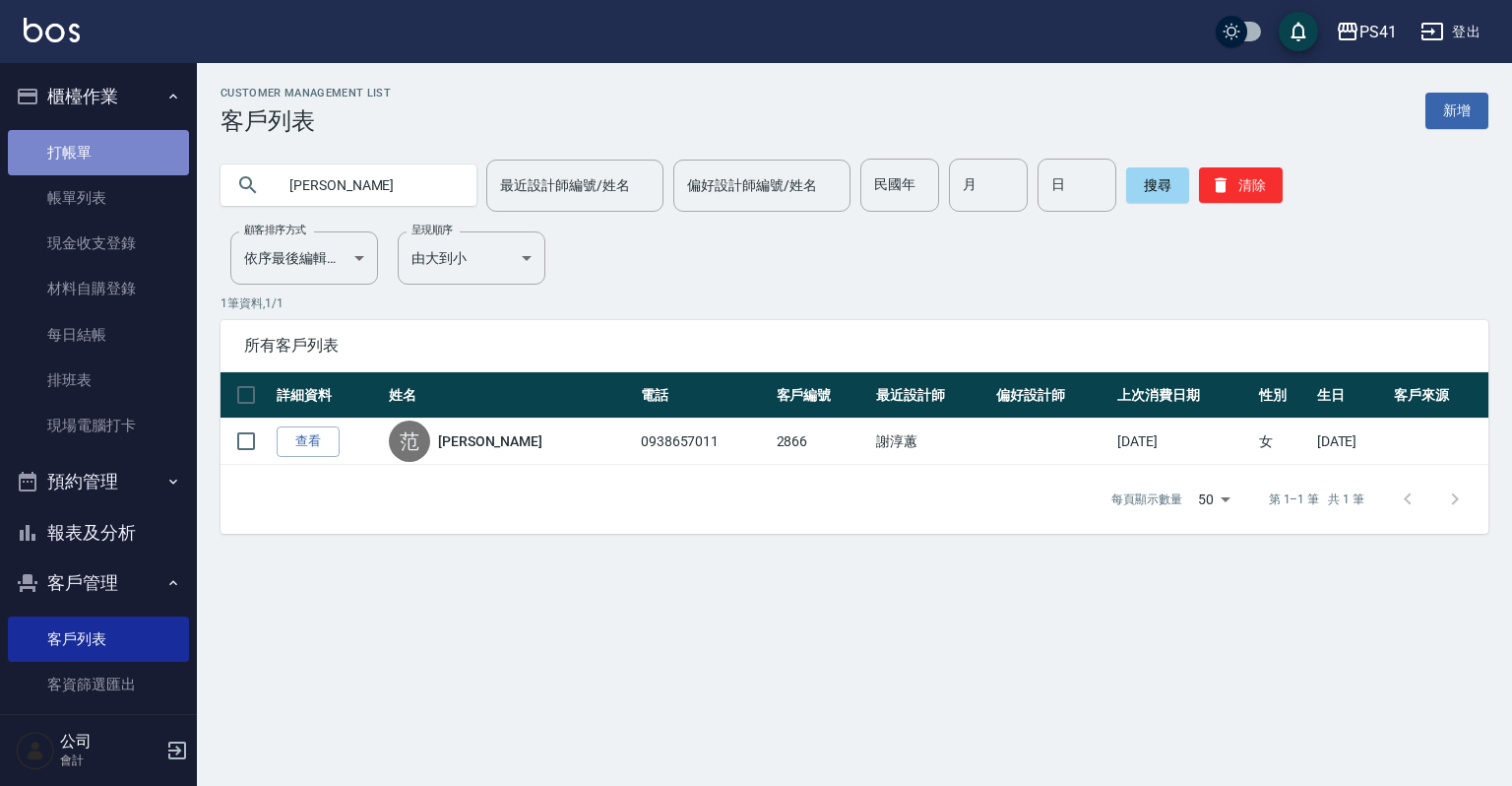 click on "打帳單" at bounding box center (98, 153) 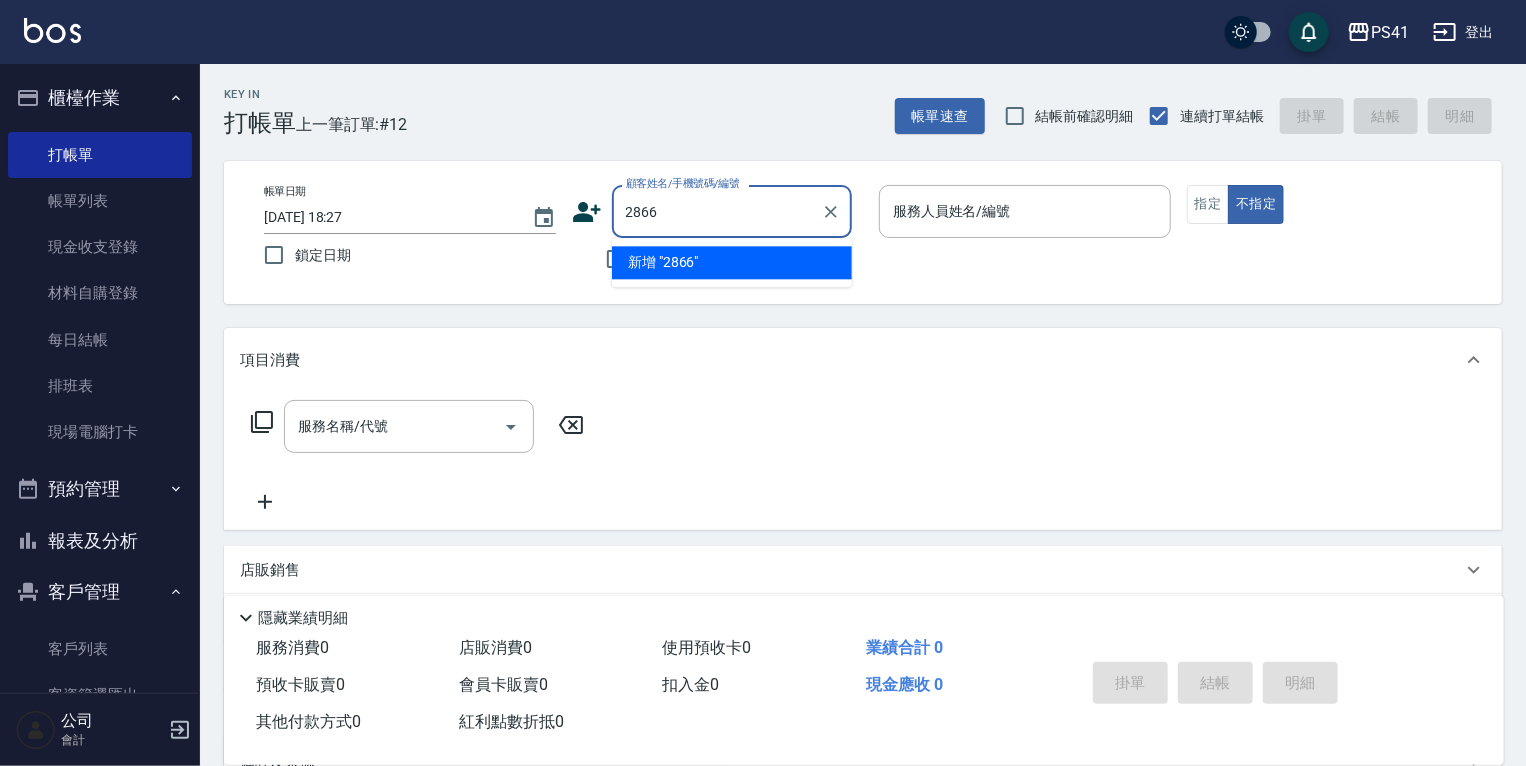 type on "2866" 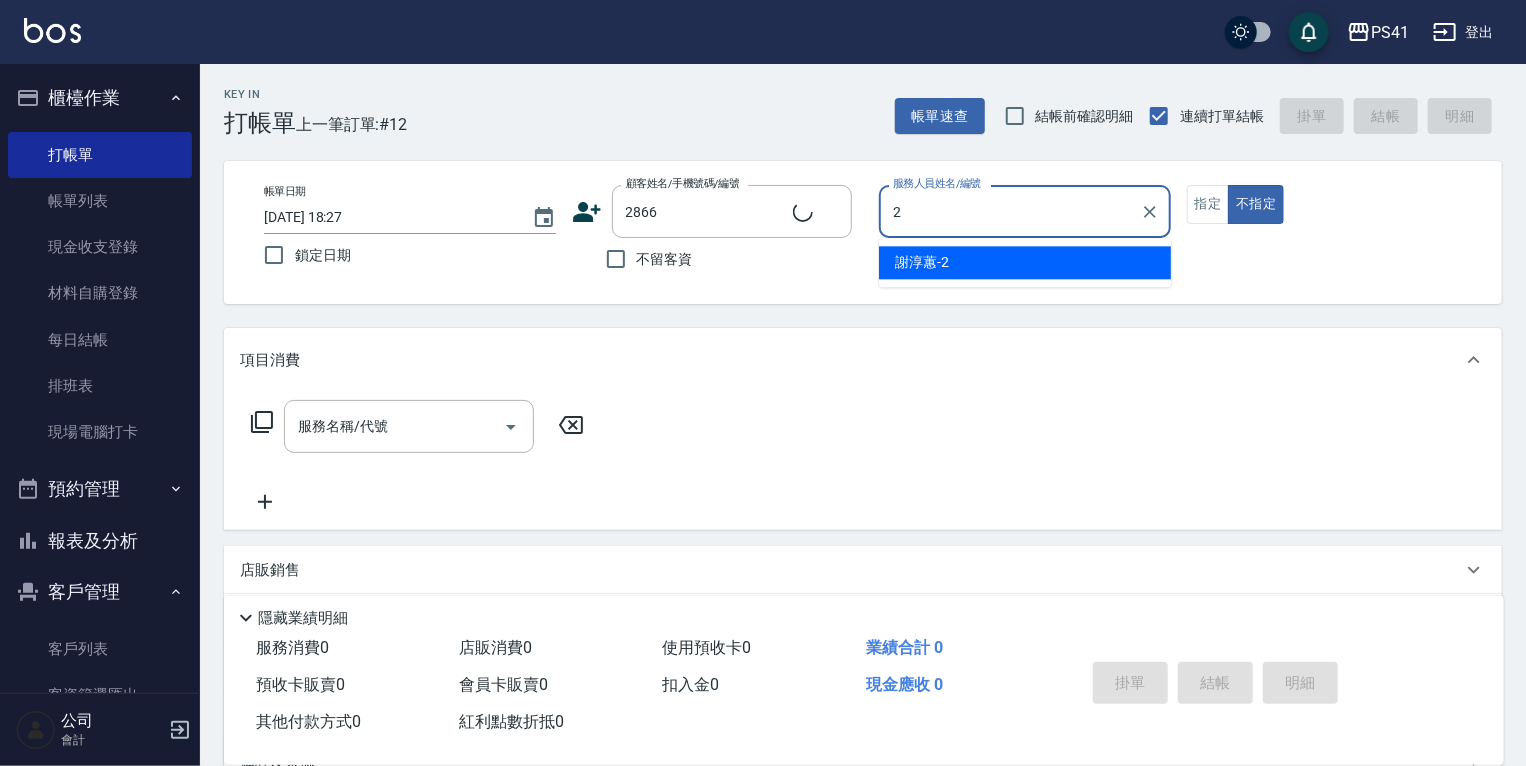 type on "謝淳蕙-2" 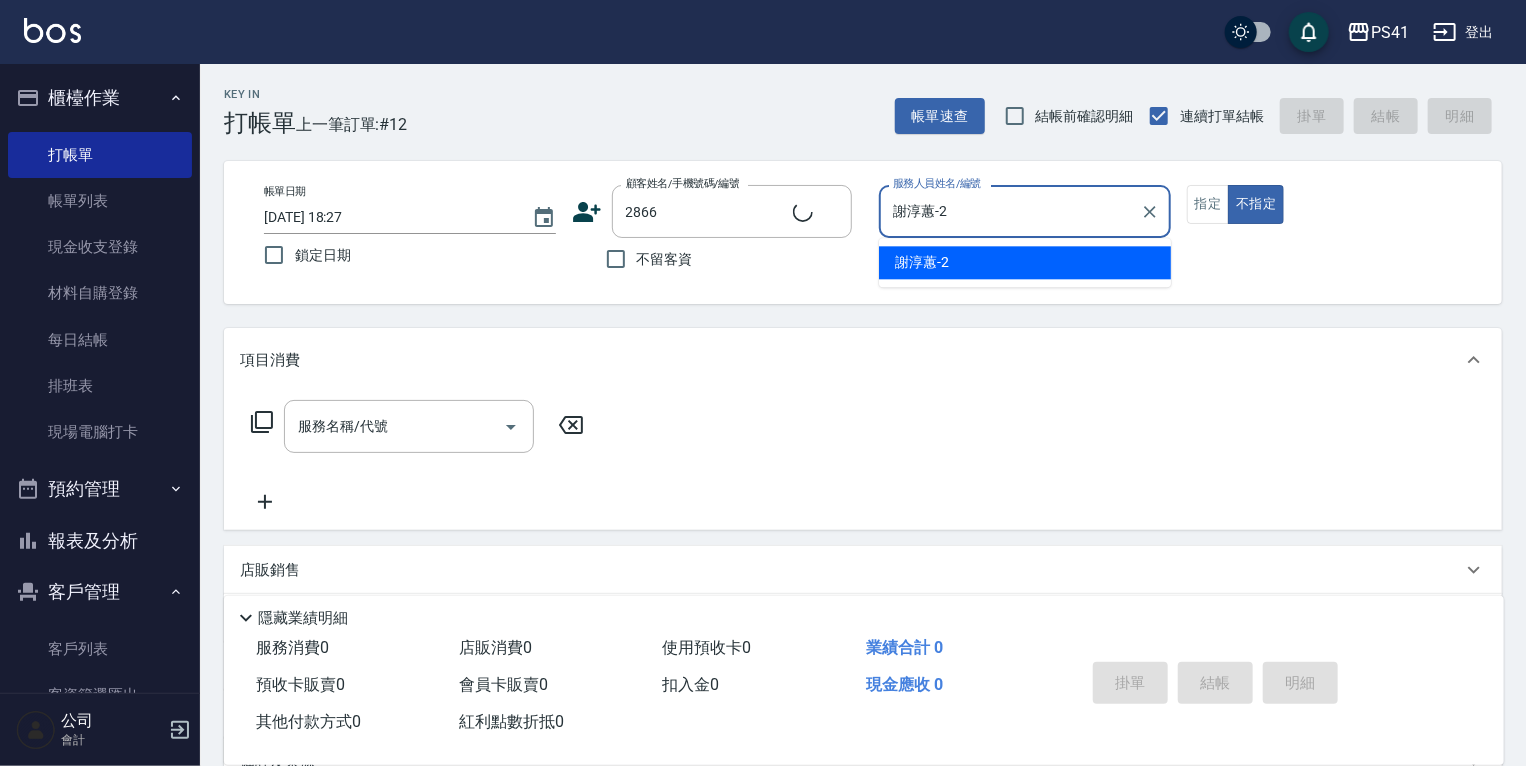type on "false" 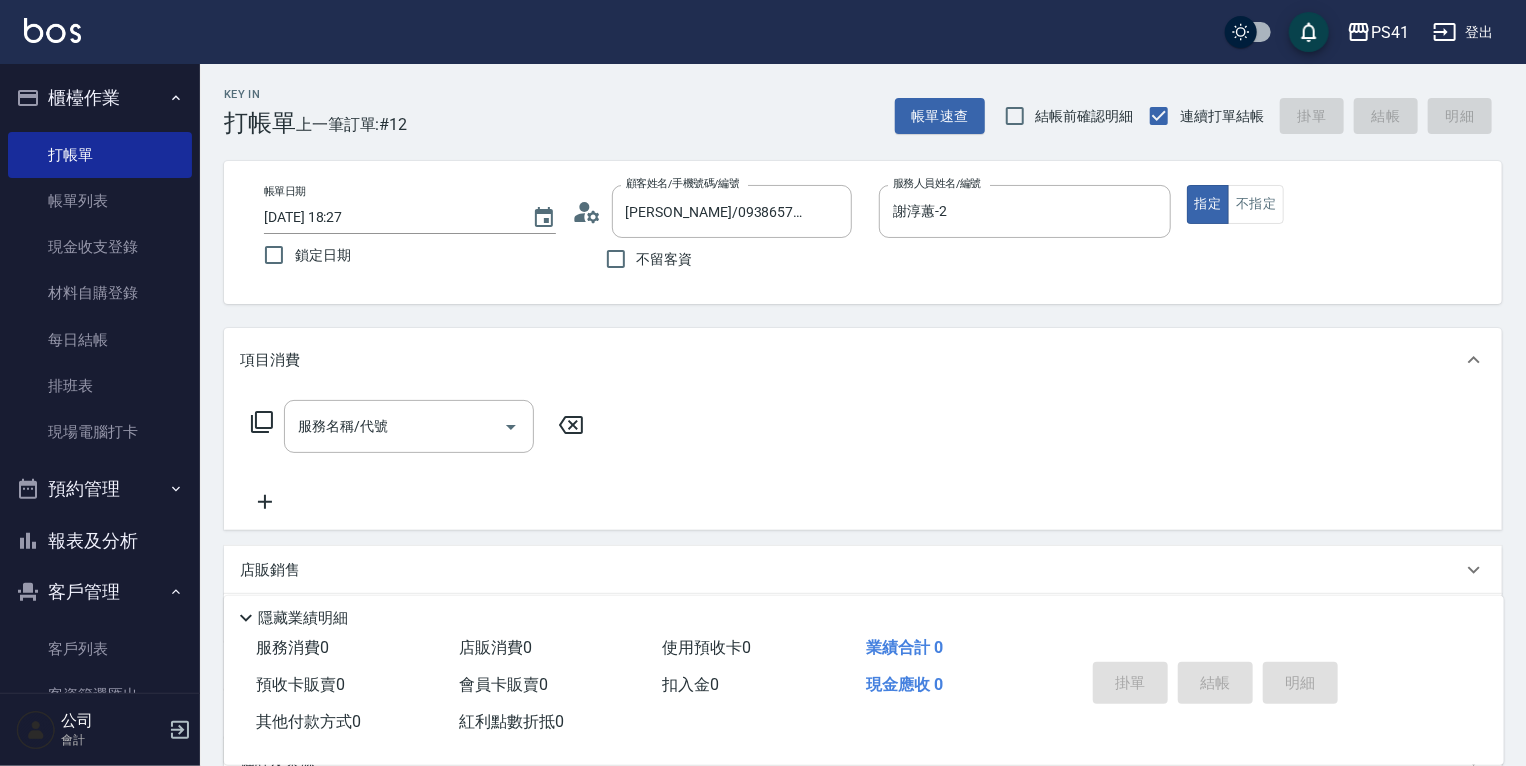 click 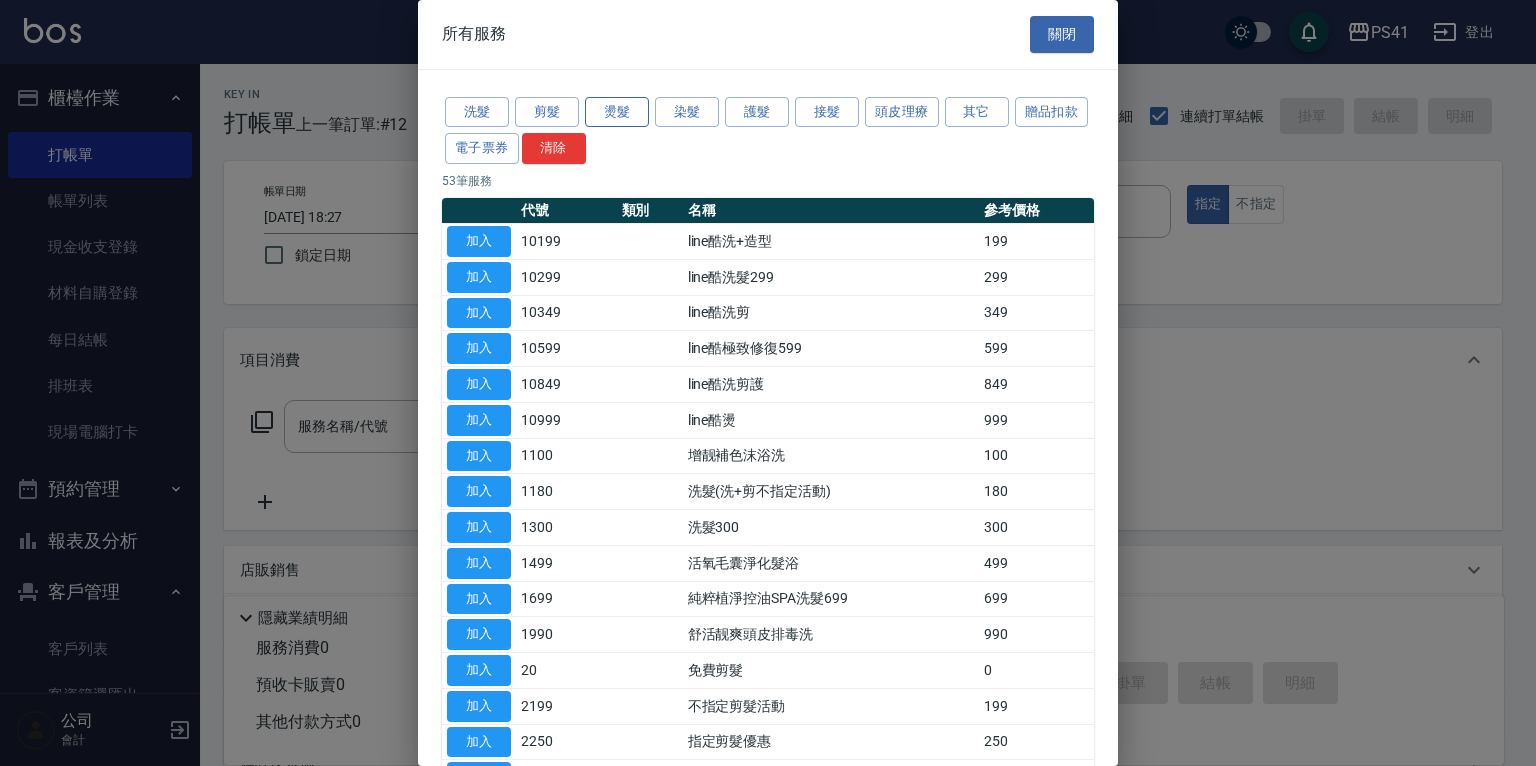 click on "燙髮" at bounding box center (617, 112) 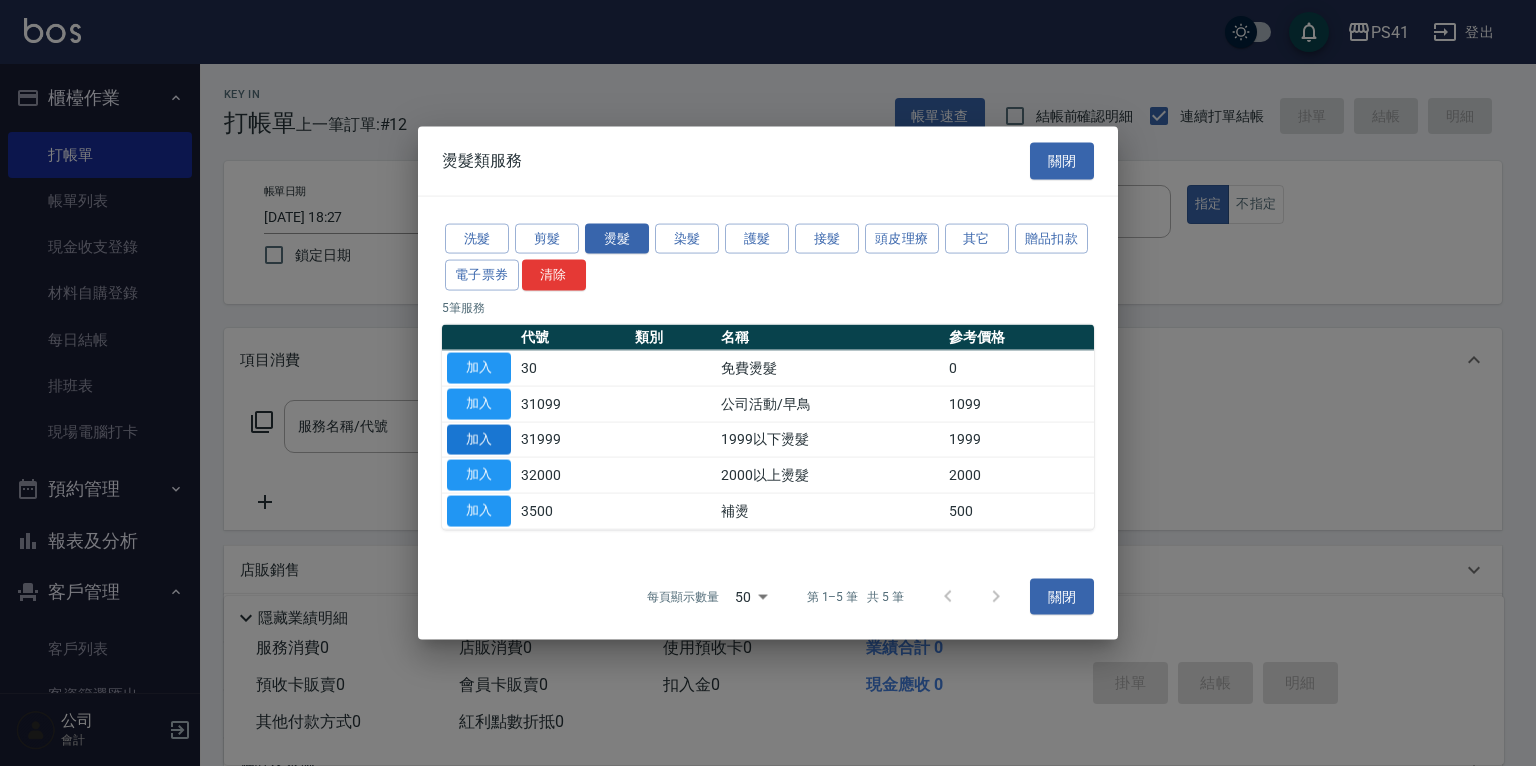 click on "加入" at bounding box center (479, 439) 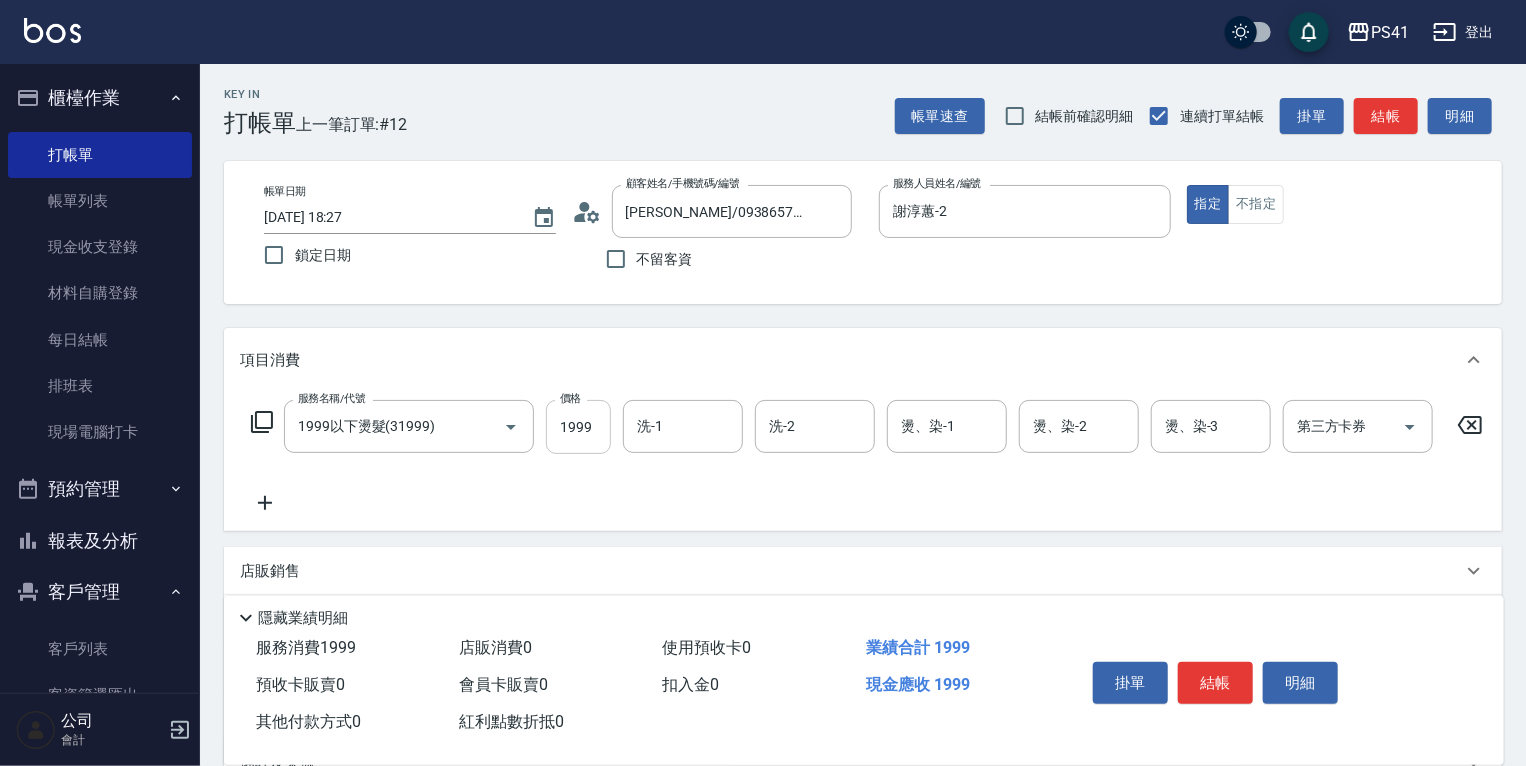 click on "1999" at bounding box center (578, 427) 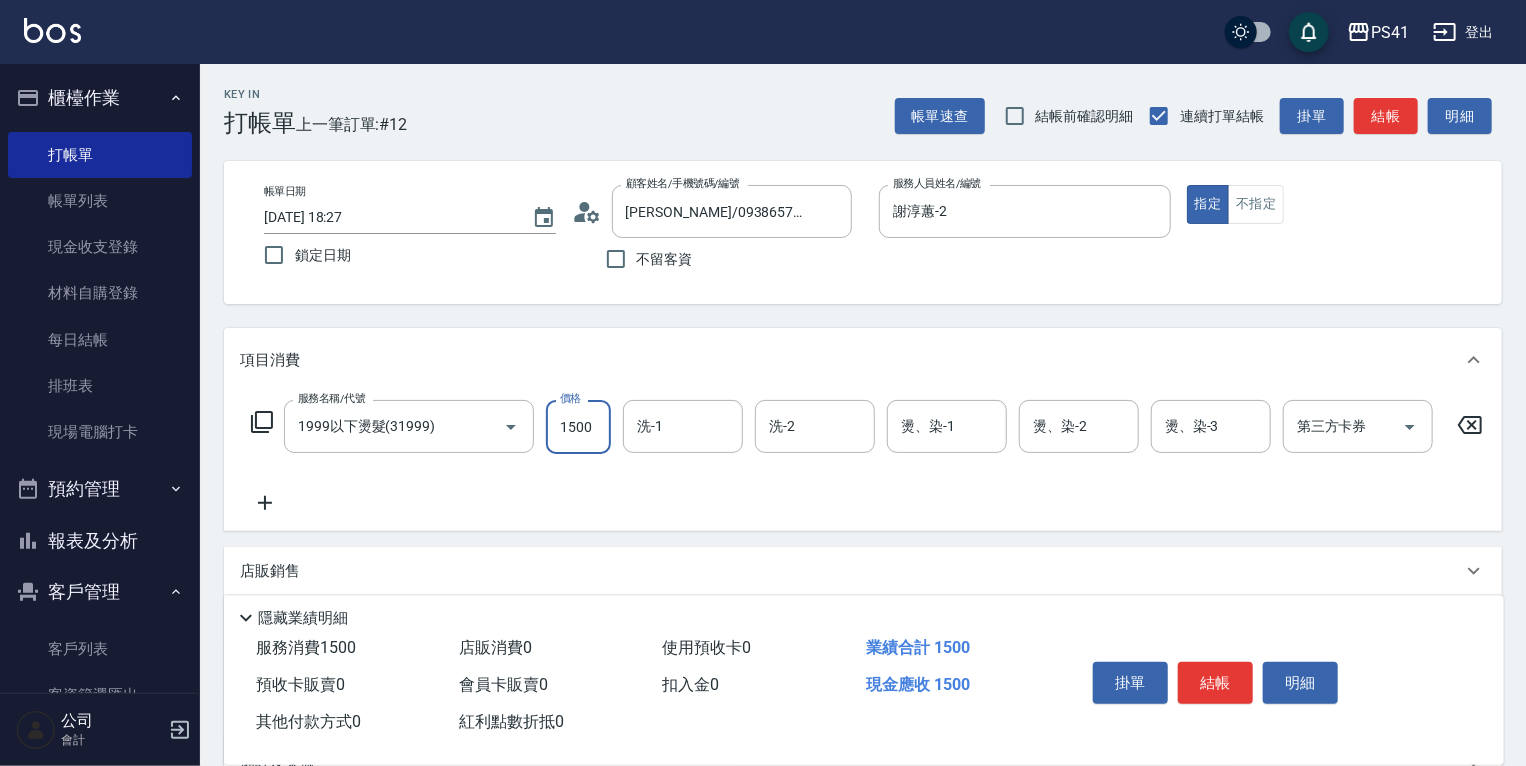 type on "1500" 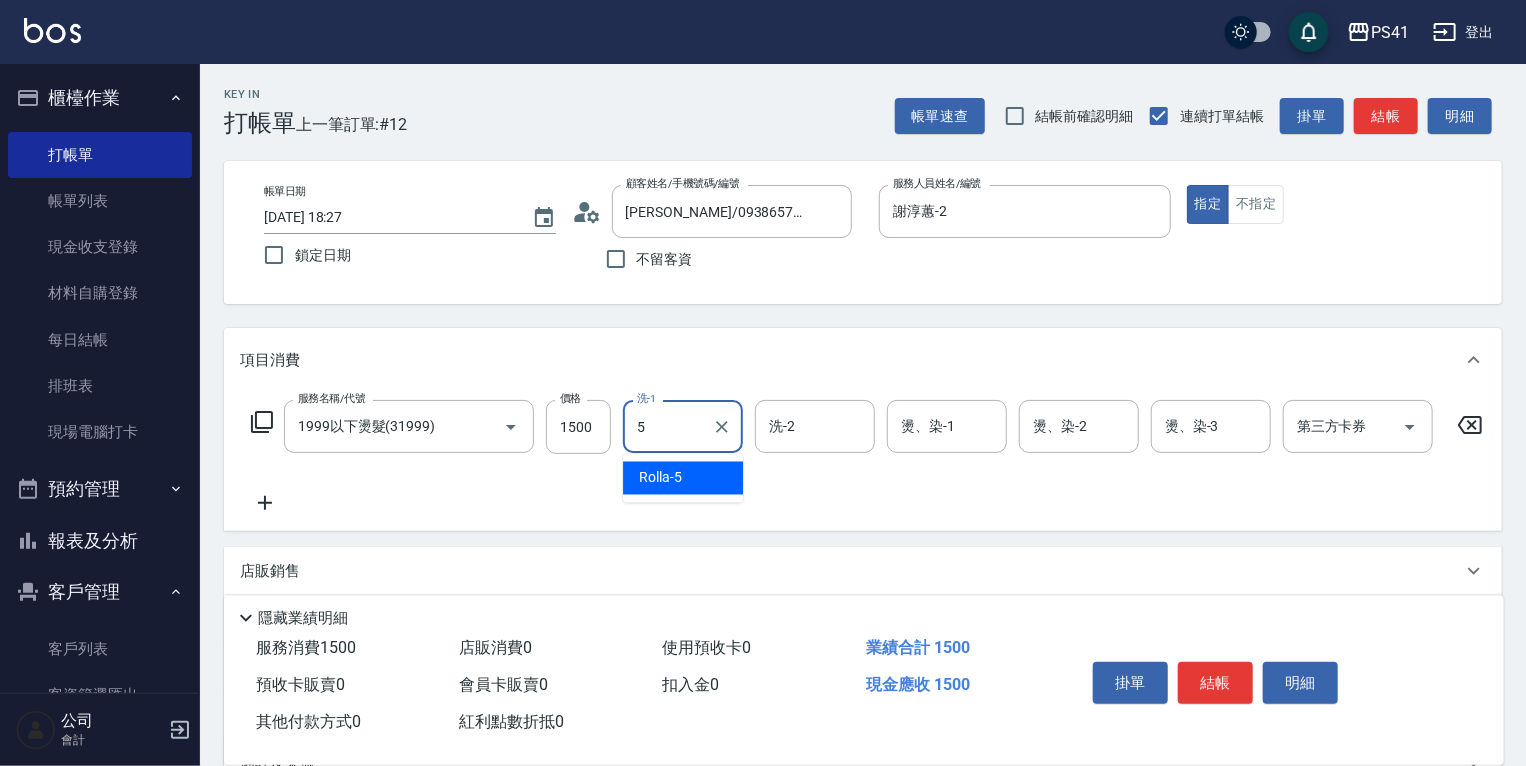 type on "Rolla-5" 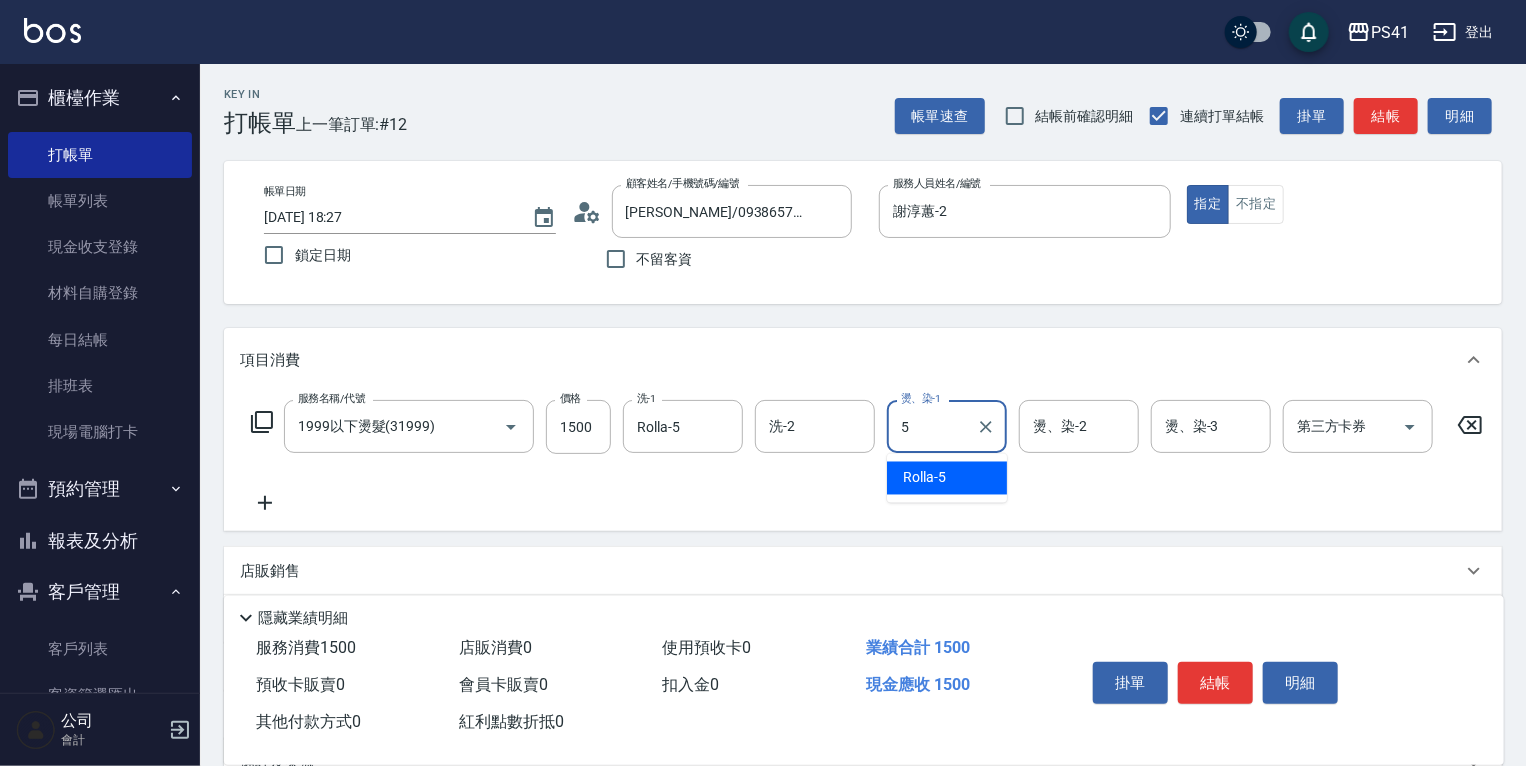 type on "Rolla-5" 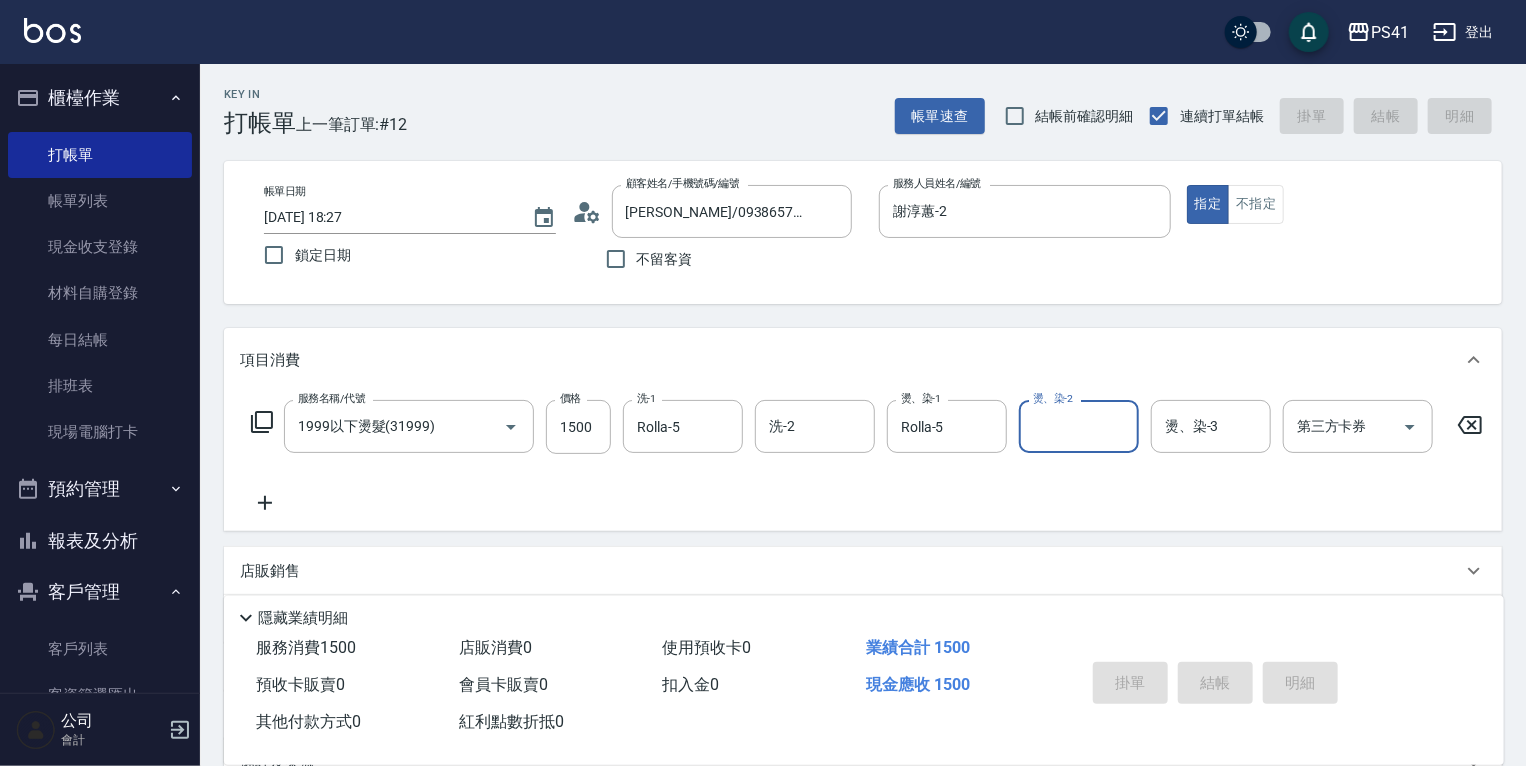 type on "[DATE] 18:28" 